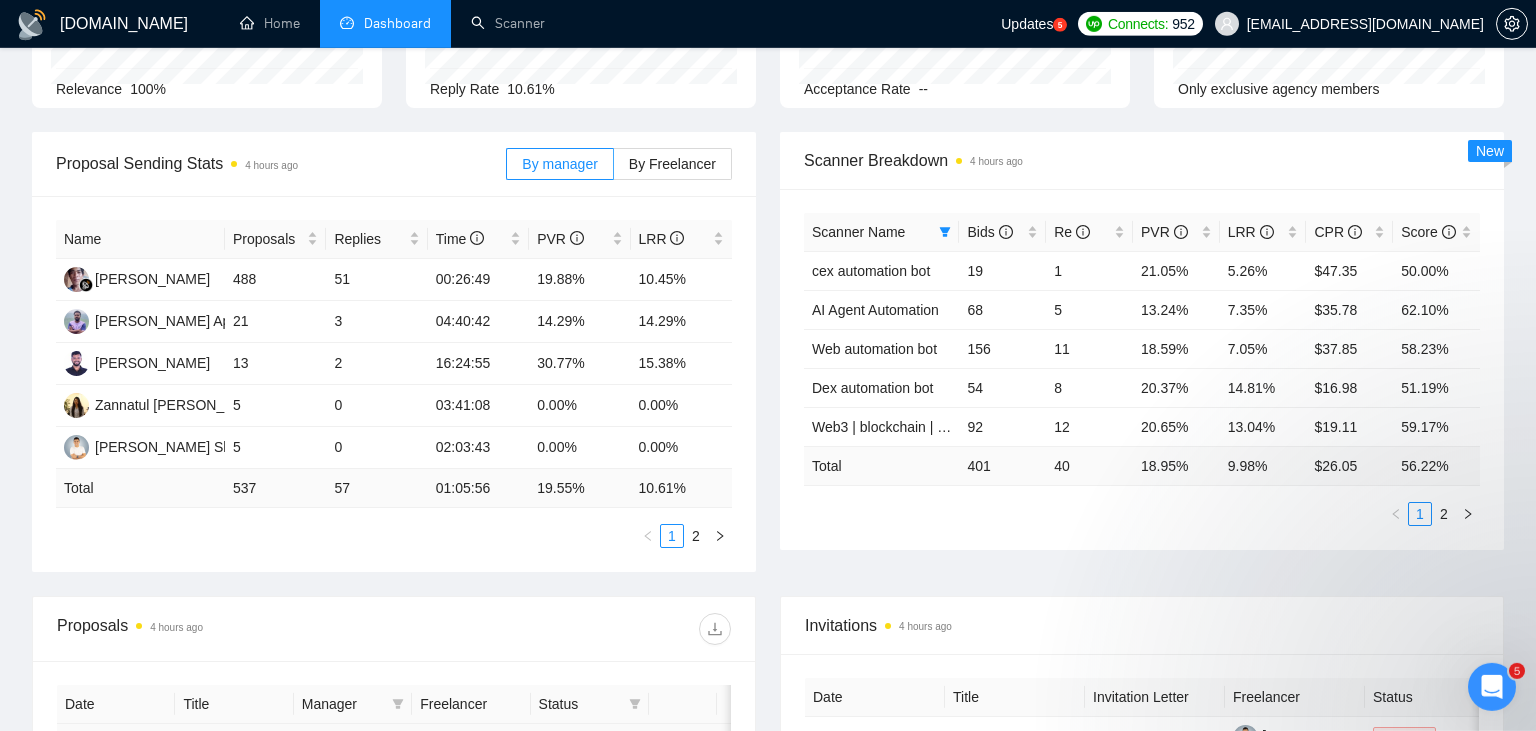 scroll, scrollTop: 0, scrollLeft: 0, axis: both 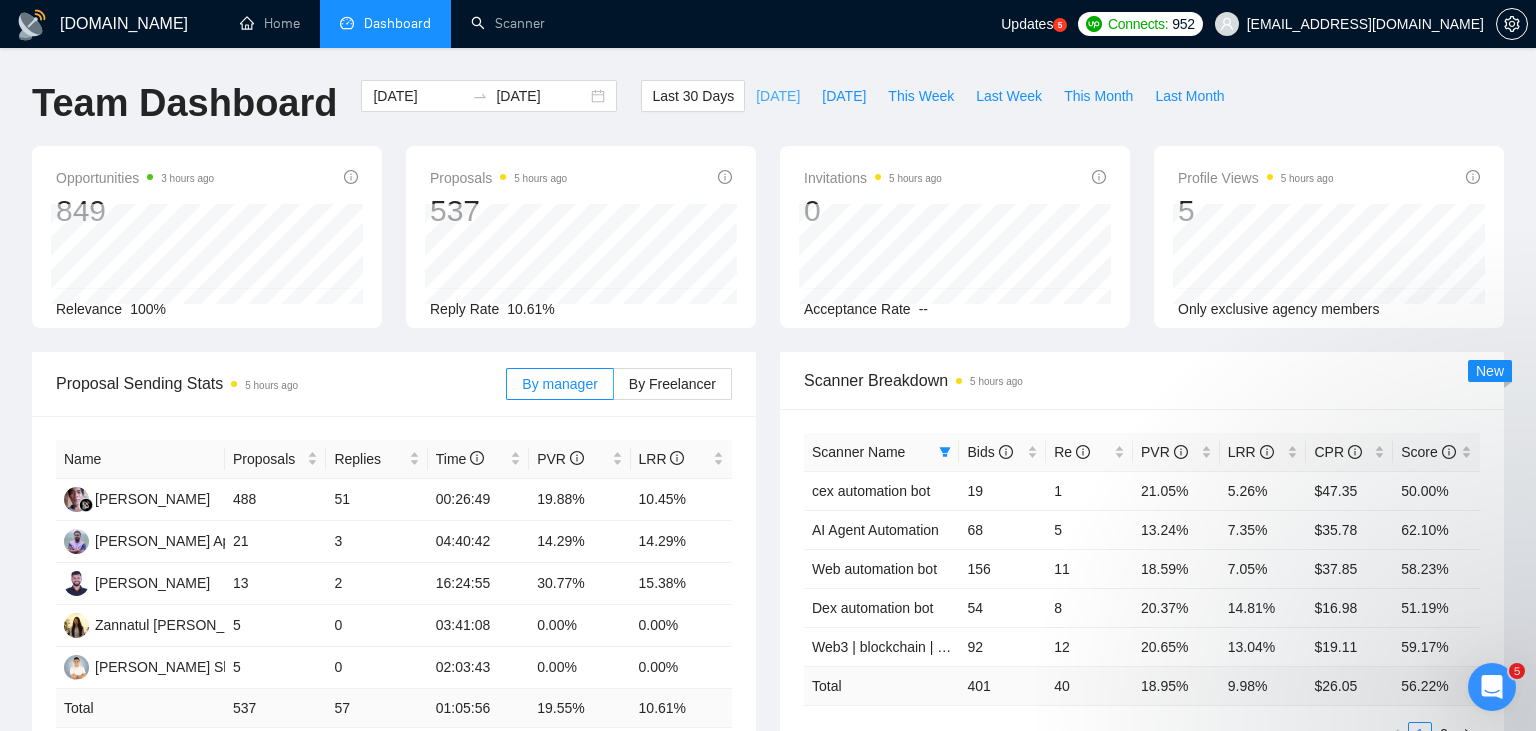 click on "[DATE]" at bounding box center [778, 96] 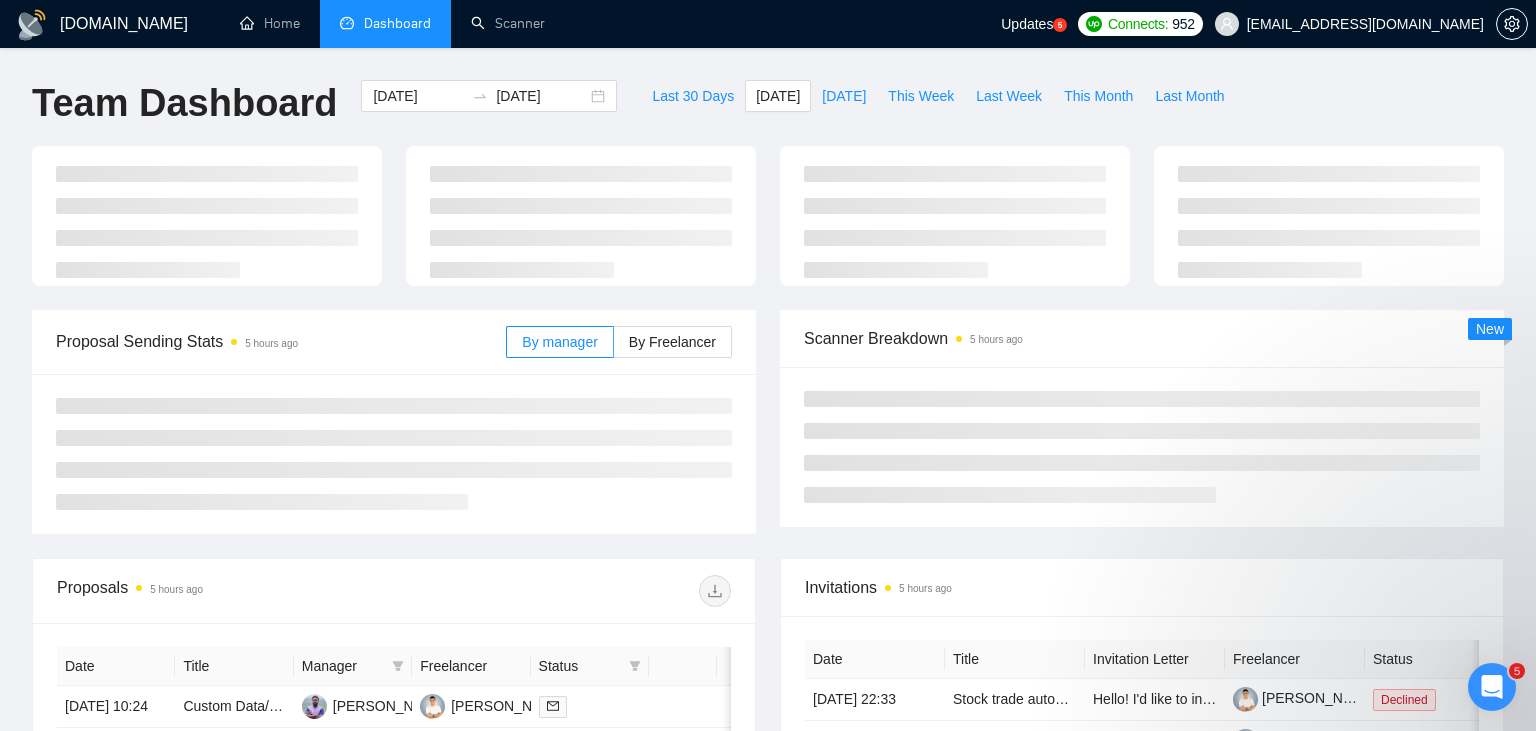 type on "[DATE]" 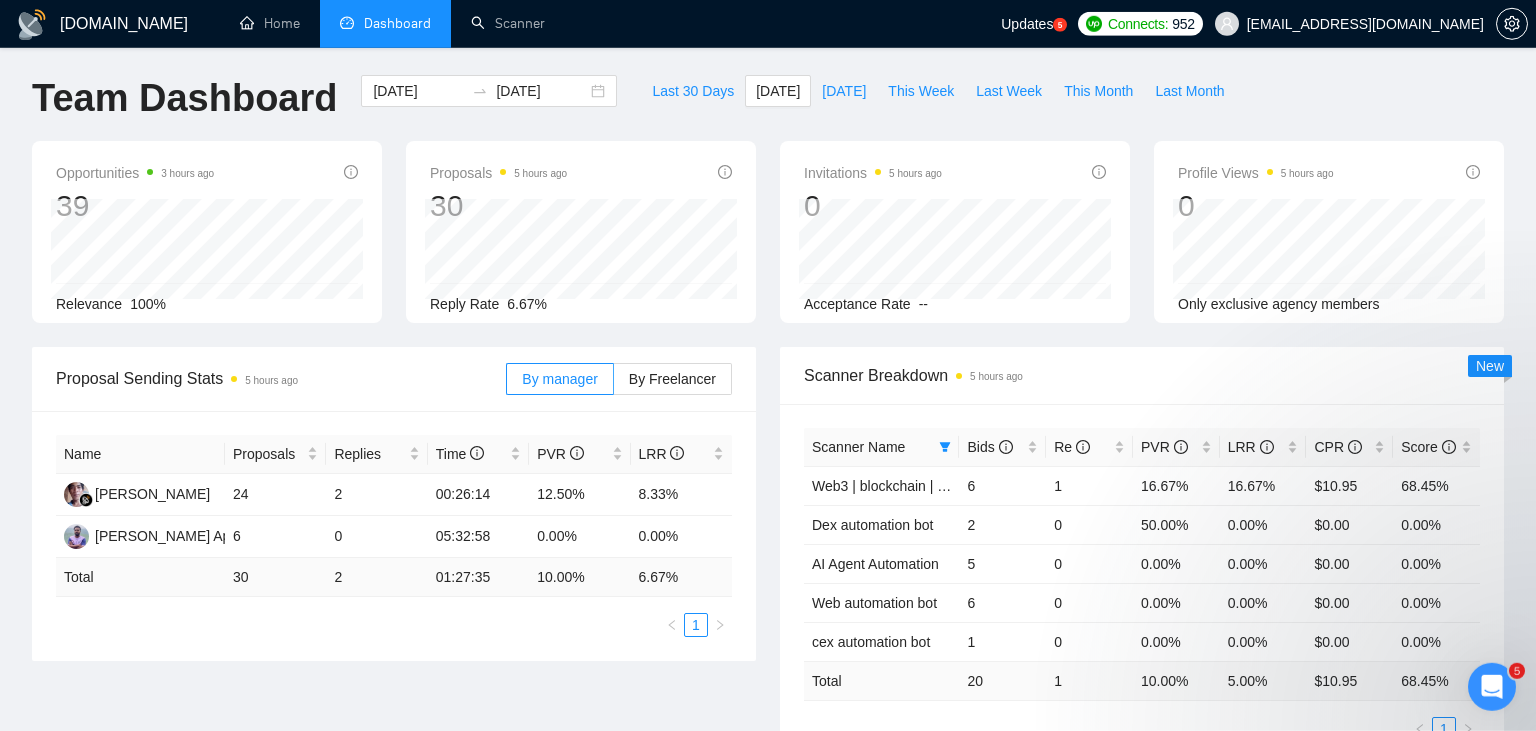 scroll, scrollTop: 0, scrollLeft: 0, axis: both 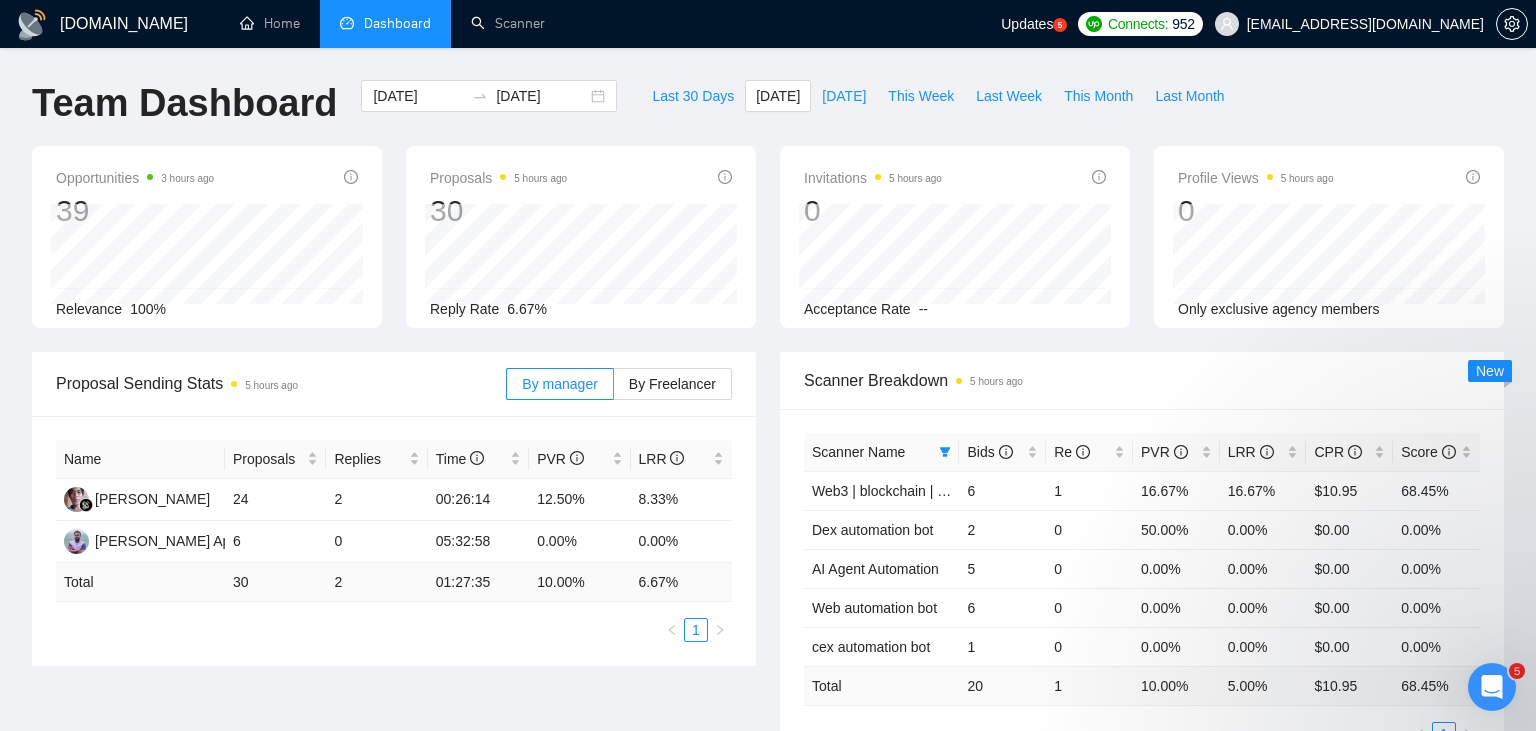 click on "[DOMAIN_NAME]" at bounding box center [124, 24] 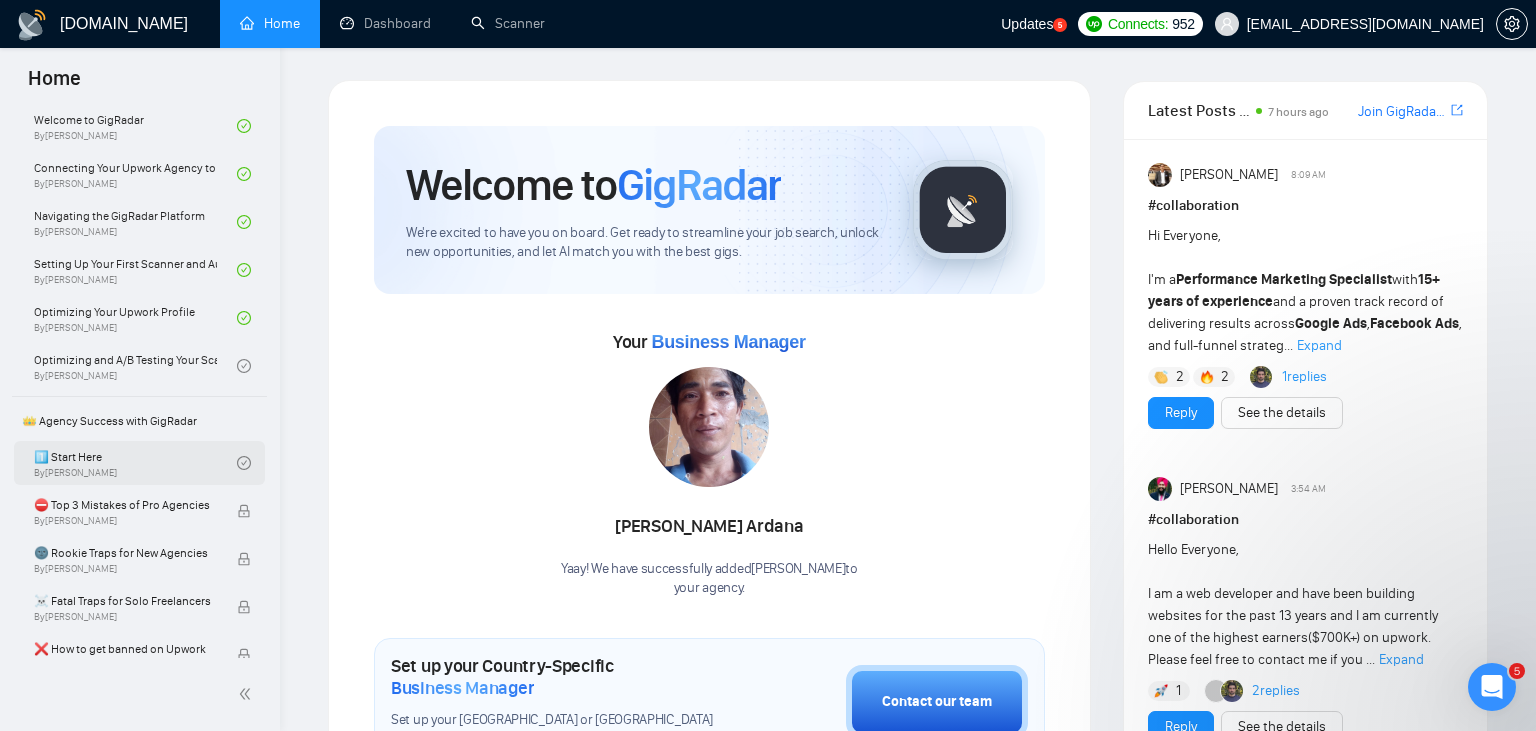 scroll, scrollTop: 314, scrollLeft: 0, axis: vertical 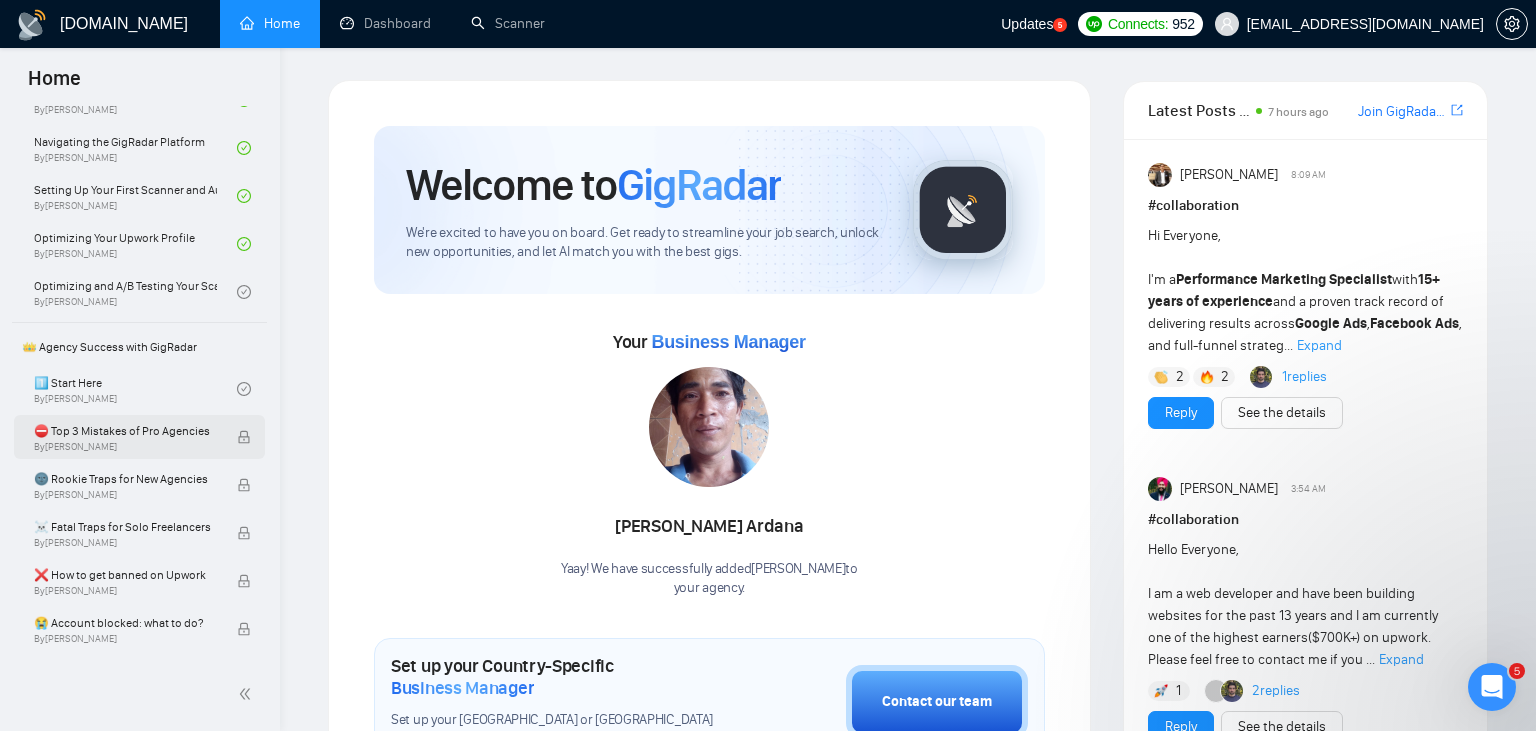 click on "👑 Agency Success with GigRadar" at bounding box center [139, 347] 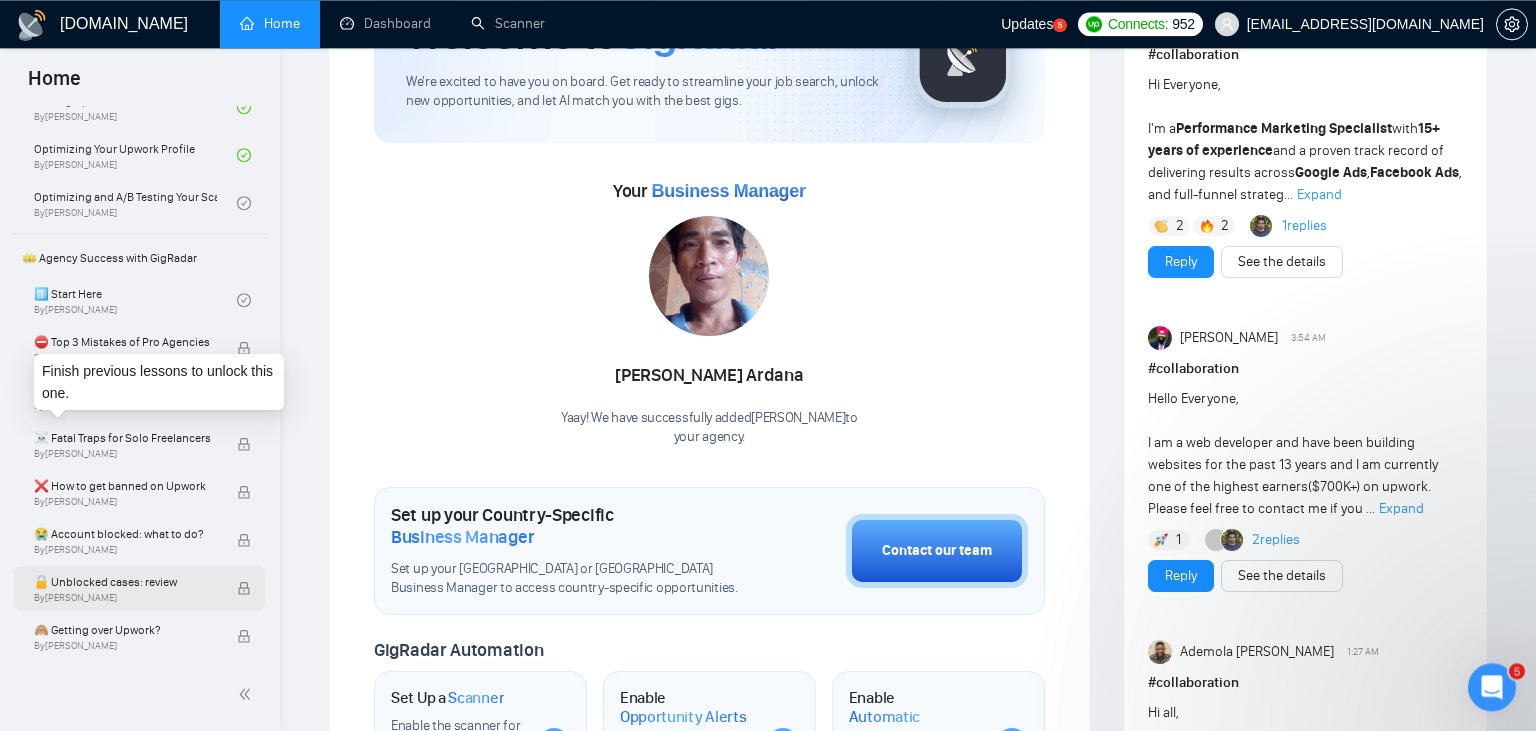 scroll, scrollTop: 120, scrollLeft: 0, axis: vertical 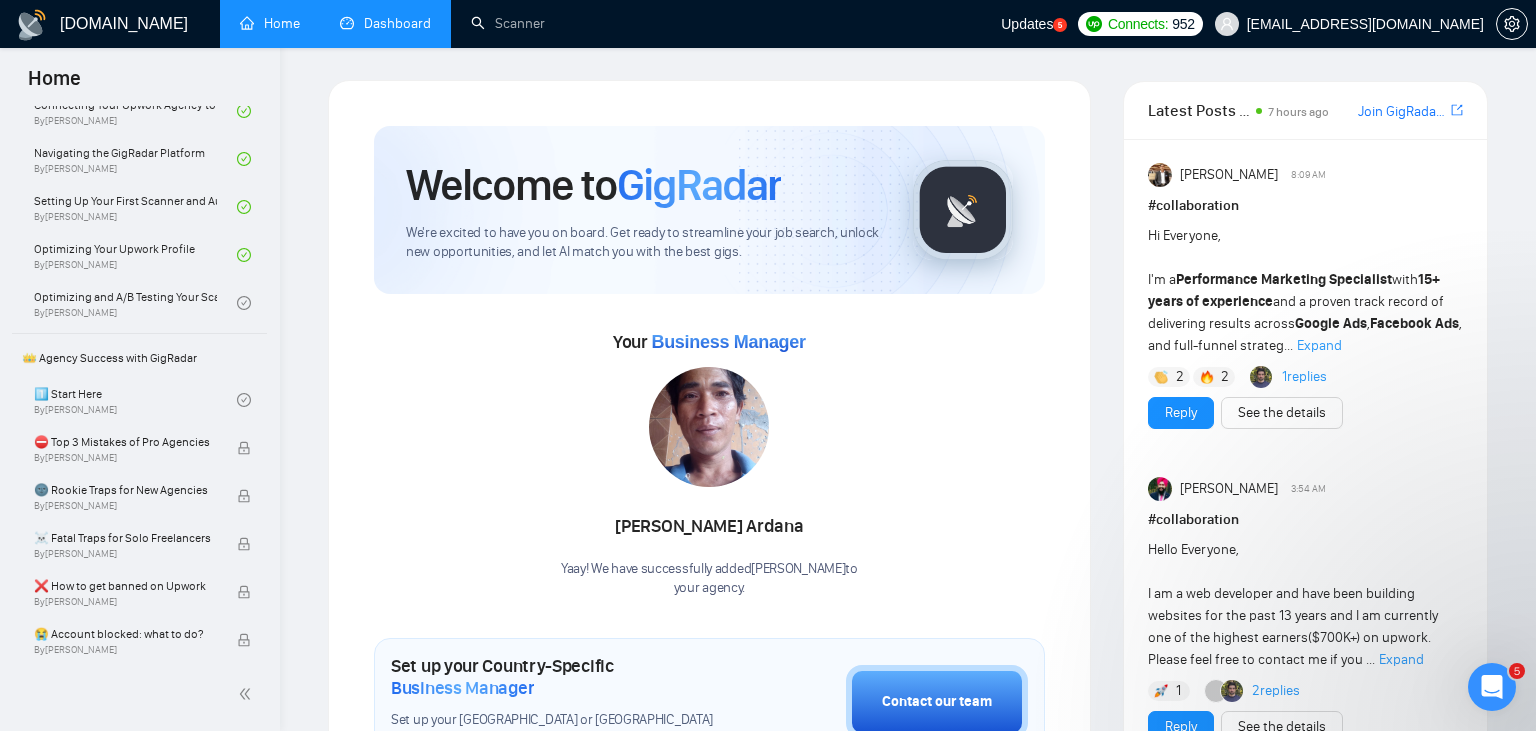 click on "Dashboard" at bounding box center [385, 23] 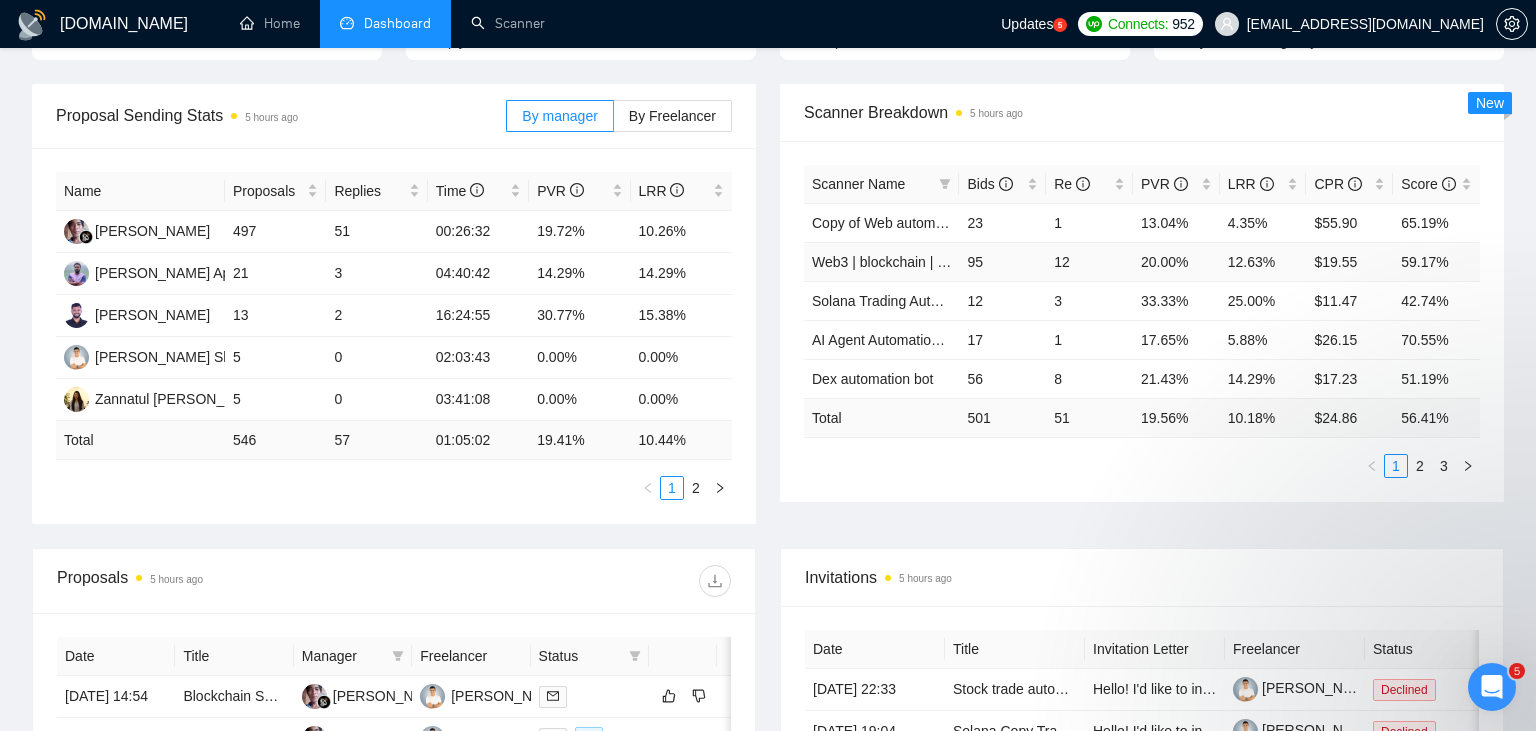 scroll, scrollTop: 0, scrollLeft: 0, axis: both 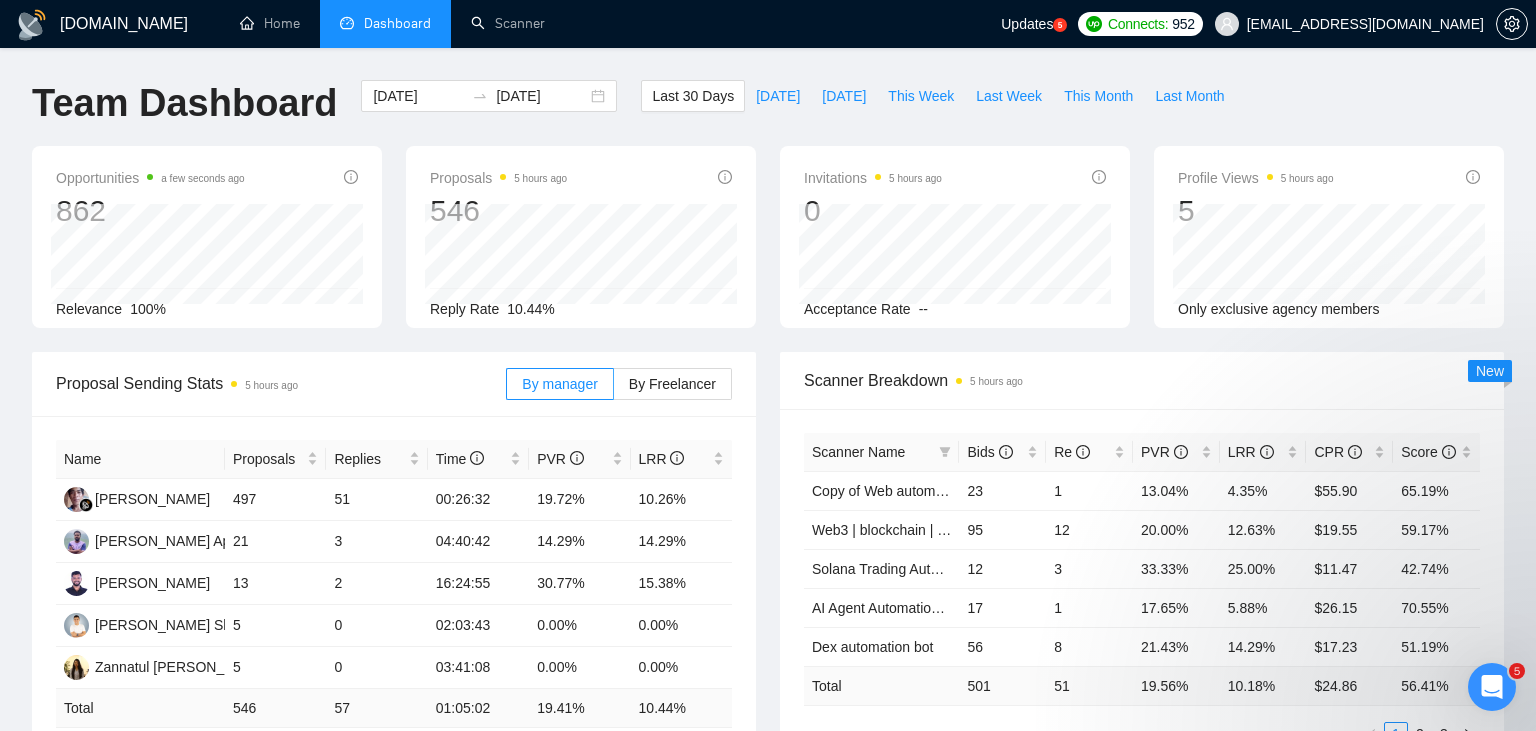 click on "[DOMAIN_NAME]" at bounding box center [124, 24] 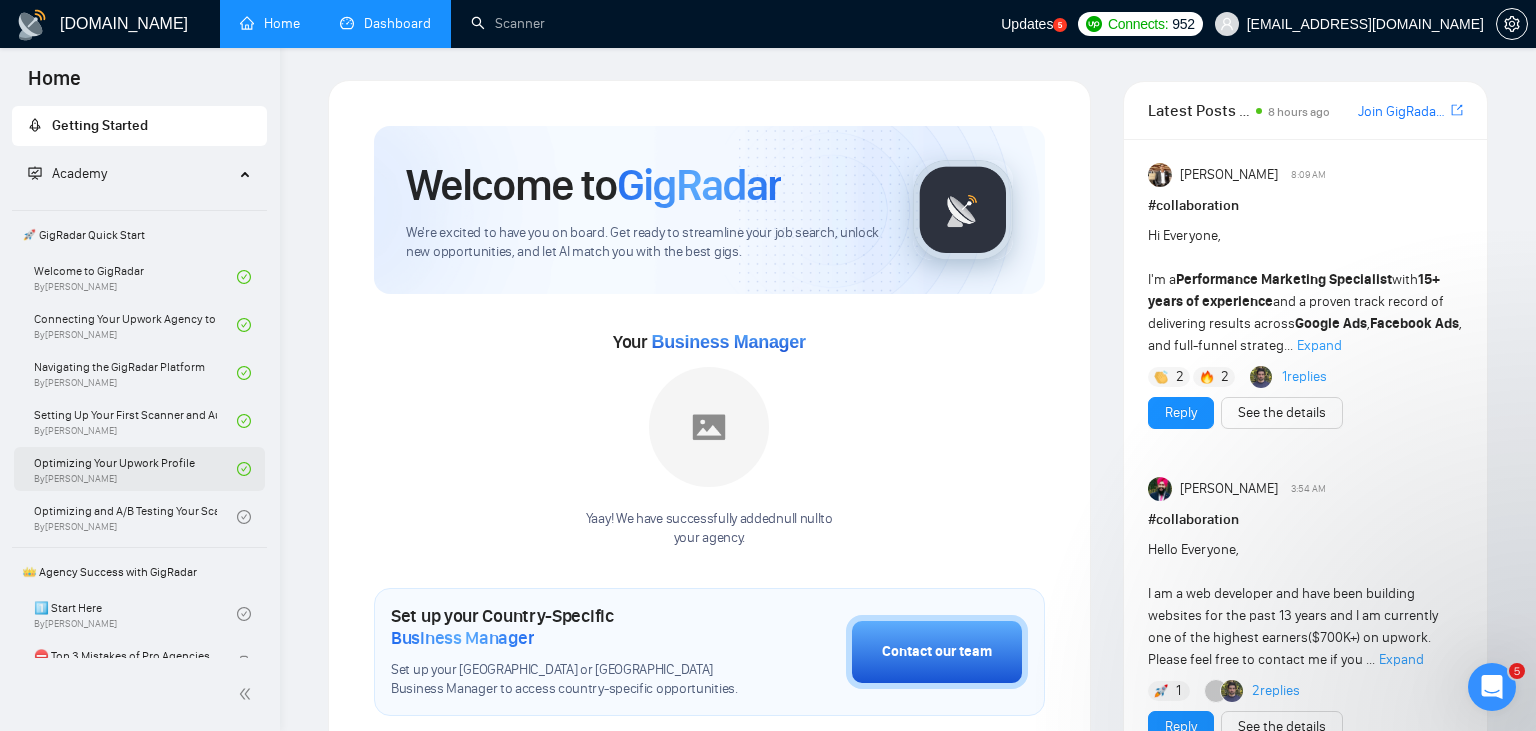 scroll, scrollTop: 314, scrollLeft: 0, axis: vertical 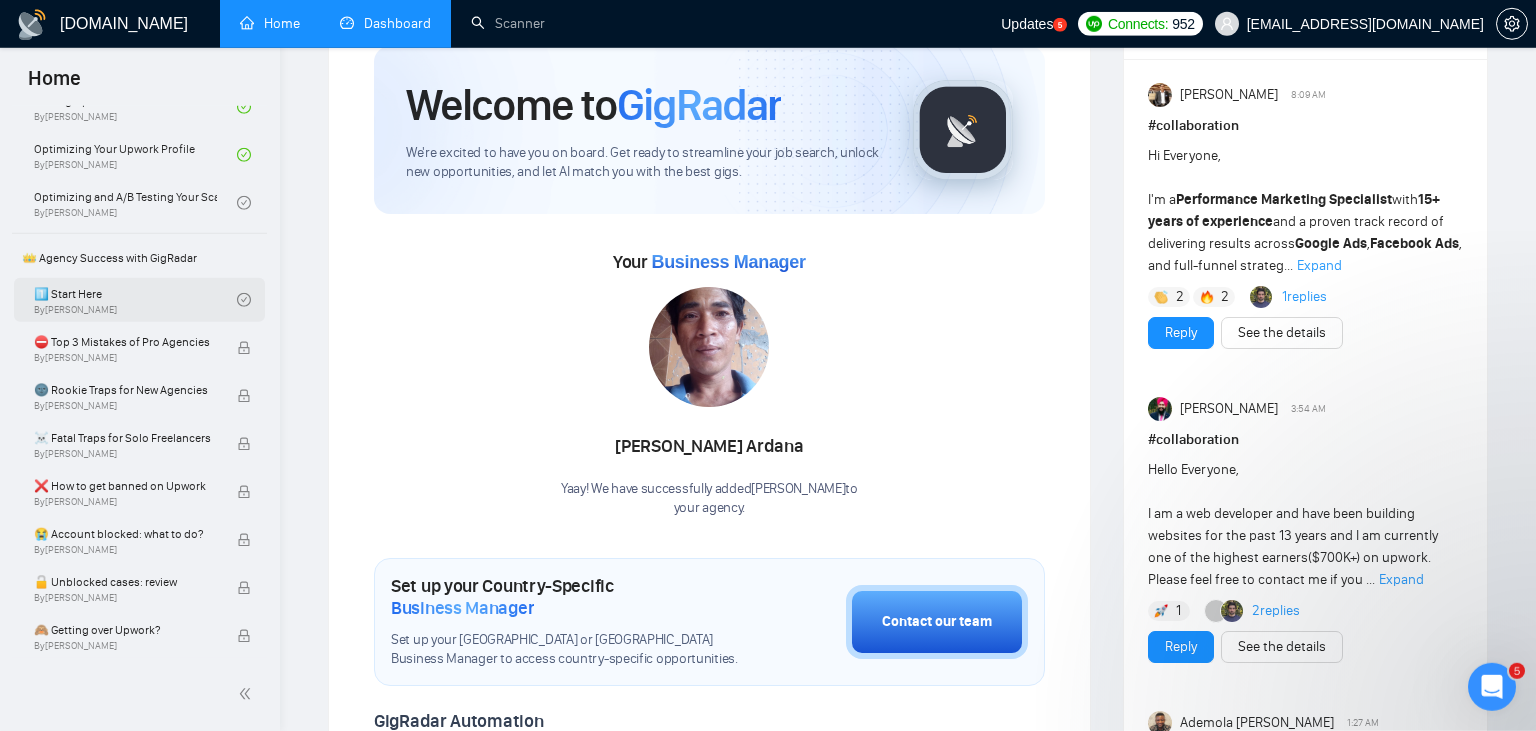 click on "1️⃣ Start Here By  [PERSON_NAME]" at bounding box center (135, 300) 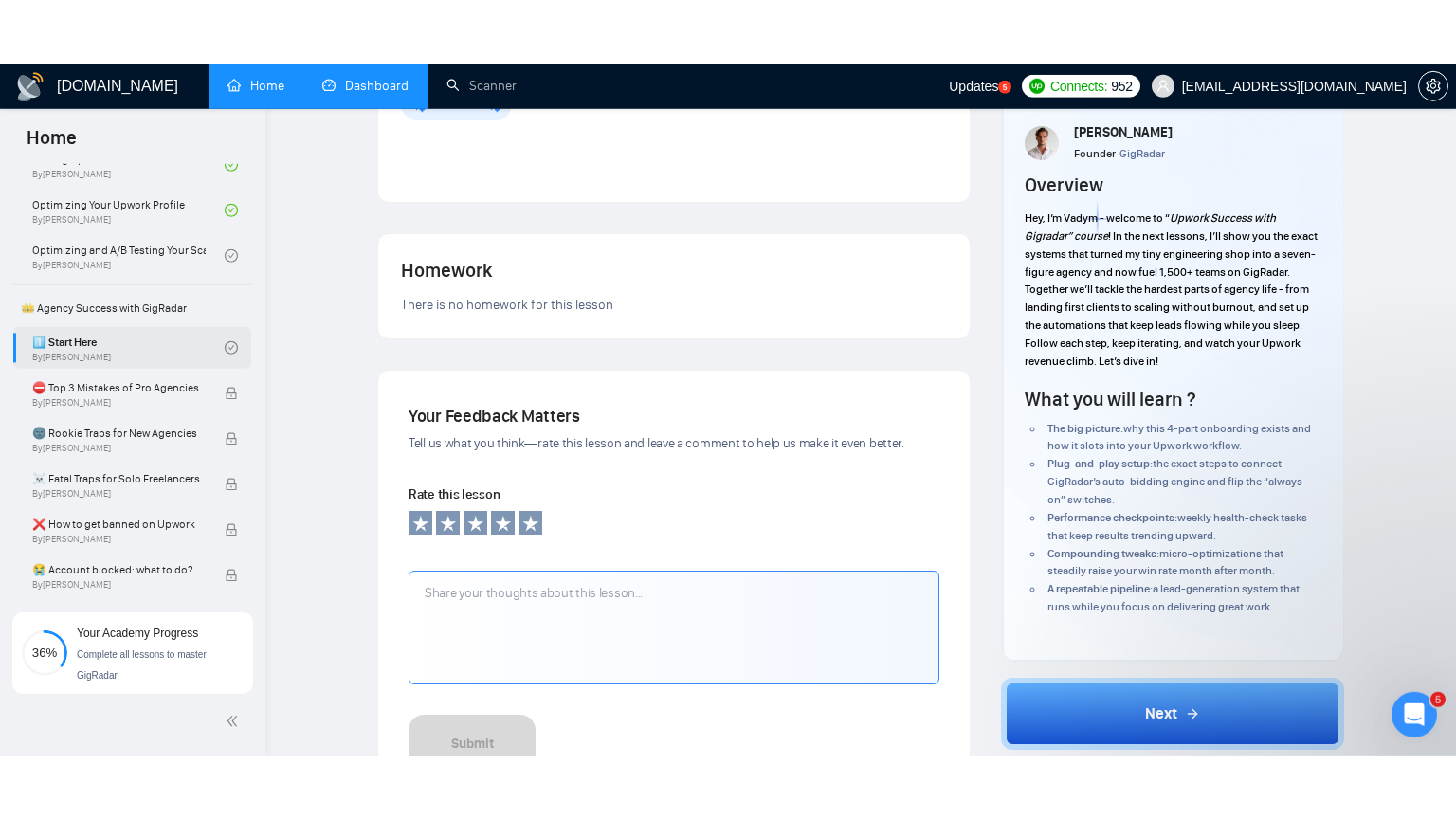 scroll, scrollTop: 0, scrollLeft: 0, axis: both 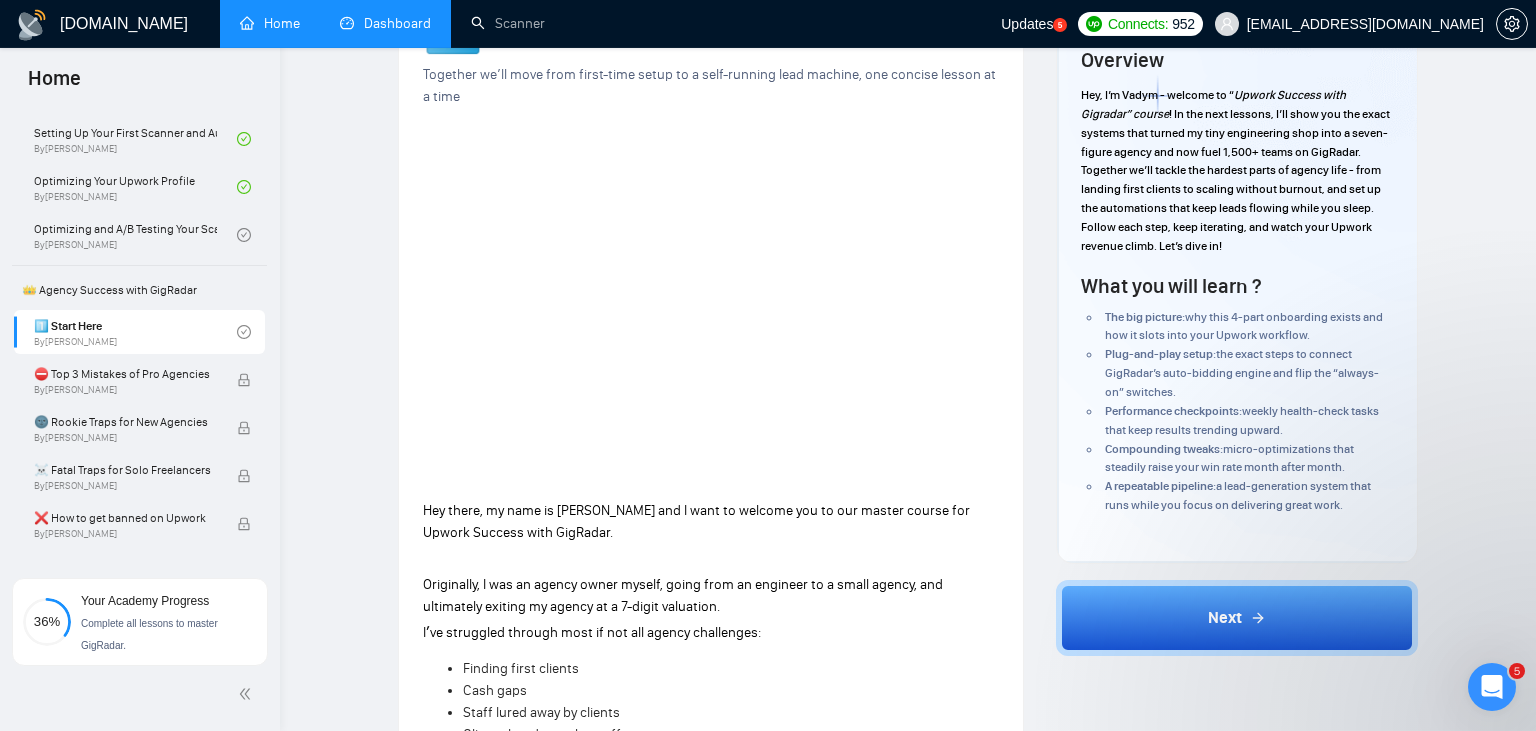 click at bounding box center [1336, 619] 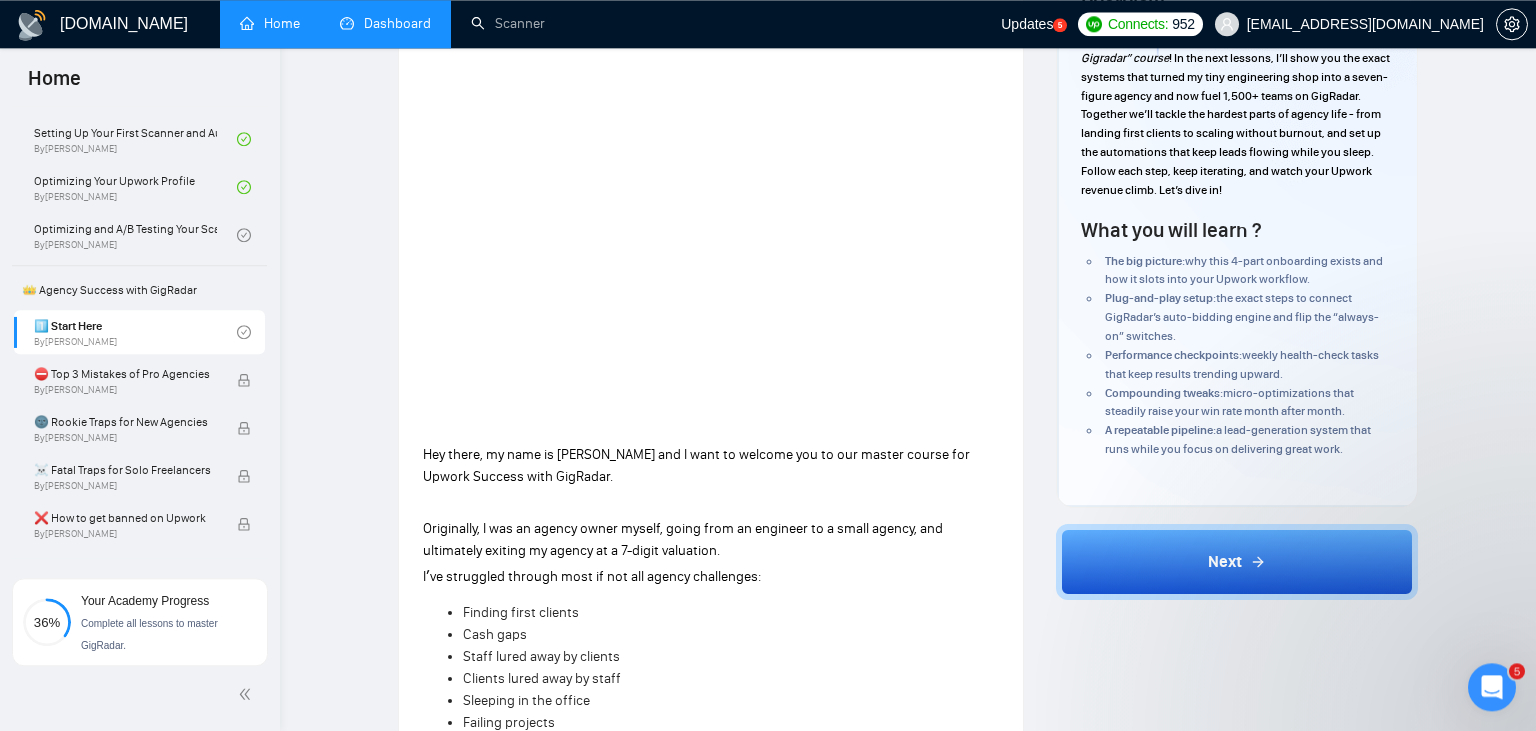 scroll, scrollTop: 210, scrollLeft: 0, axis: vertical 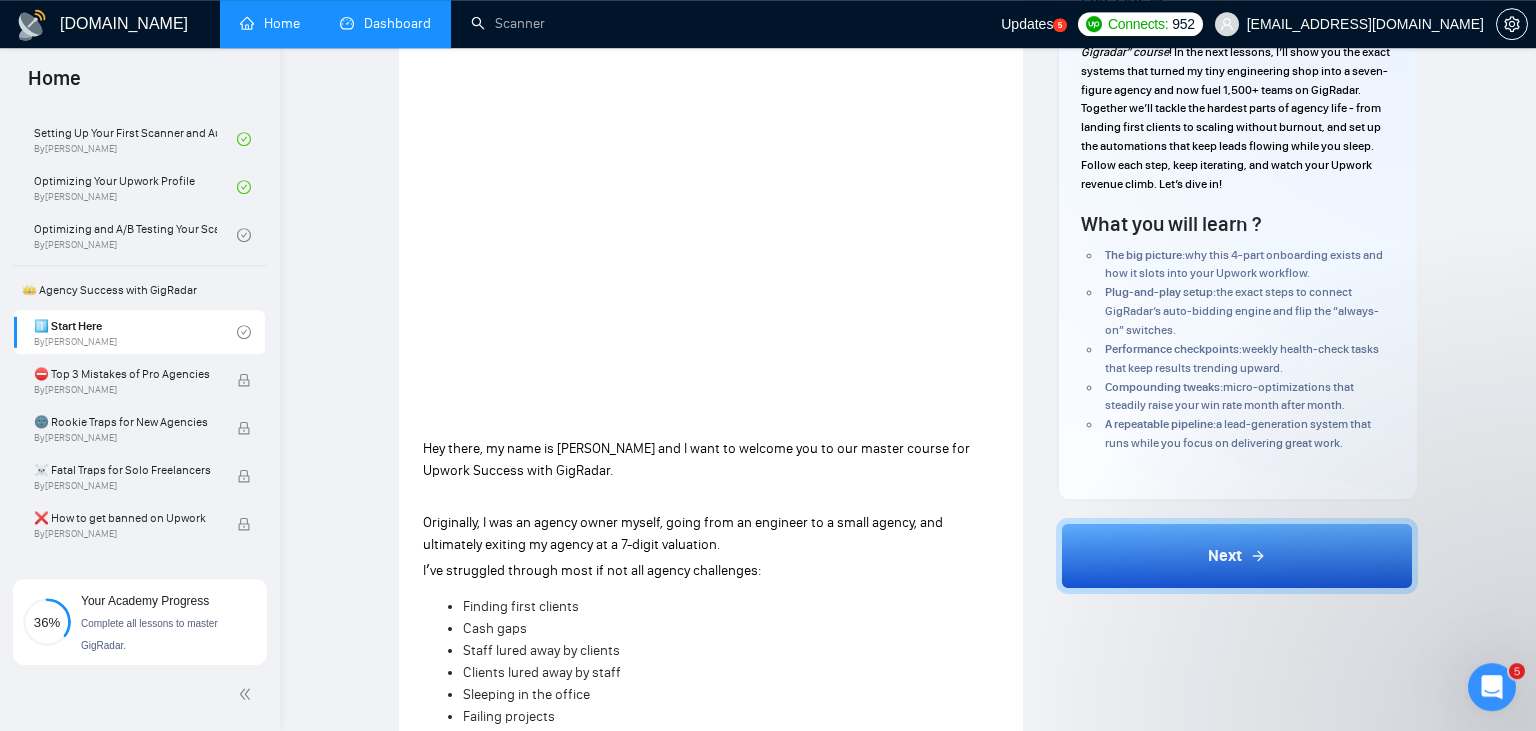 drag, startPoint x: 1180, startPoint y: 594, endPoint x: 1143, endPoint y: 567, distance: 45.80393 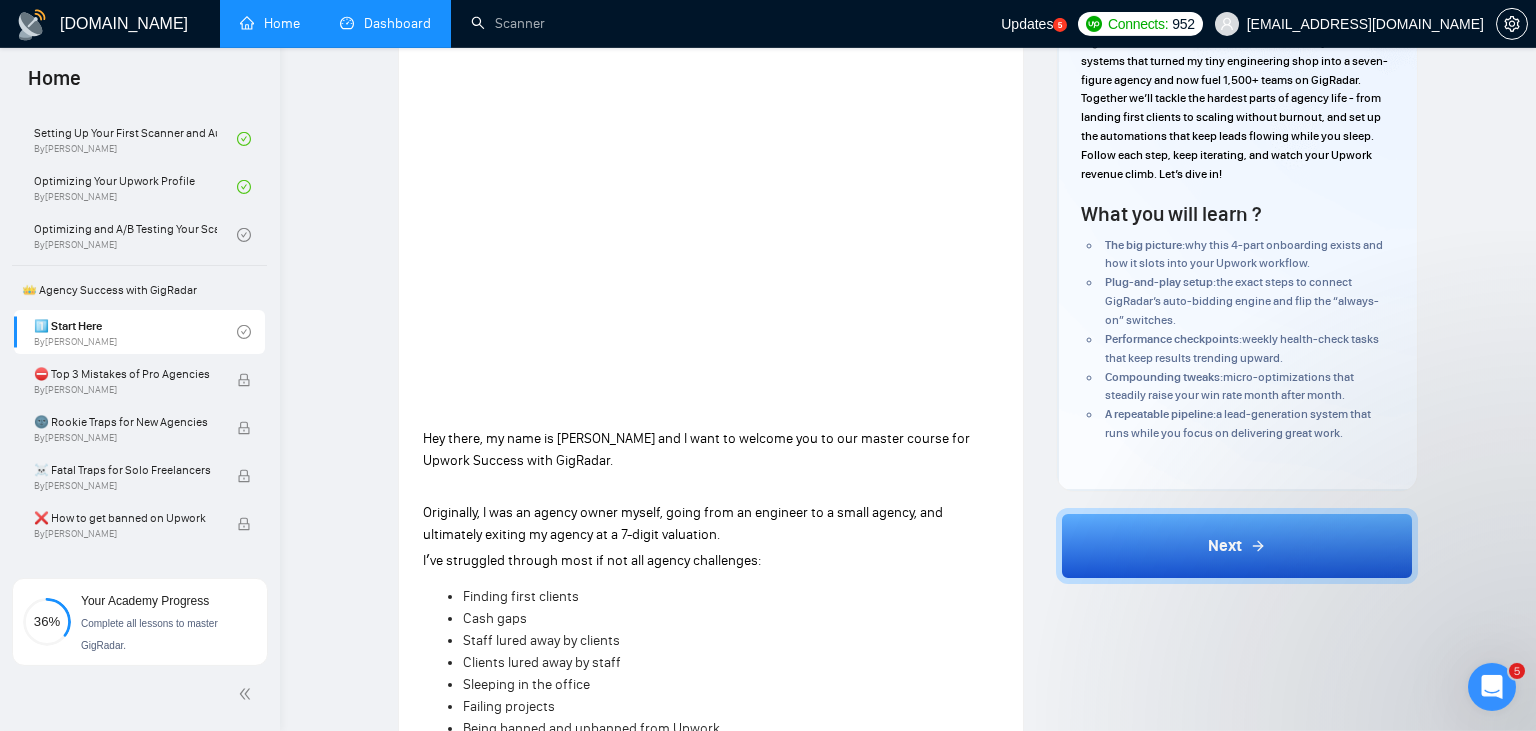 scroll, scrollTop: 197, scrollLeft: 0, axis: vertical 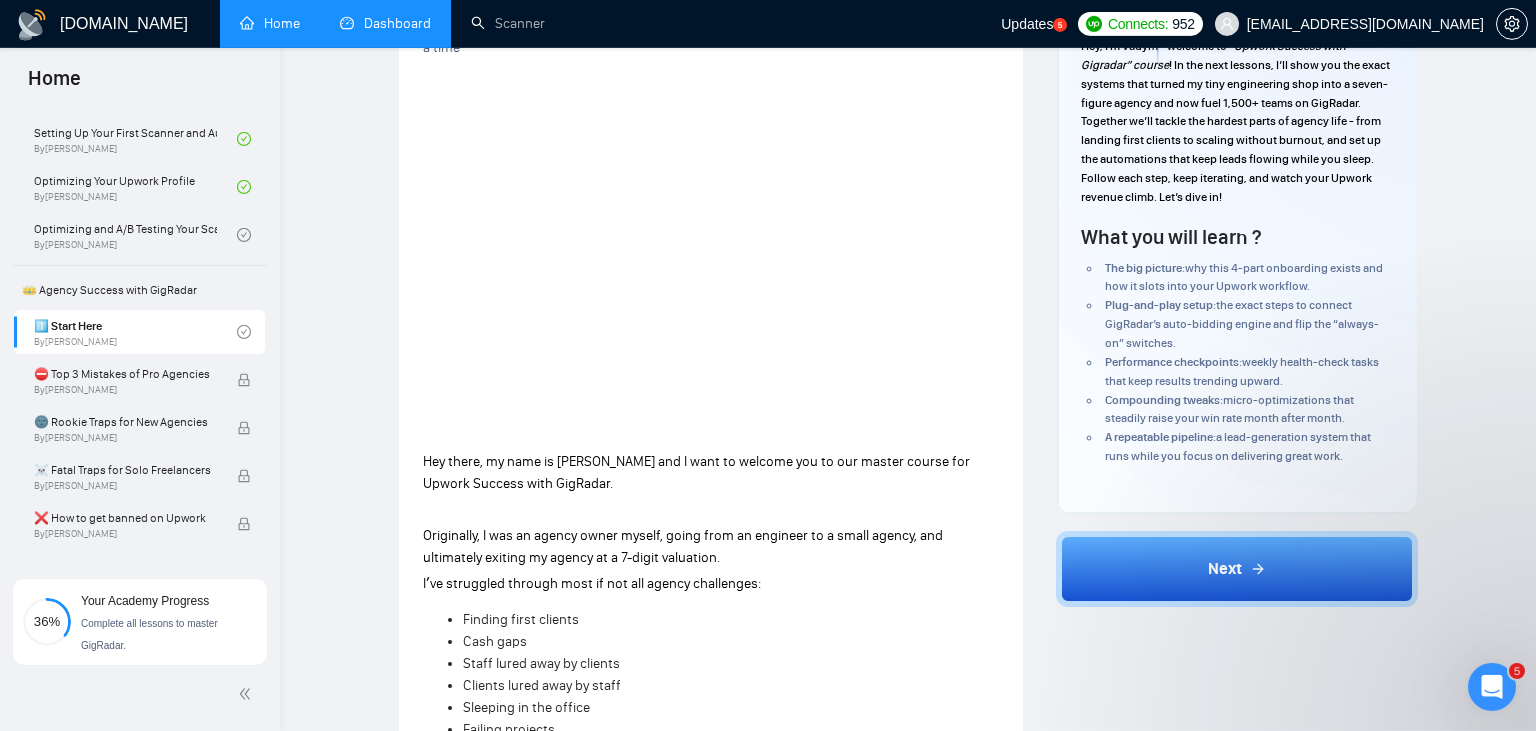 click at bounding box center (1336, 619) 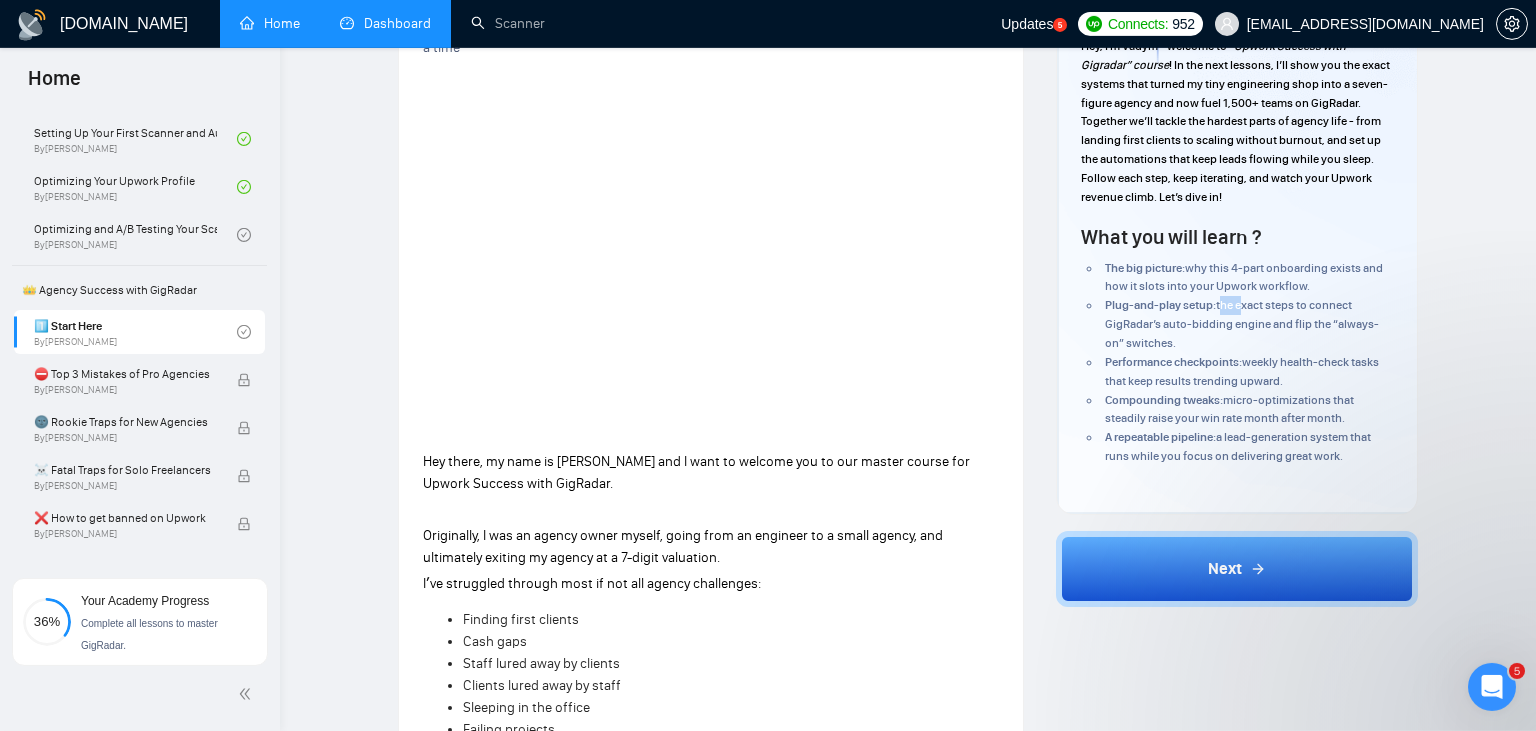 click on "the exact steps to connect GigRadar’s auto-bidding engine and flip the “always-on” switches." at bounding box center (1242, 324) 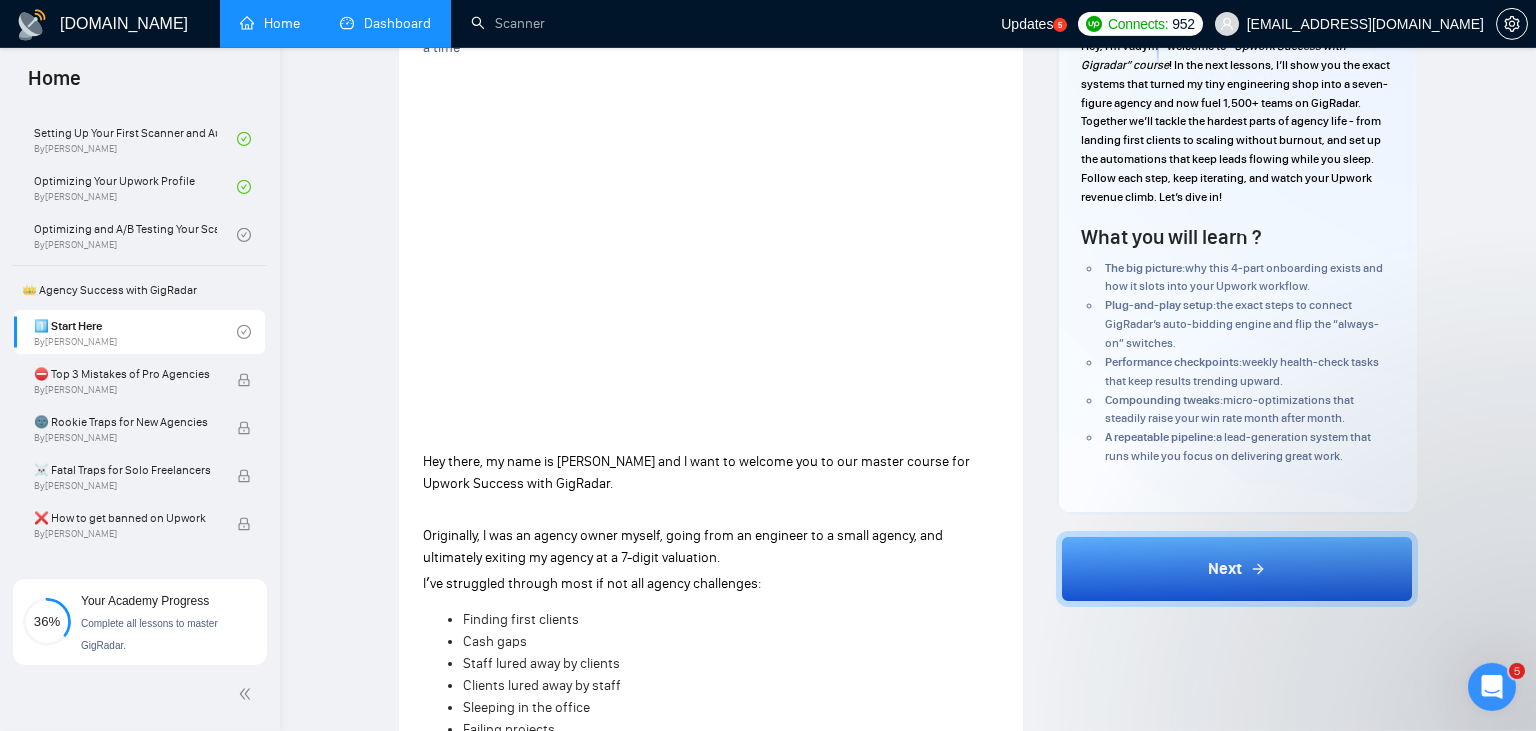 click on "Author [PERSON_NAME] Founder GigRadar Overview Hey, I’m Vadym - welcome to “ Upwork Success with Gigradar” course ! In the next lessons, I’ll show you the exact systems that turned my tiny engineering shop into a seven-figure agency and now fuel 1,500+ teams on GigRadar. Together we’ll tackle the hardest parts of agency life - from landing first clients to scaling without burnout, and set up the automations that keep leads flowing while you sleep. Follow each step, keep iterating, and watch your Upwork revenue climb. Let’s dive in! What you will learn ? The big picture:  why this 4-part onboarding exists and how it slots into your Upwork workflow. Plug-and-play setup:  the exact steps to connect GigRadar’s auto-bidding engine and flip the “always-on” switches. Performance checkpoints:  weekly health-check tasks that keep results trending upward. Compounding tweaks:  micro-optimizations that steadily raise your win rate month after month. A repeatable pipeline:" at bounding box center (1237, 199) 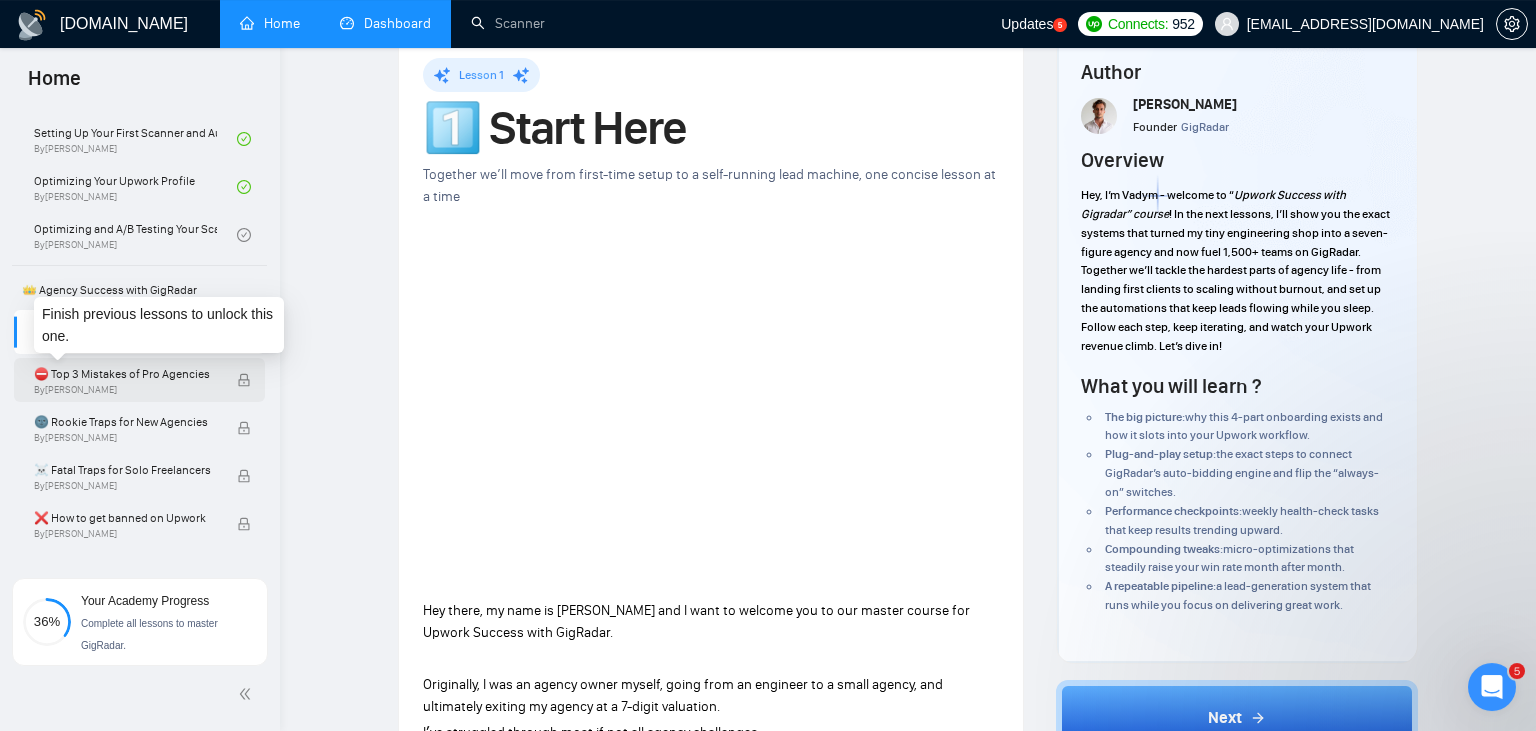 click on "⛔ Top 3 Mistakes of Pro Agencies" at bounding box center (125, 374) 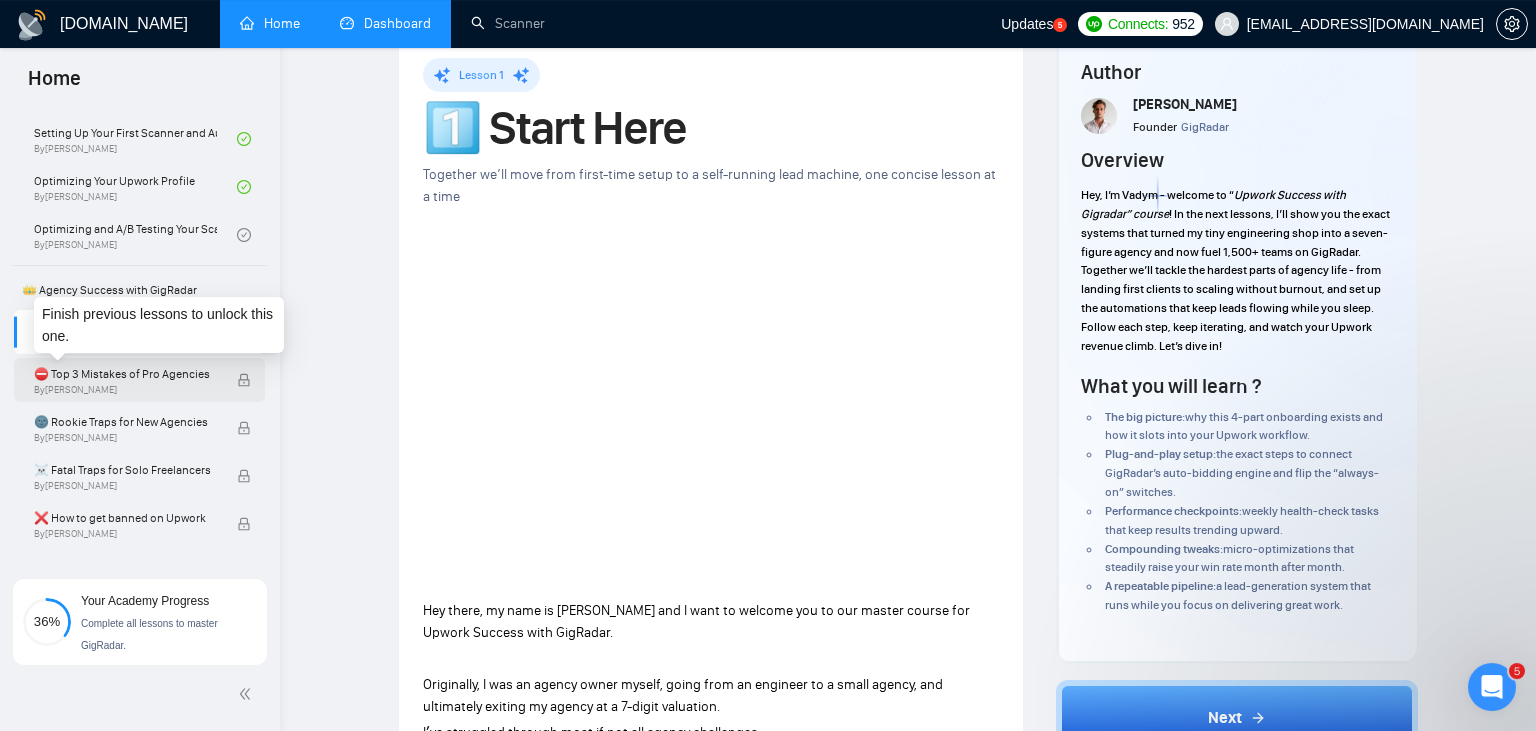 click on "⛔ Top 3 Mistakes of Pro Agencies" at bounding box center (125, 374) 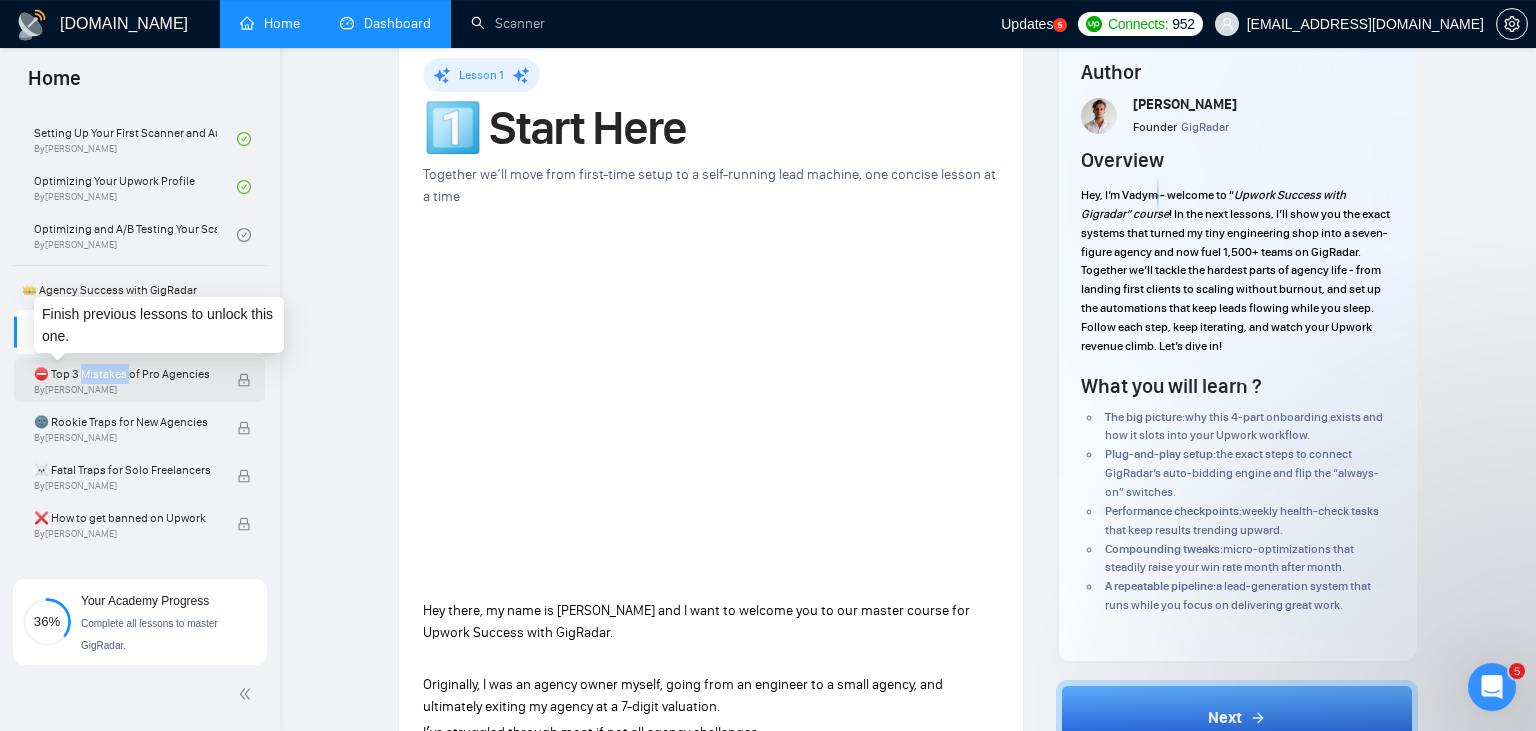 click on "⛔ Top 3 Mistakes of Pro Agencies" at bounding box center (125, 374) 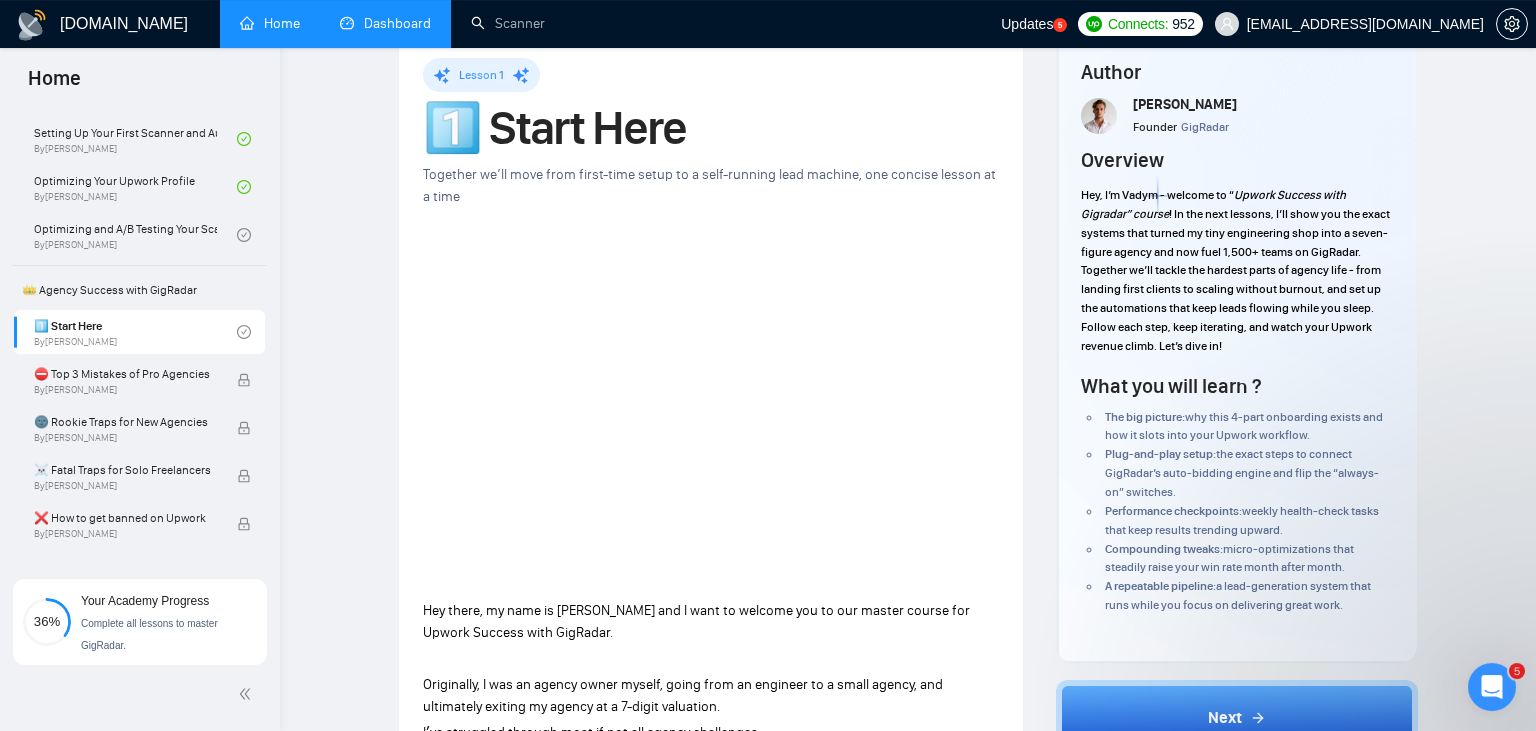 click on "Lesson 1 1️⃣ Start Here Together we’ll move from first-time setup to a self-running lead machine, one concise lesson at a time Hey there, my name is [PERSON_NAME] and I want to welcome you to our master course for Upwork Success with GigRadar. Originally, I was an agency owner myself, going from an engineer to a small agency, and ultimately exiting my agency at a 7-digit valuation. Iʼve struggled through most if not all agency challenges: Finding first clients Cash gaps Staff lured away by clients Clients lured away by staff Sleeping in the office Failing projects Being banned and unbanned from Upwork Breaking up with my partners Walking away Iʼve got lucky enough to call it a success story and walk away with a bit of cash to fuel my next ambition. Full disclaimer:  Why people fail on Upwork Why do some agencies make millions of dollars in the early days of Upwork and keep earning millions now despite all the platform changes while others fail at the start or struggle to keep up? Homework Rate this lesson" at bounding box center (908, 1133) 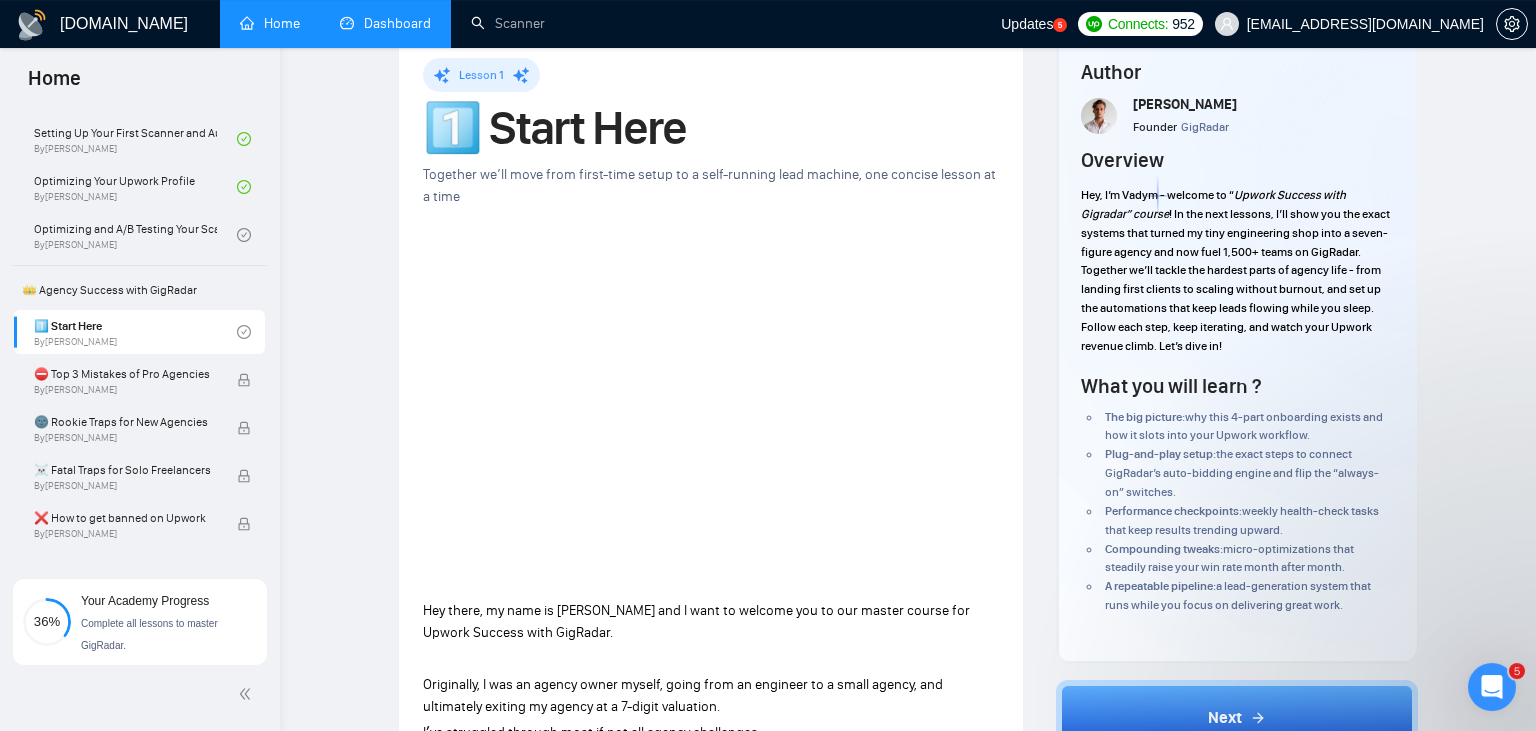 scroll, scrollTop: 255, scrollLeft: 0, axis: vertical 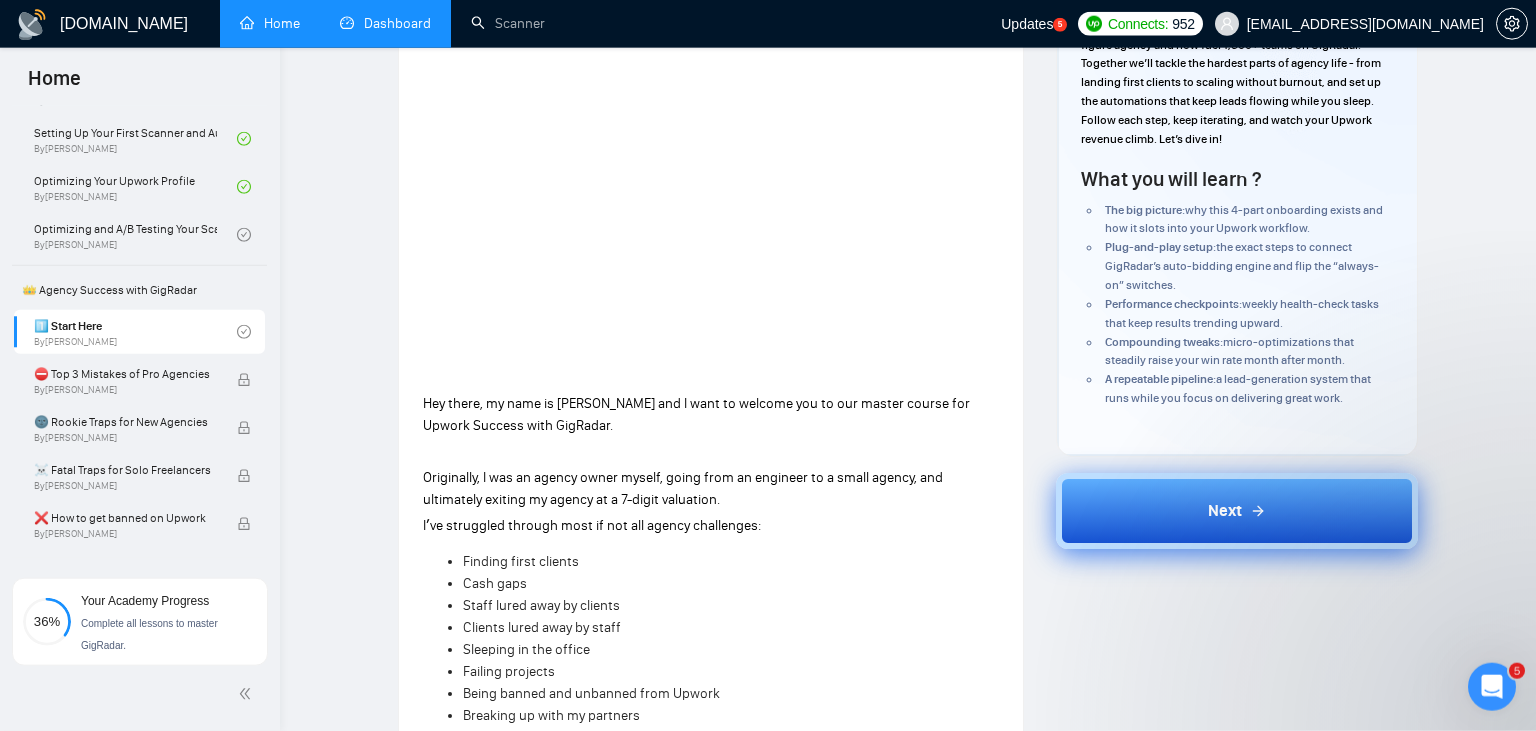 click on "Next" at bounding box center (1237, 511) 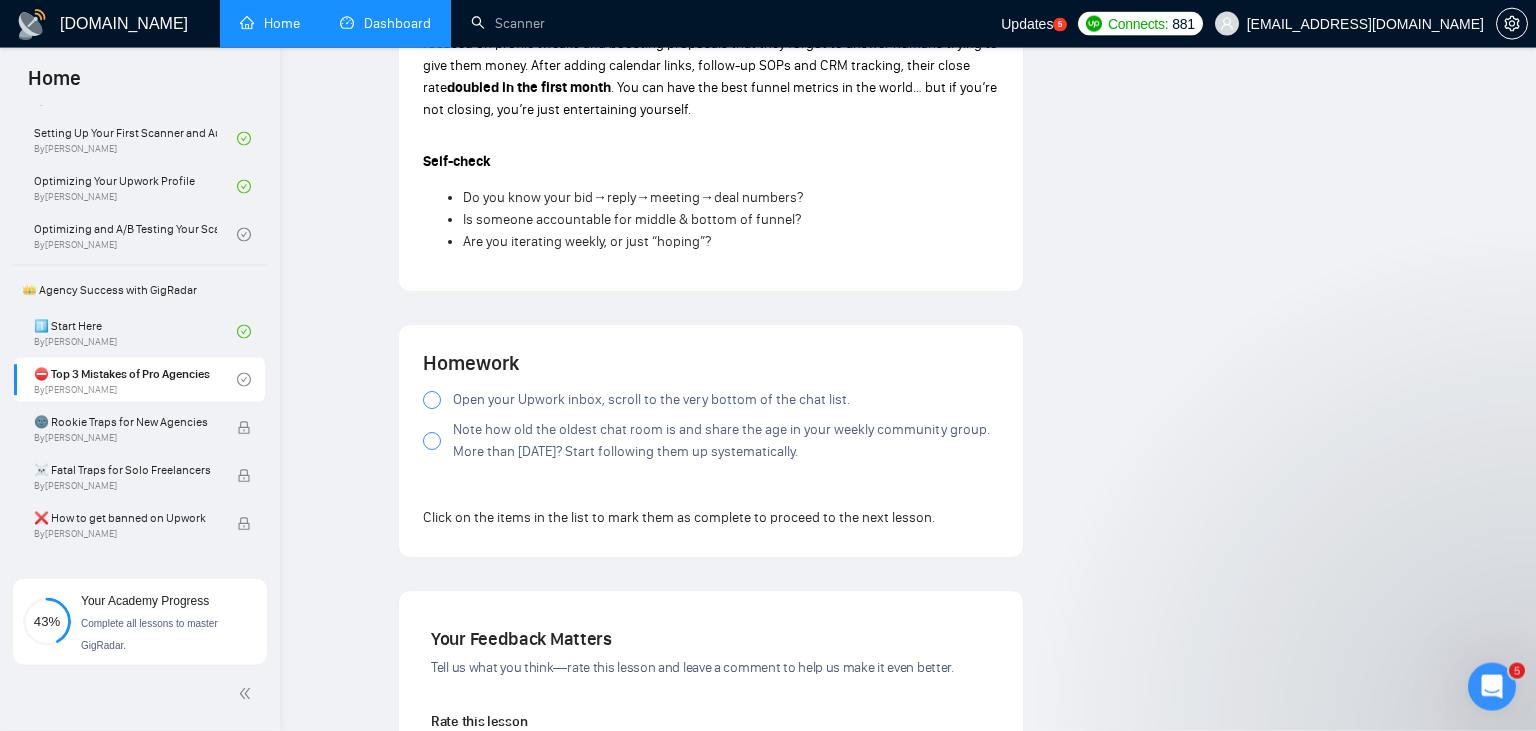 scroll, scrollTop: 1818, scrollLeft: 0, axis: vertical 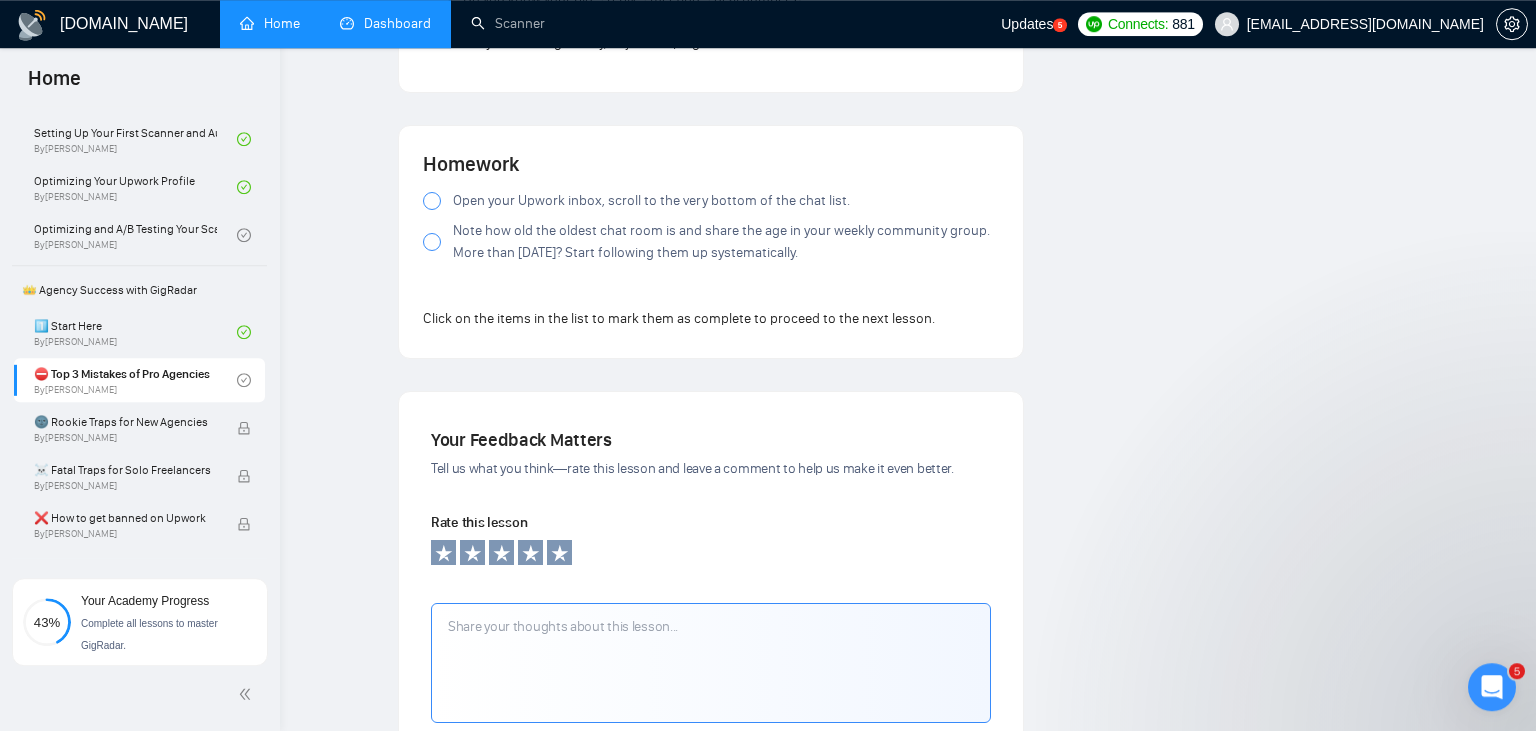 click at bounding box center [432, 201] 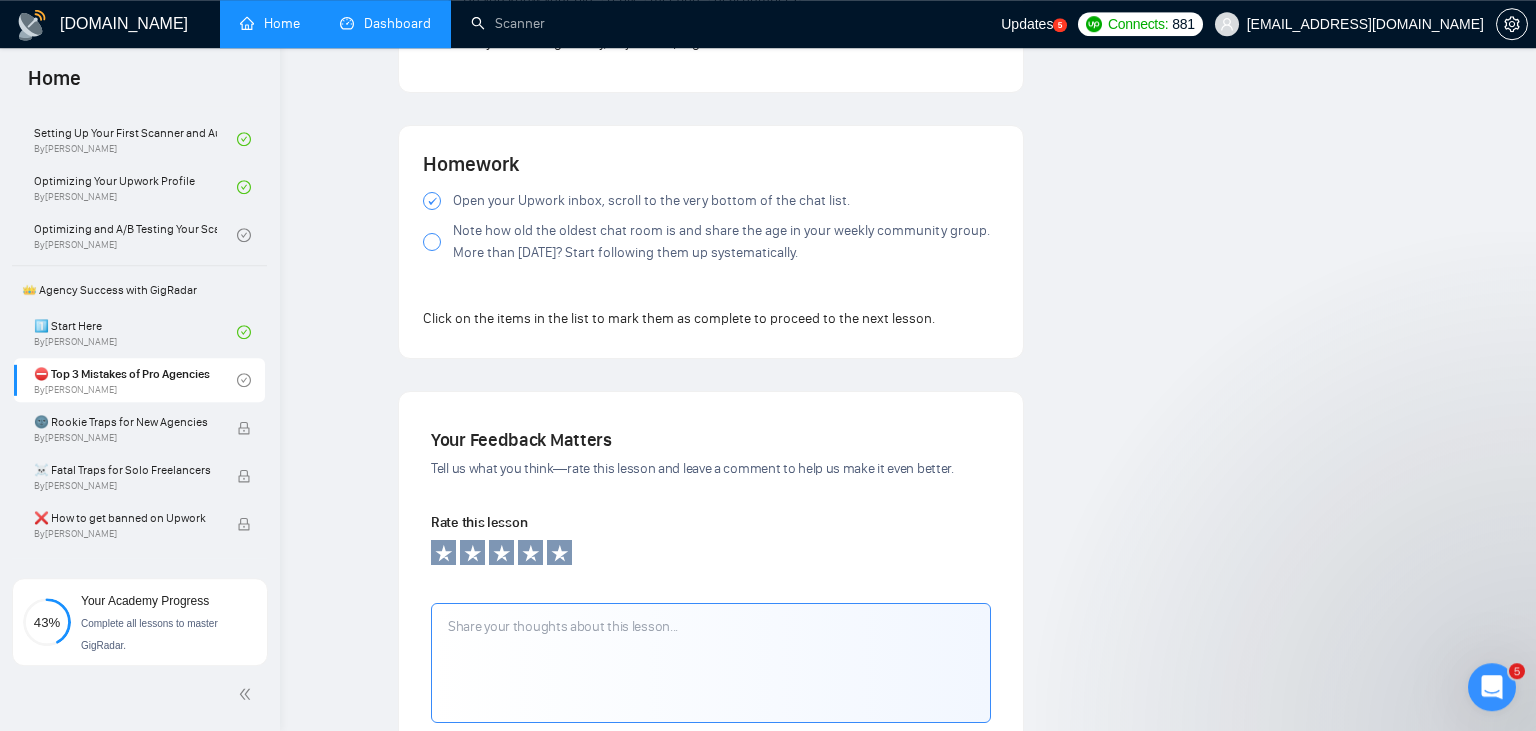 click at bounding box center (432, 242) 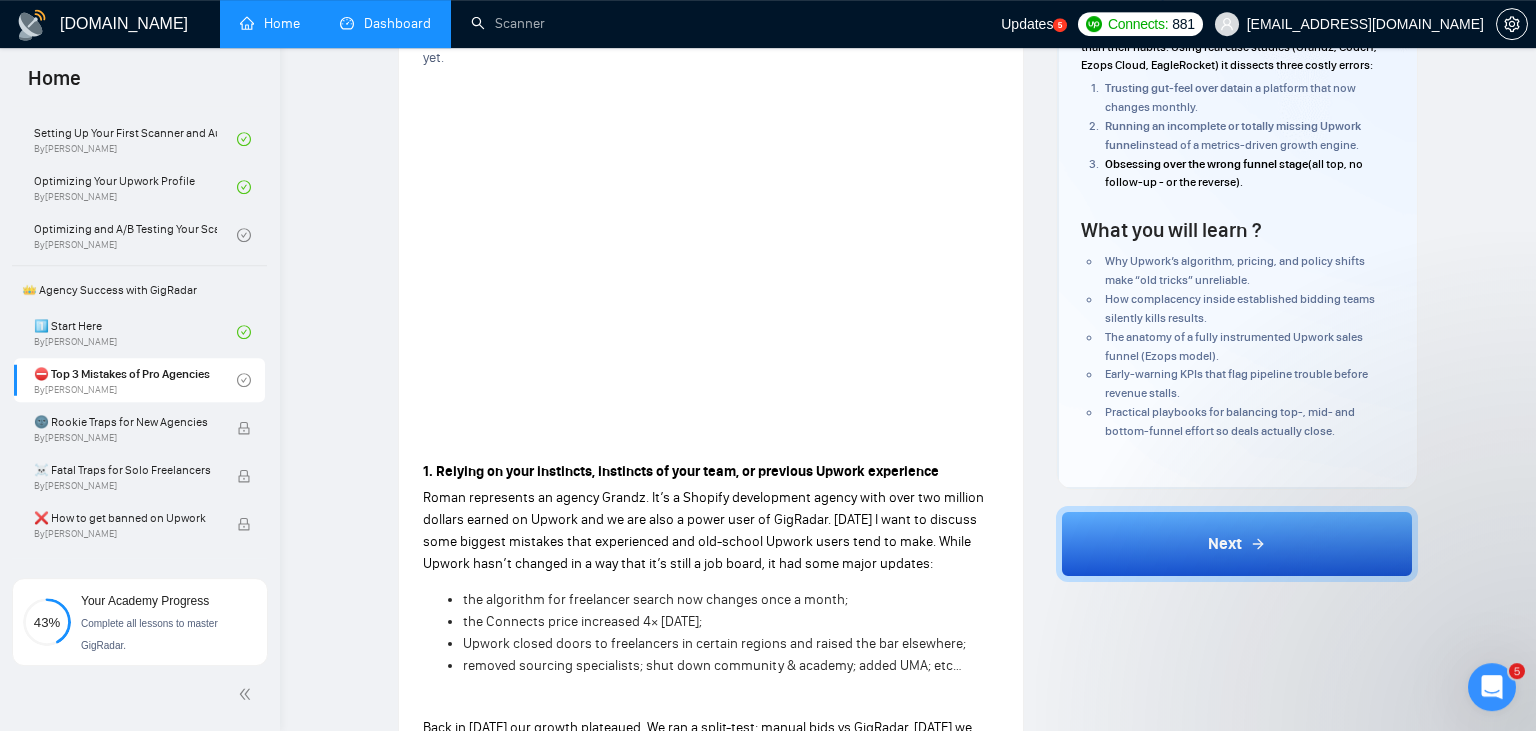 scroll, scrollTop: 252, scrollLeft: 0, axis: vertical 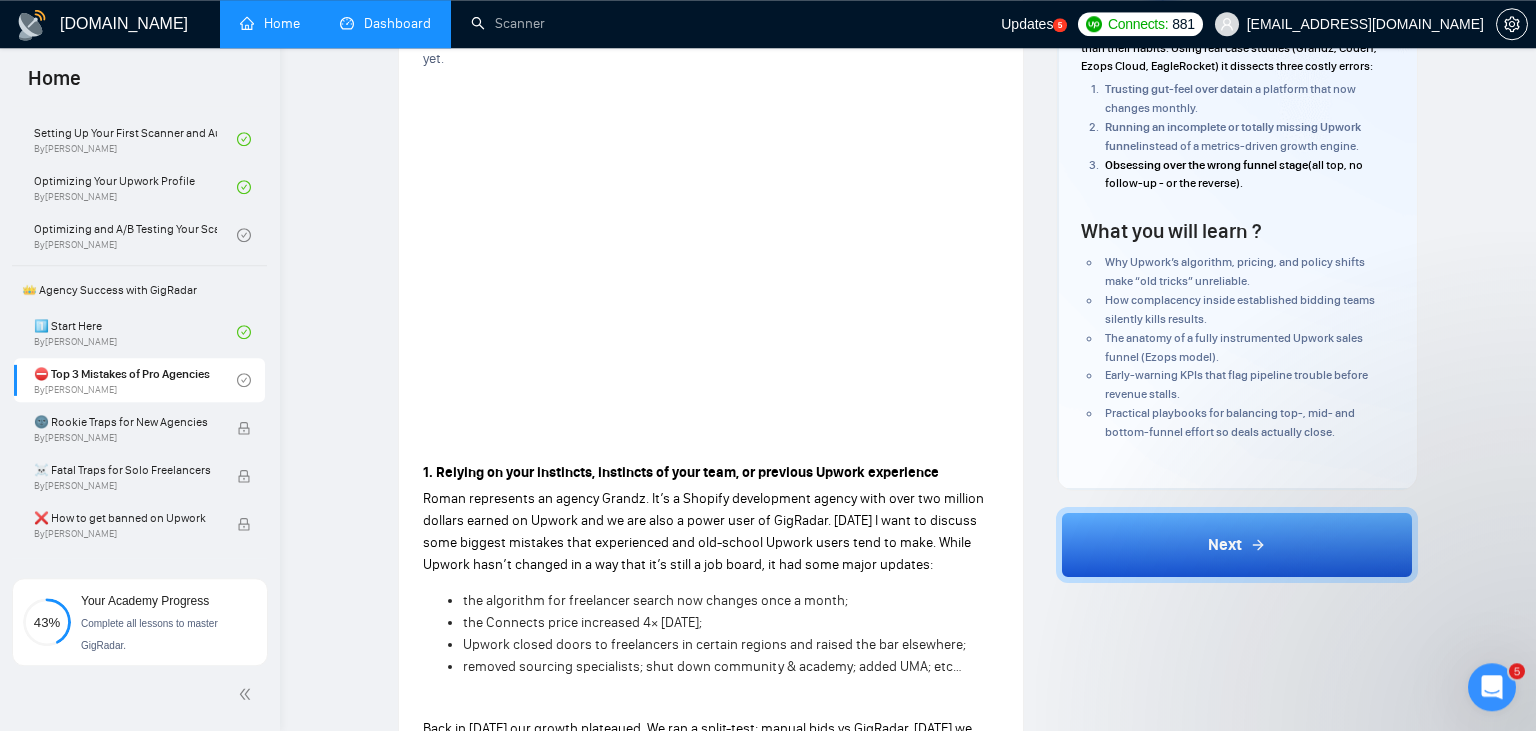 click at bounding box center (1336, 541) 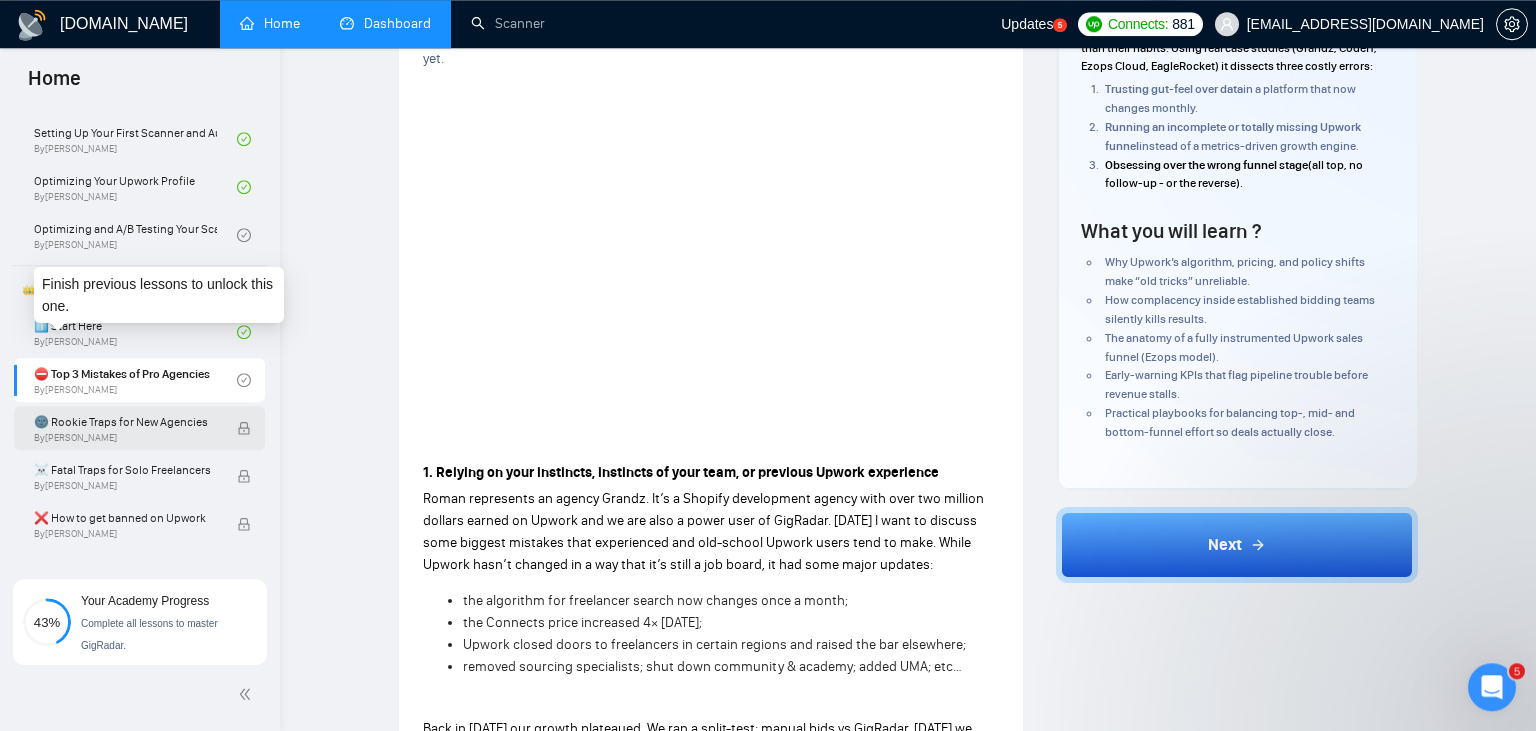 scroll, scrollTop: 415, scrollLeft: 0, axis: vertical 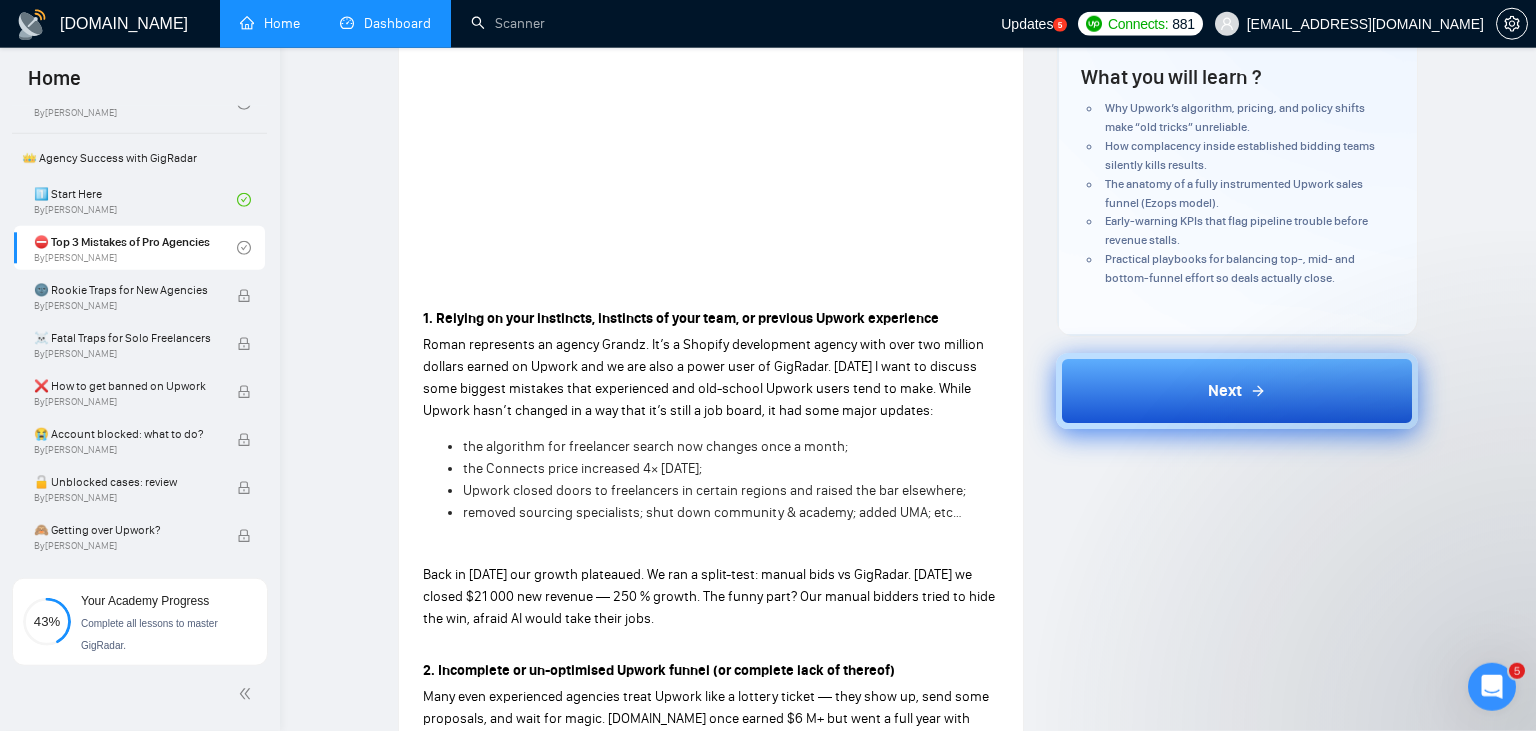click on "Next" at bounding box center (1237, 391) 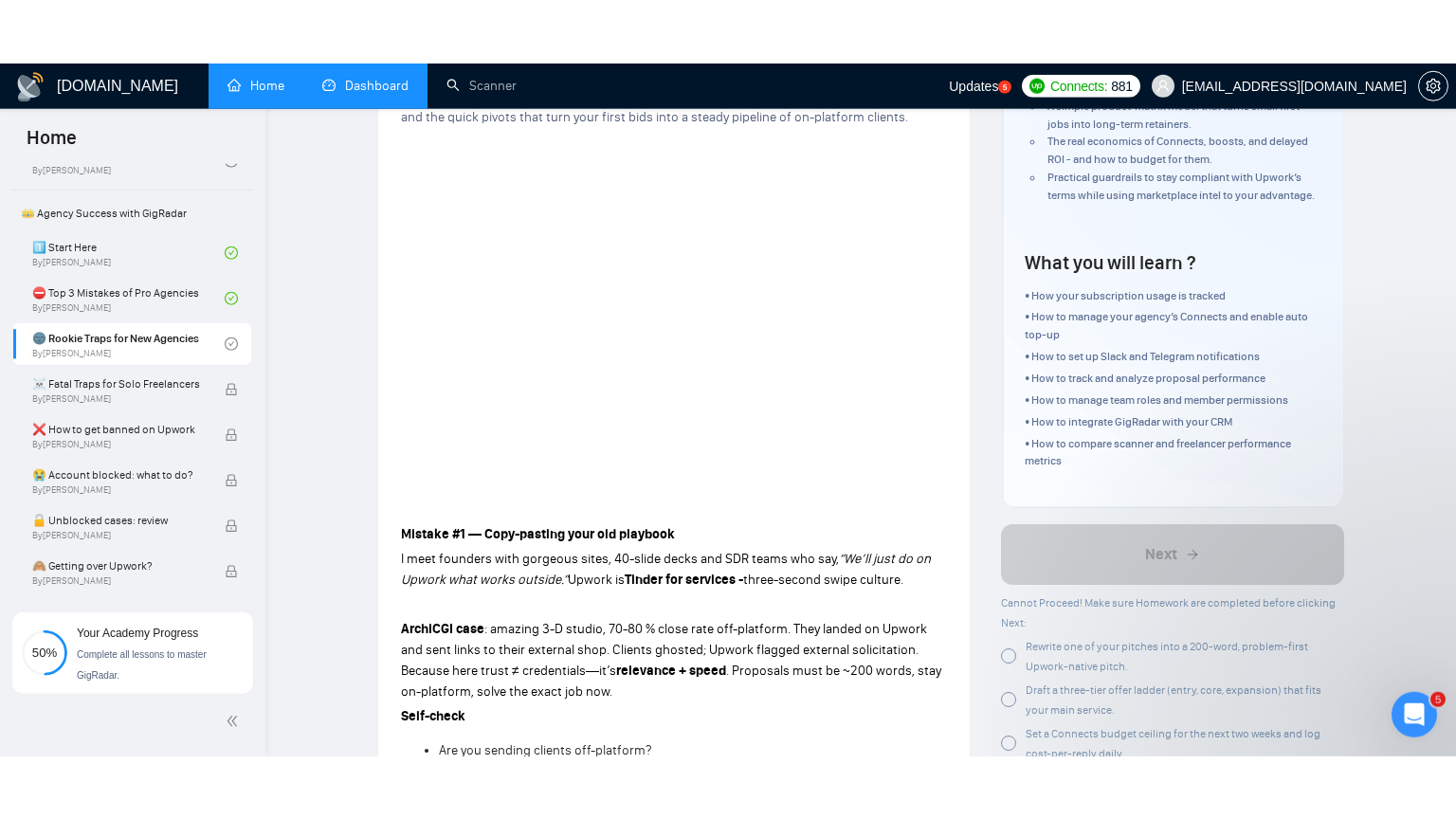 scroll, scrollTop: 206, scrollLeft: 0, axis: vertical 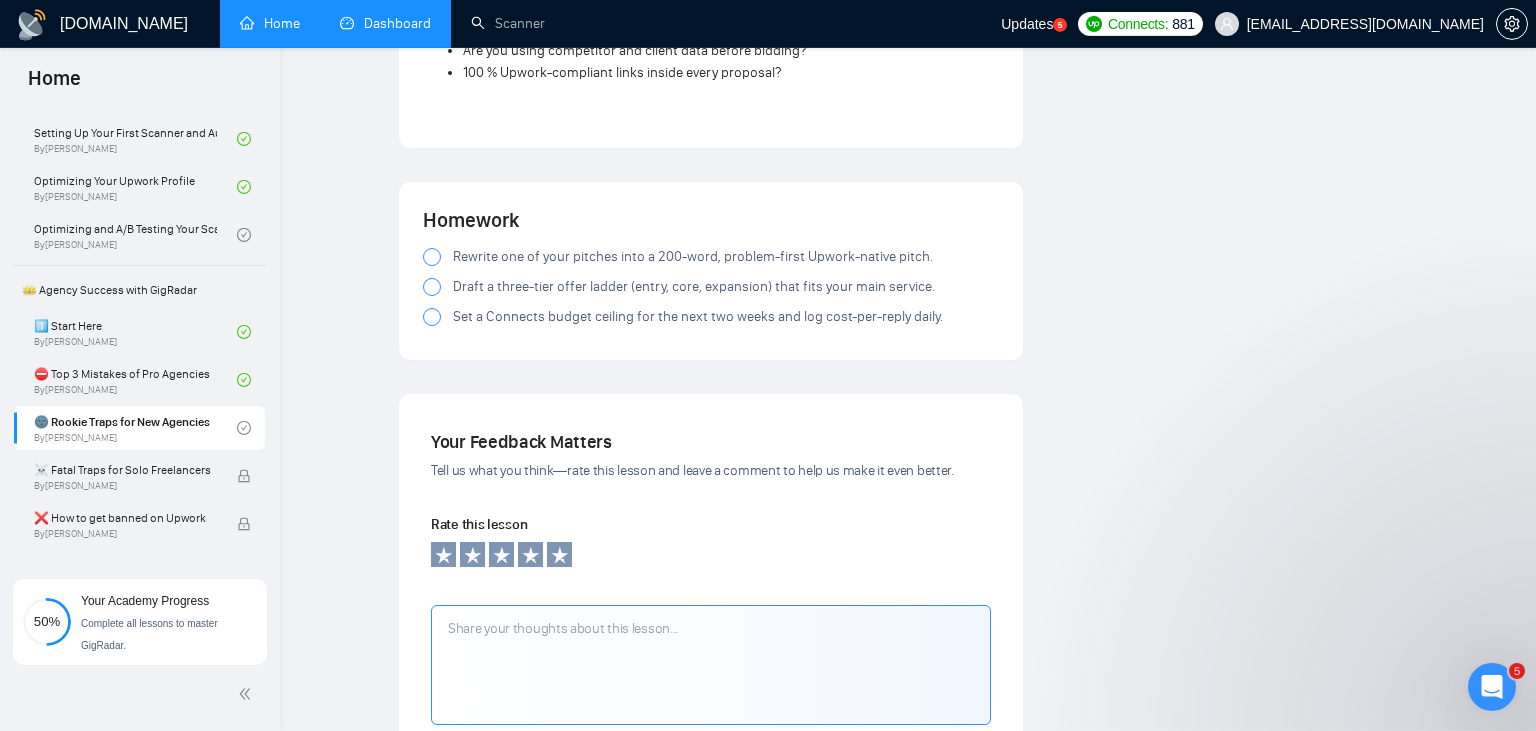 click at bounding box center [432, 257] 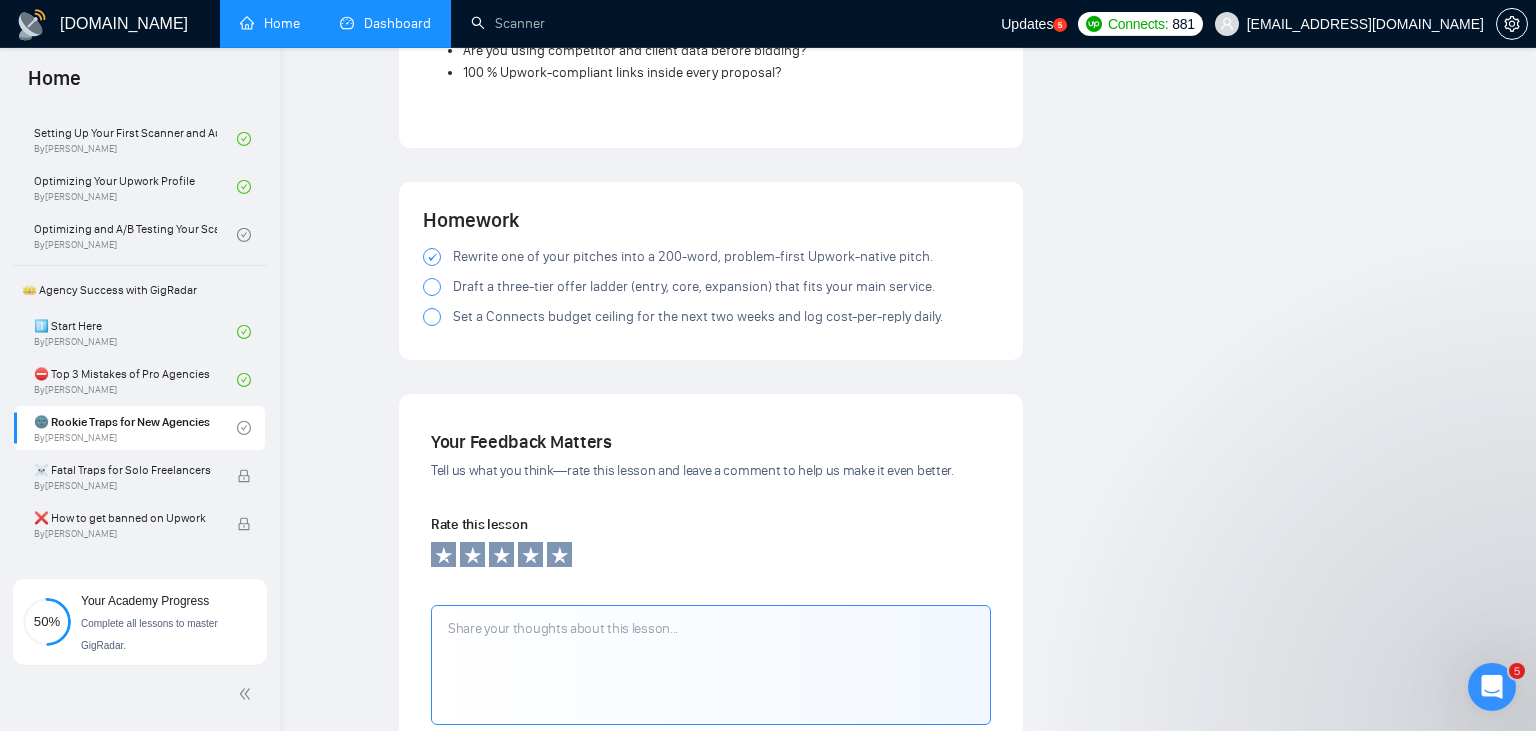 click at bounding box center (432, 287) 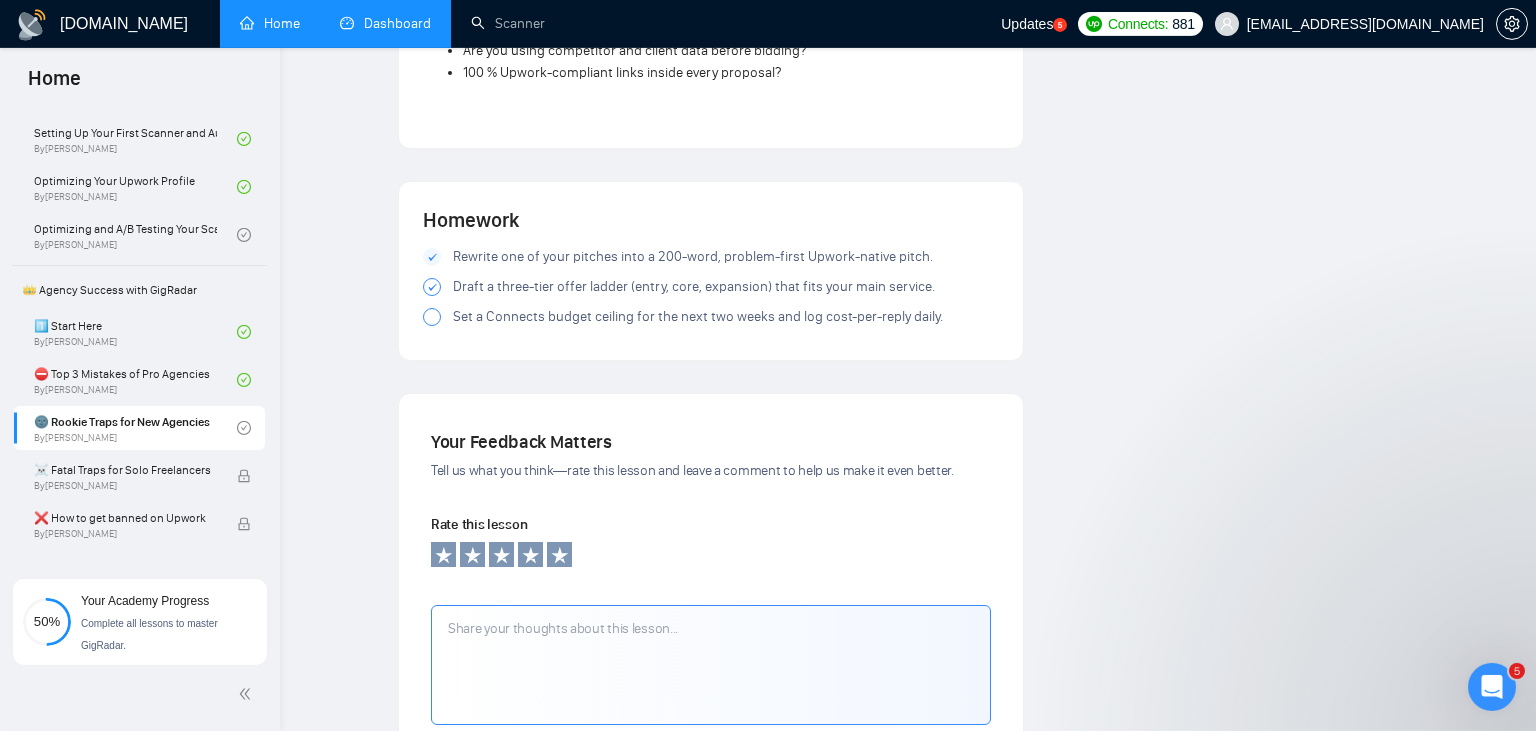 click at bounding box center [432, 317] 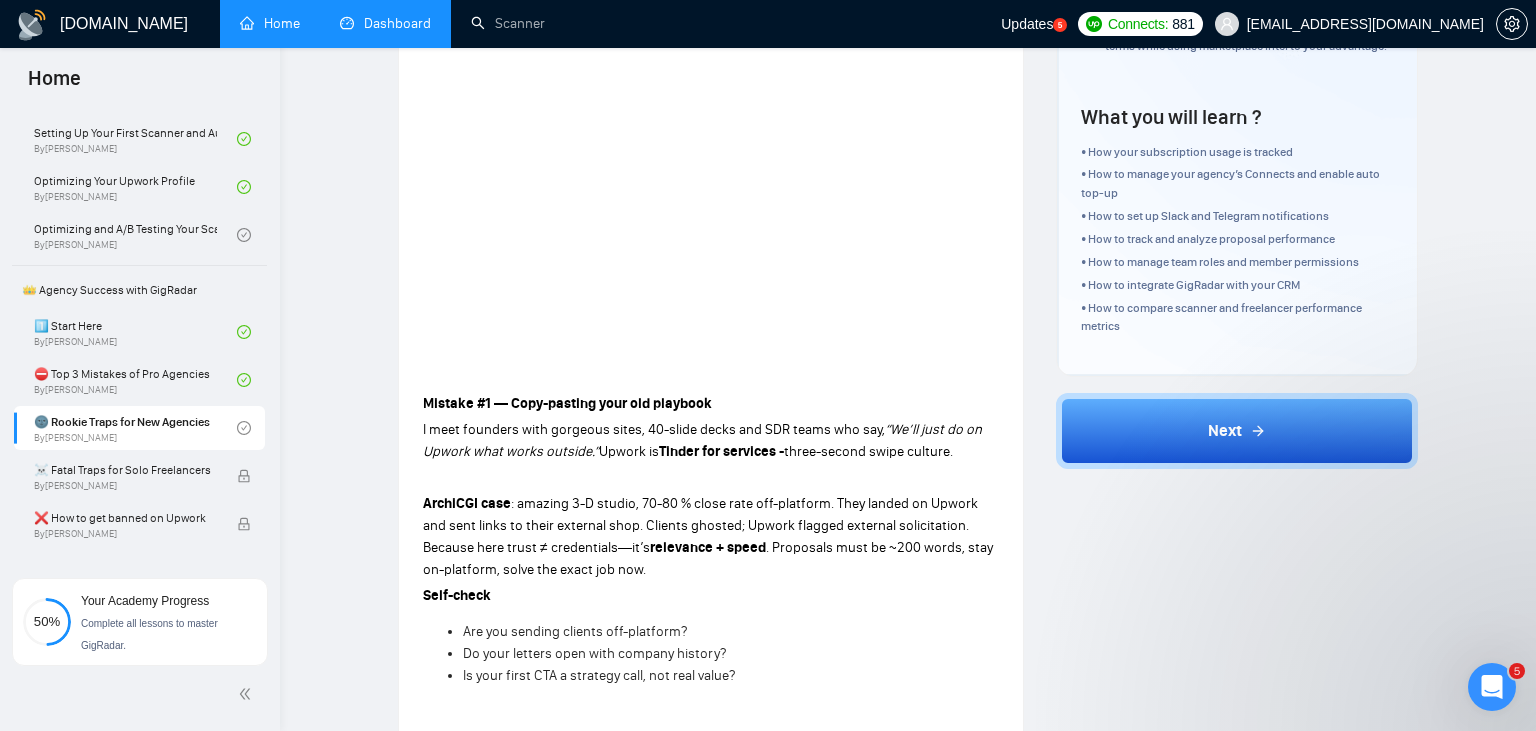 scroll, scrollTop: 228, scrollLeft: 0, axis: vertical 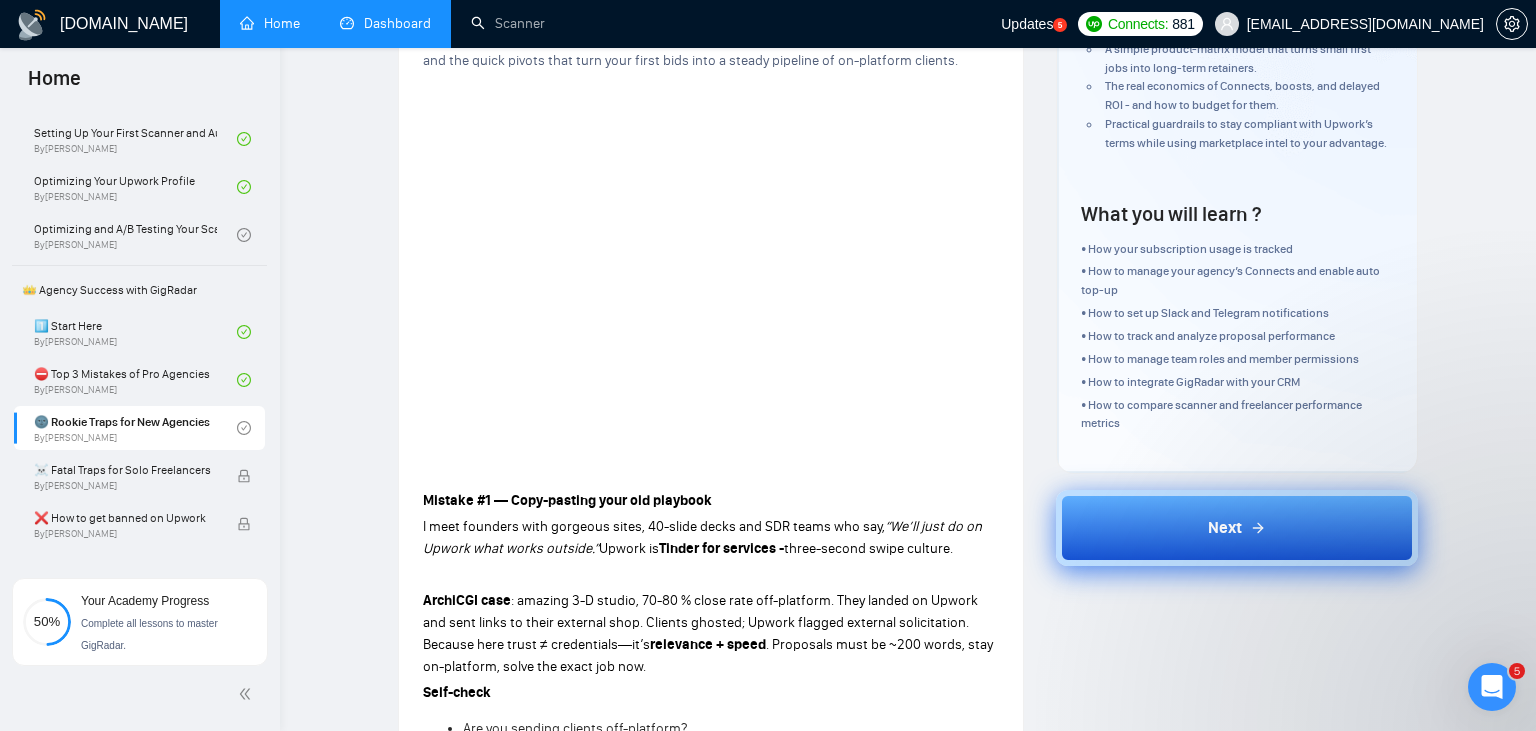 click on "Next" at bounding box center [1237, 528] 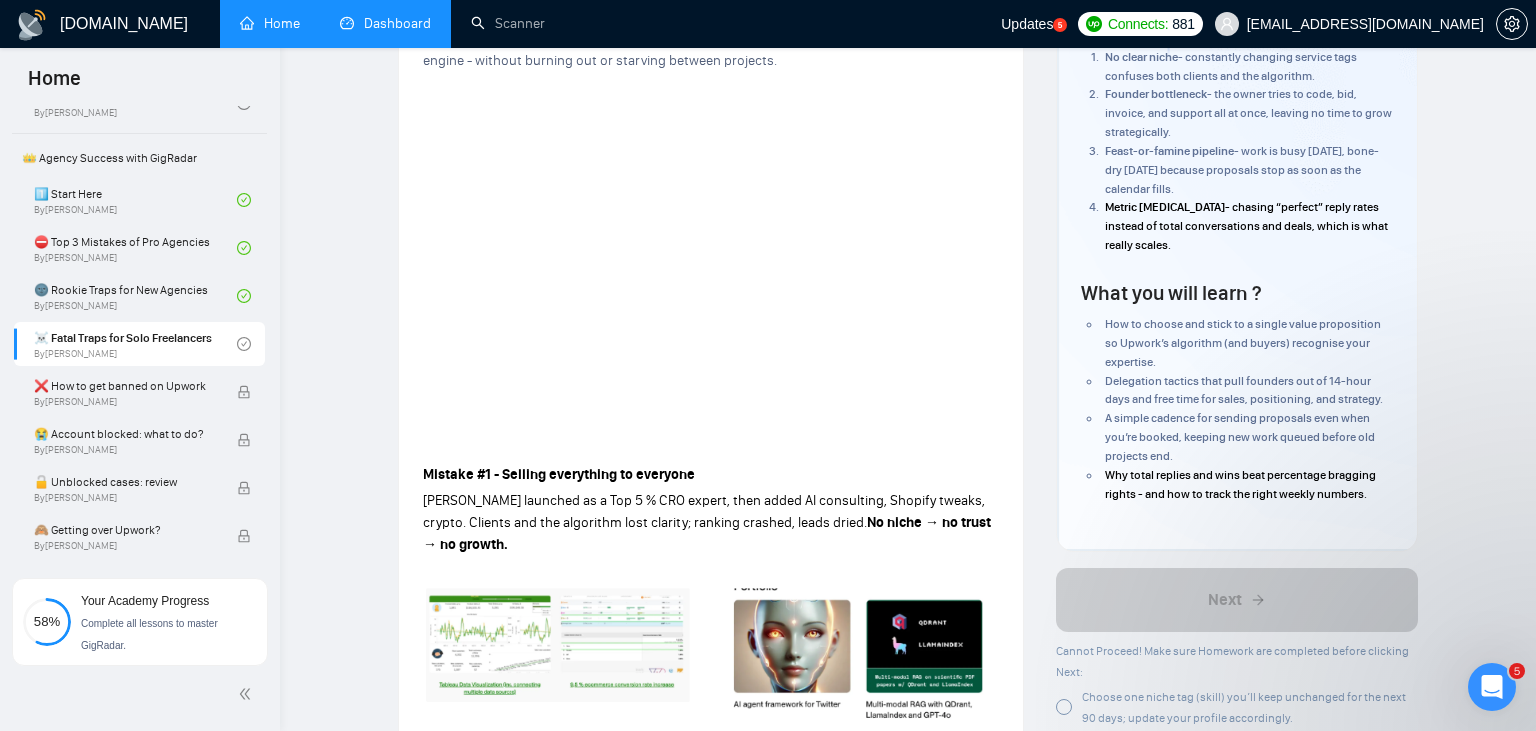 scroll, scrollTop: 282, scrollLeft: 0, axis: vertical 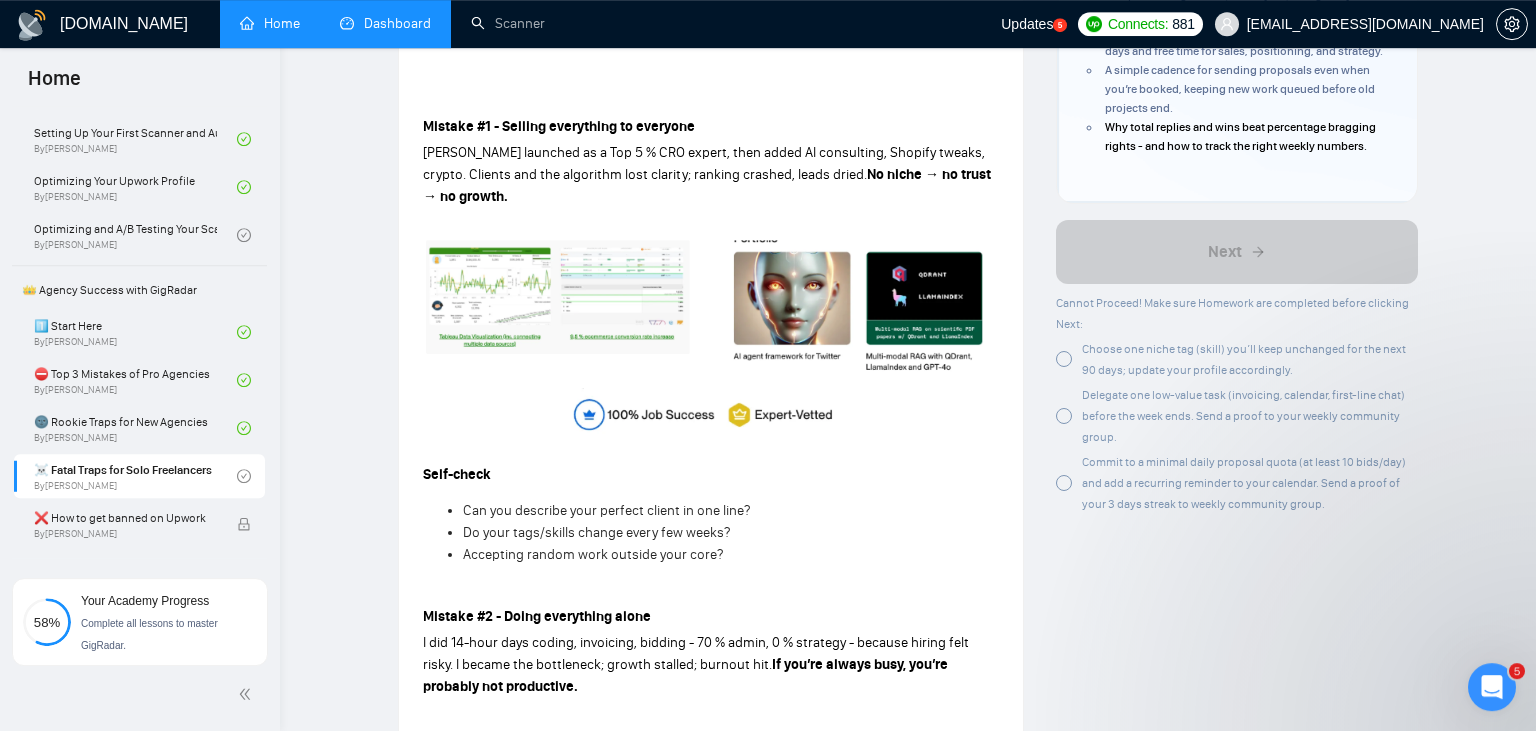 click at bounding box center (1064, 359) 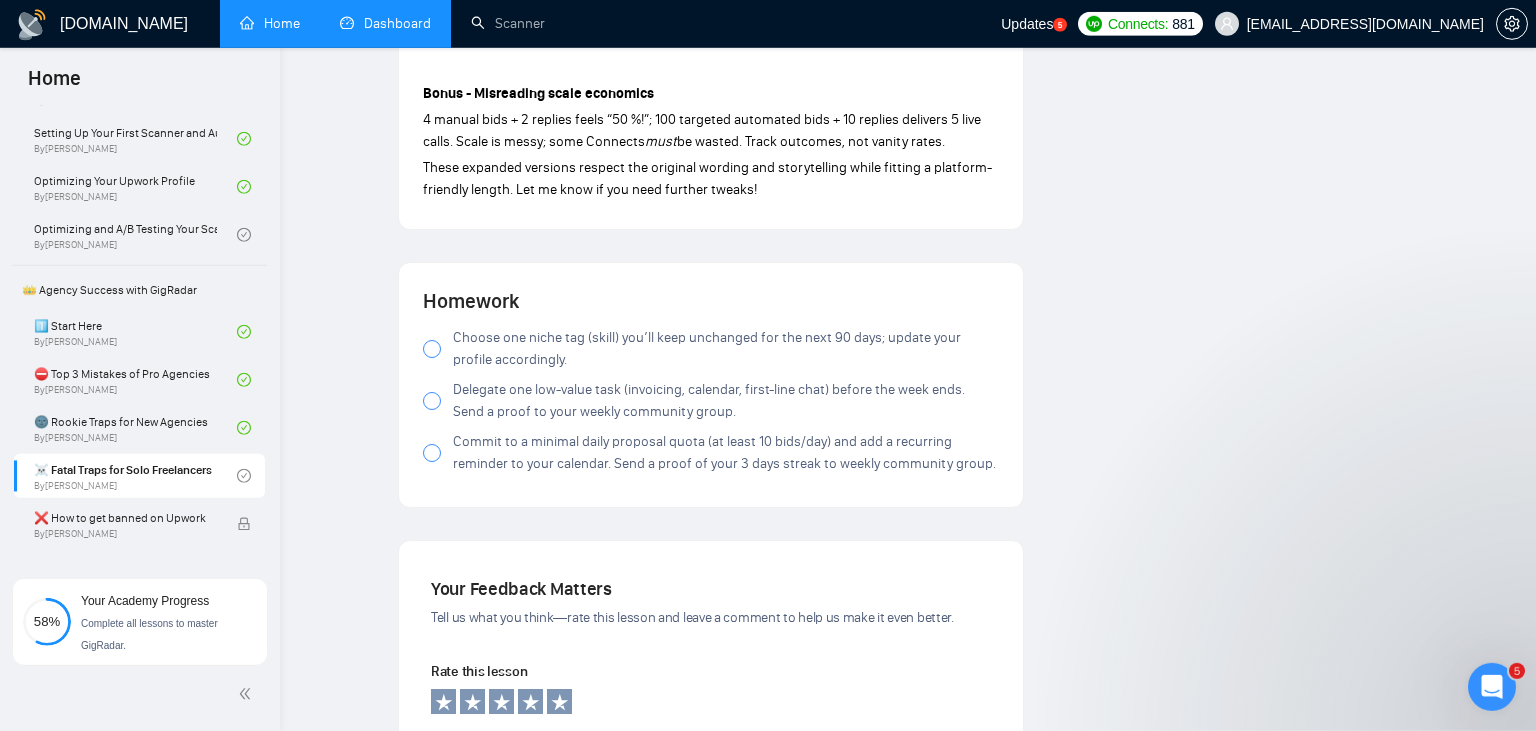scroll, scrollTop: 2208, scrollLeft: 0, axis: vertical 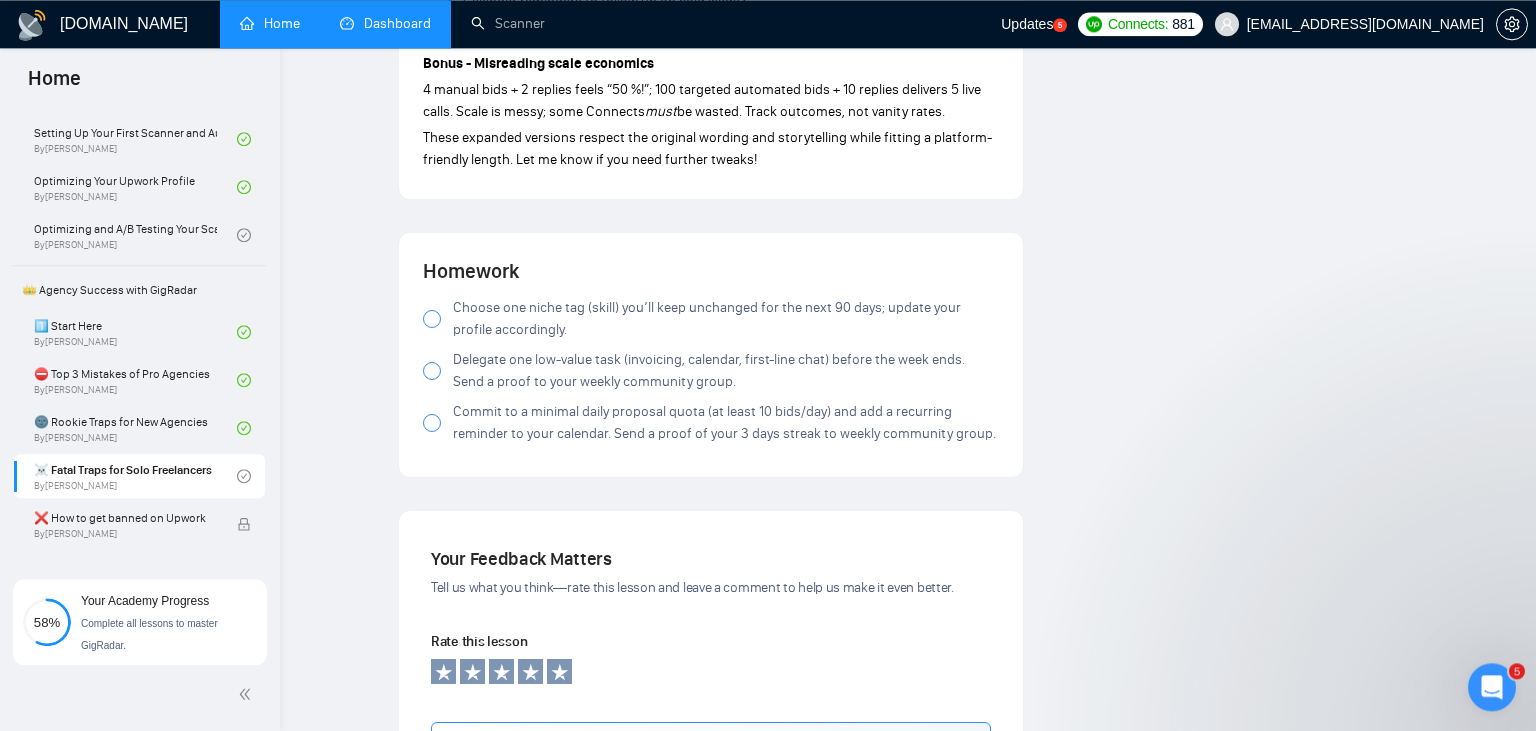 click at bounding box center (432, 319) 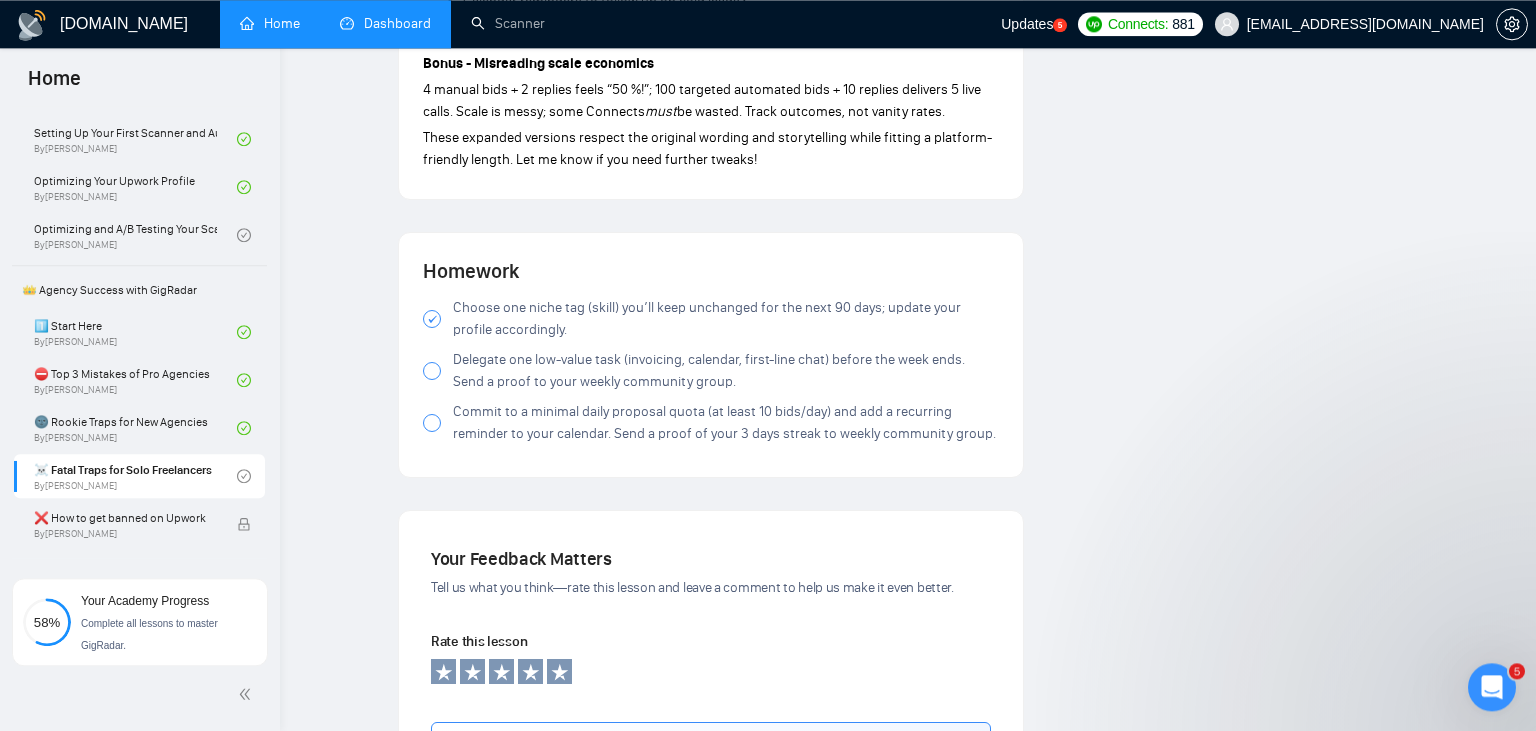 click at bounding box center [432, 371] 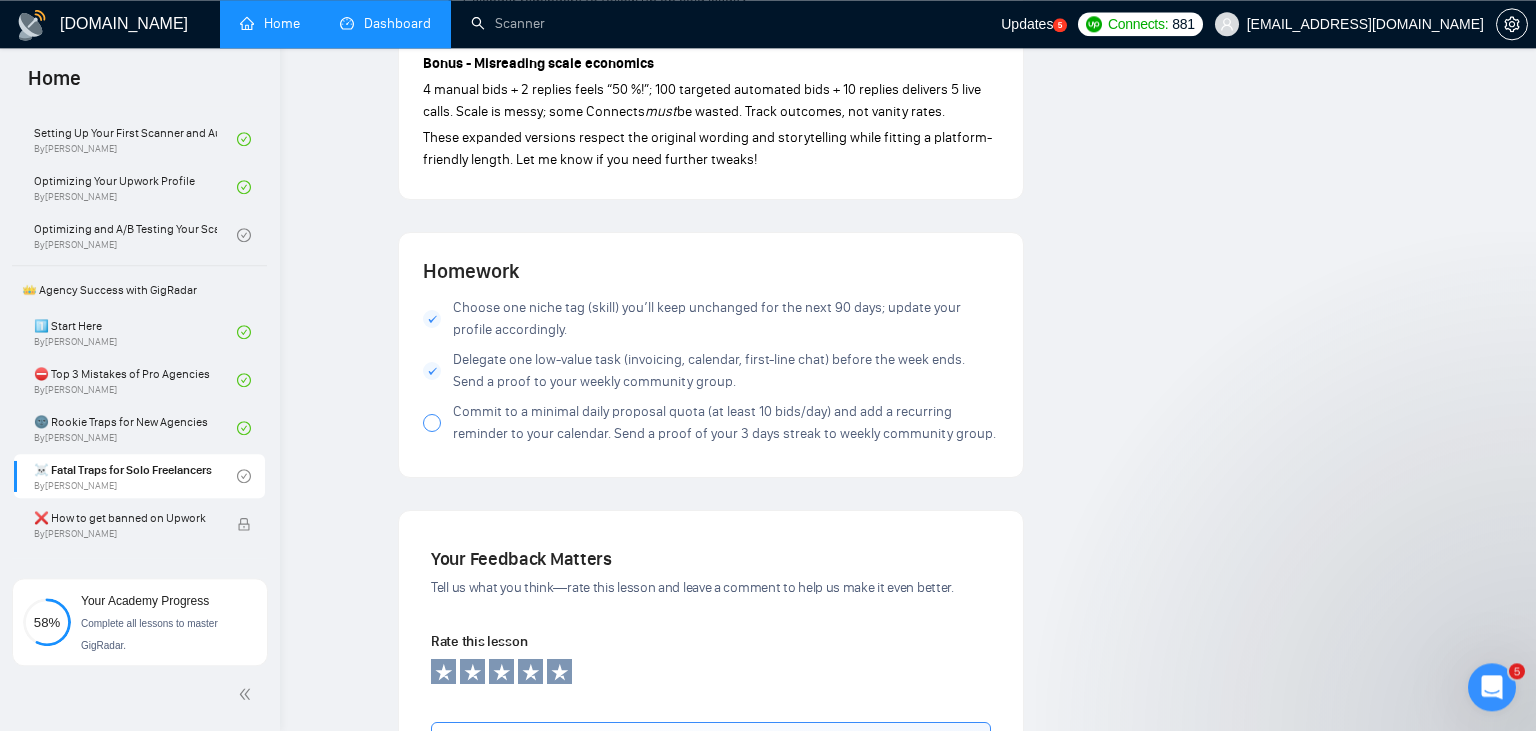 click at bounding box center [432, 423] 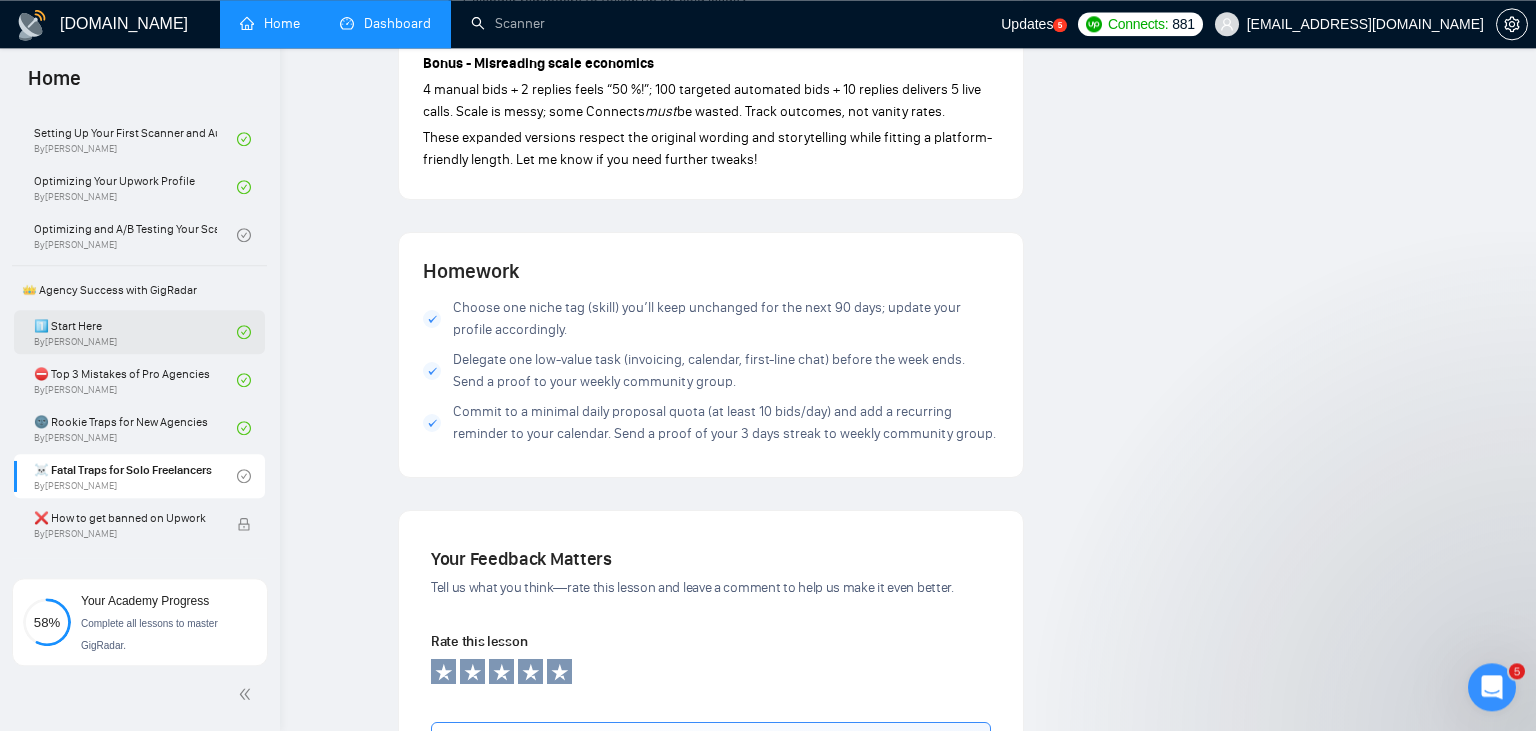 scroll, scrollTop: 0, scrollLeft: 0, axis: both 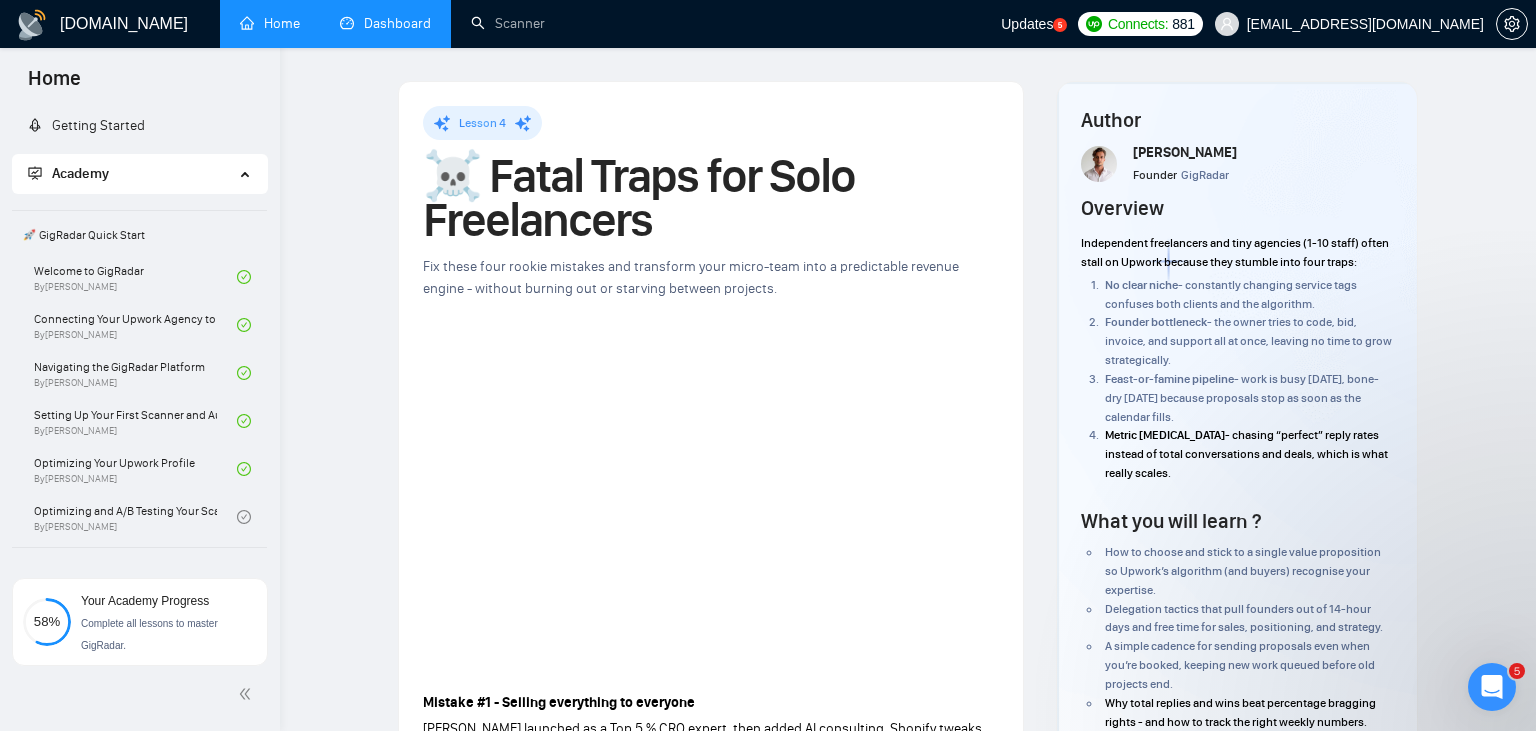 click on "Dashboard" at bounding box center [385, 23] 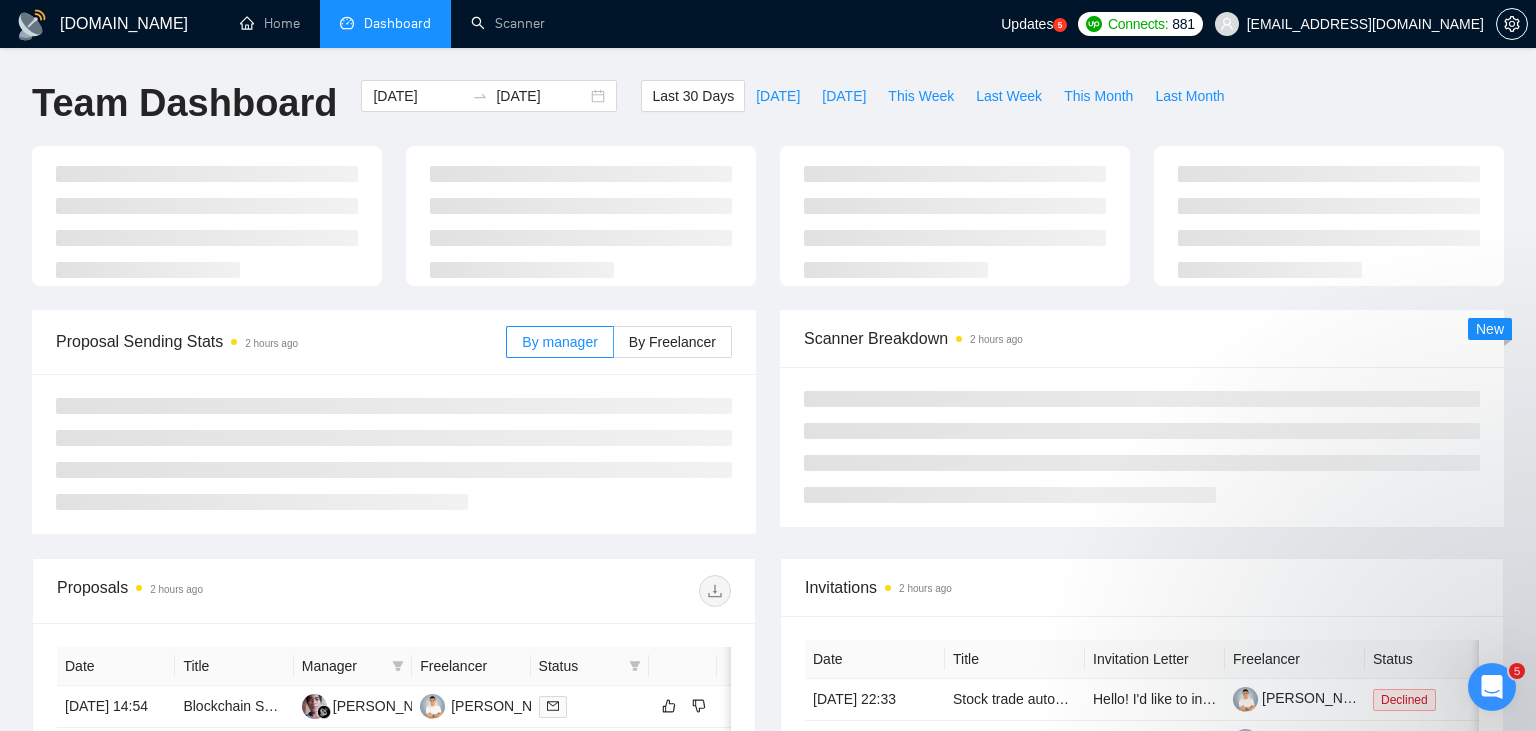 type on "[DATE]" 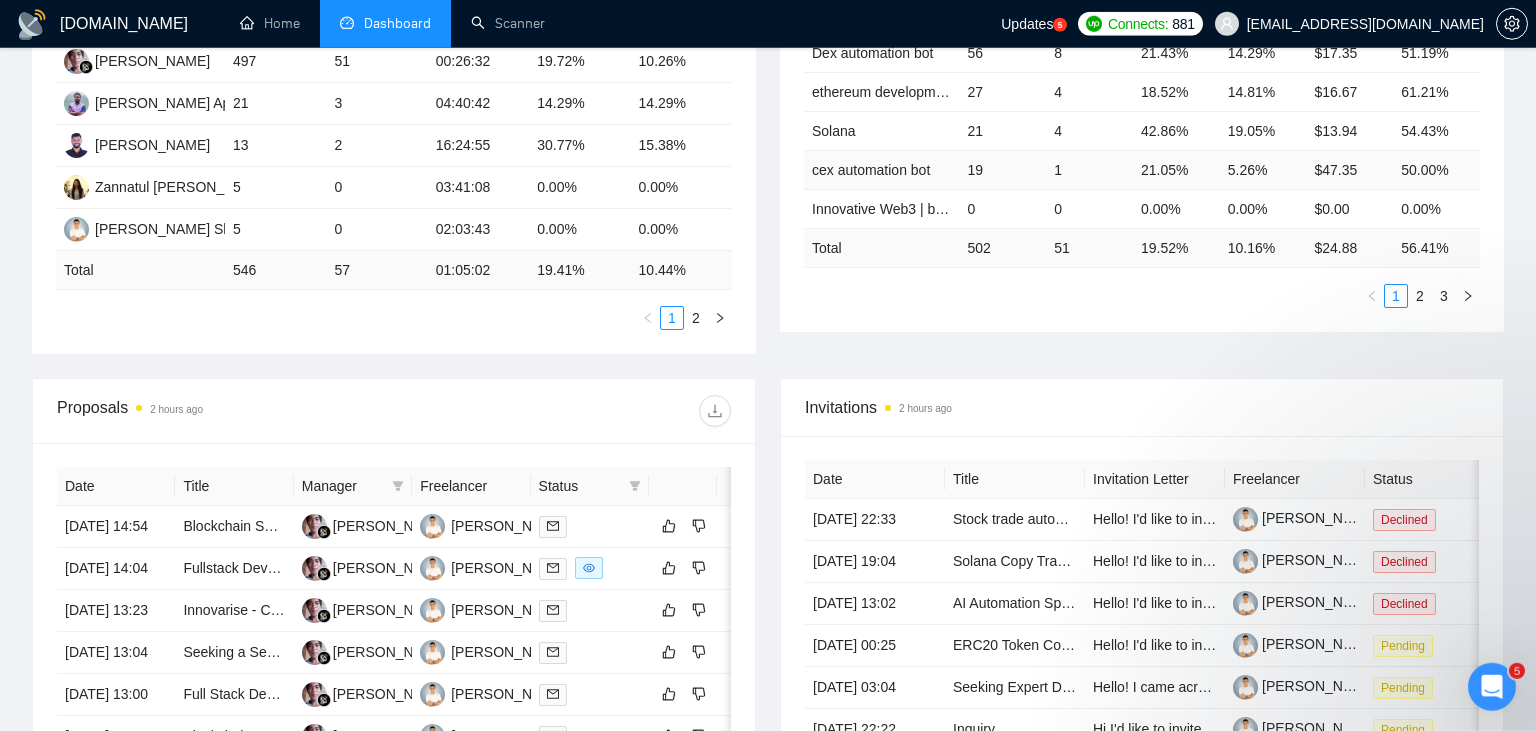 scroll, scrollTop: 441, scrollLeft: 0, axis: vertical 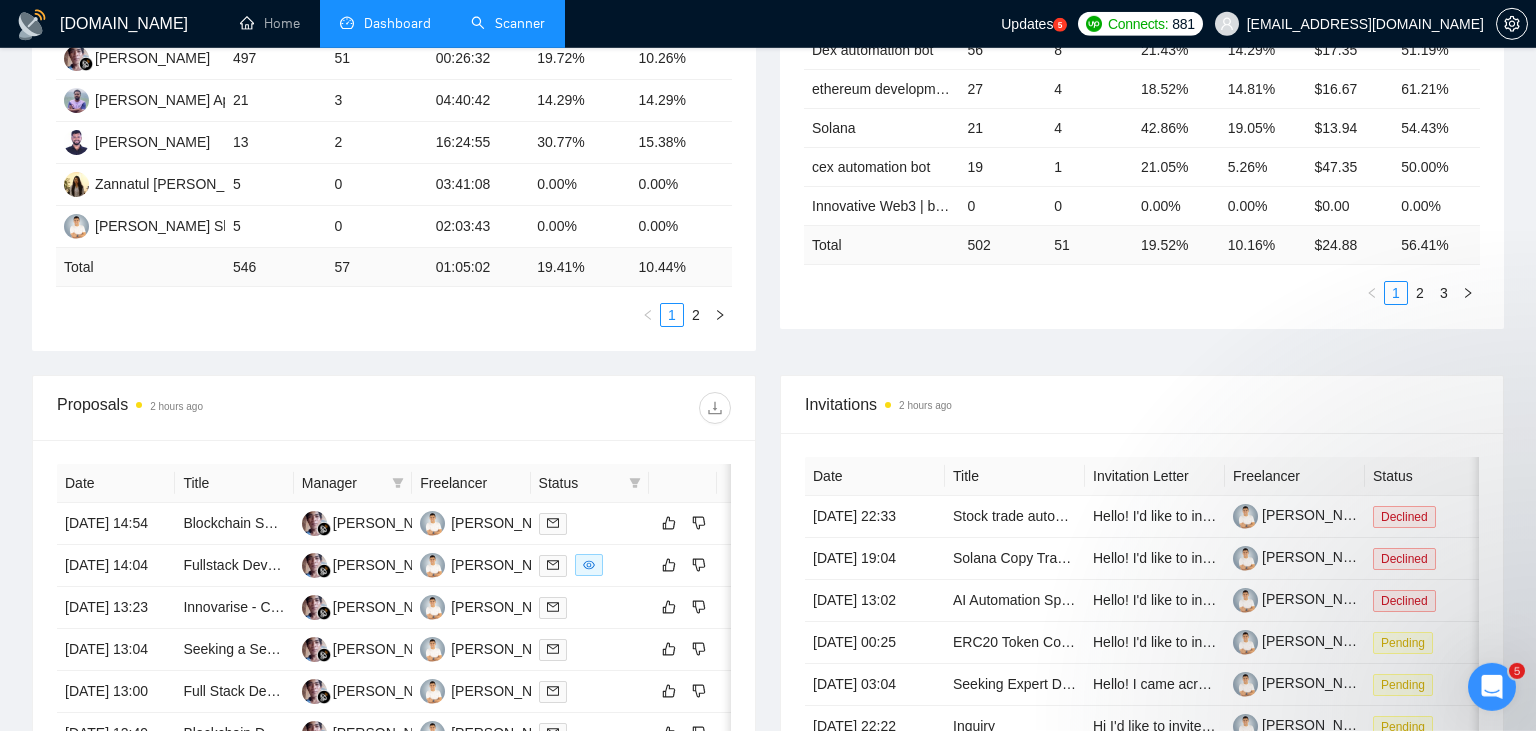 click on "Scanner" at bounding box center (508, 23) 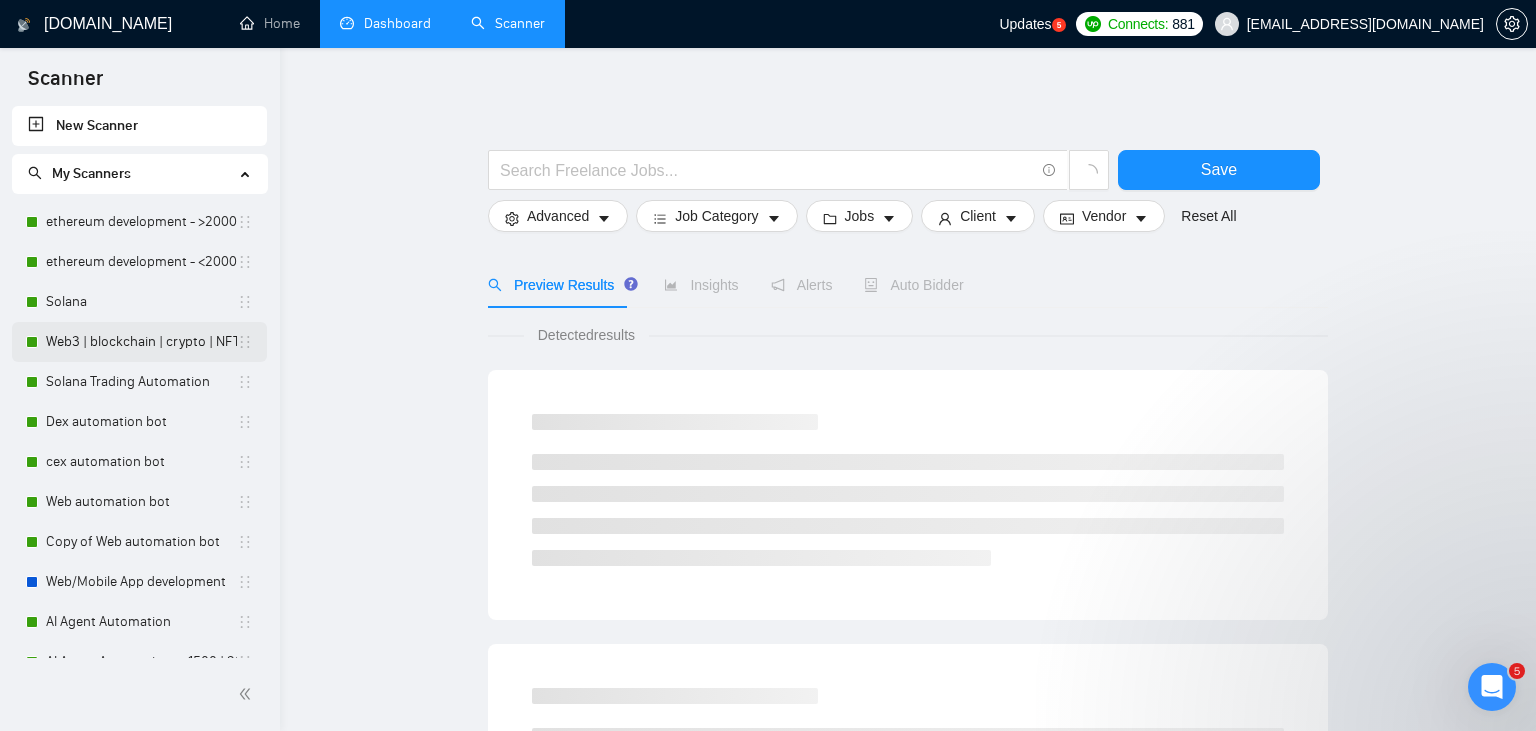 click on "Web3 | blockchain | crypto | NFT | erc20 | [PERSON_NAME] on title" at bounding box center [141, 342] 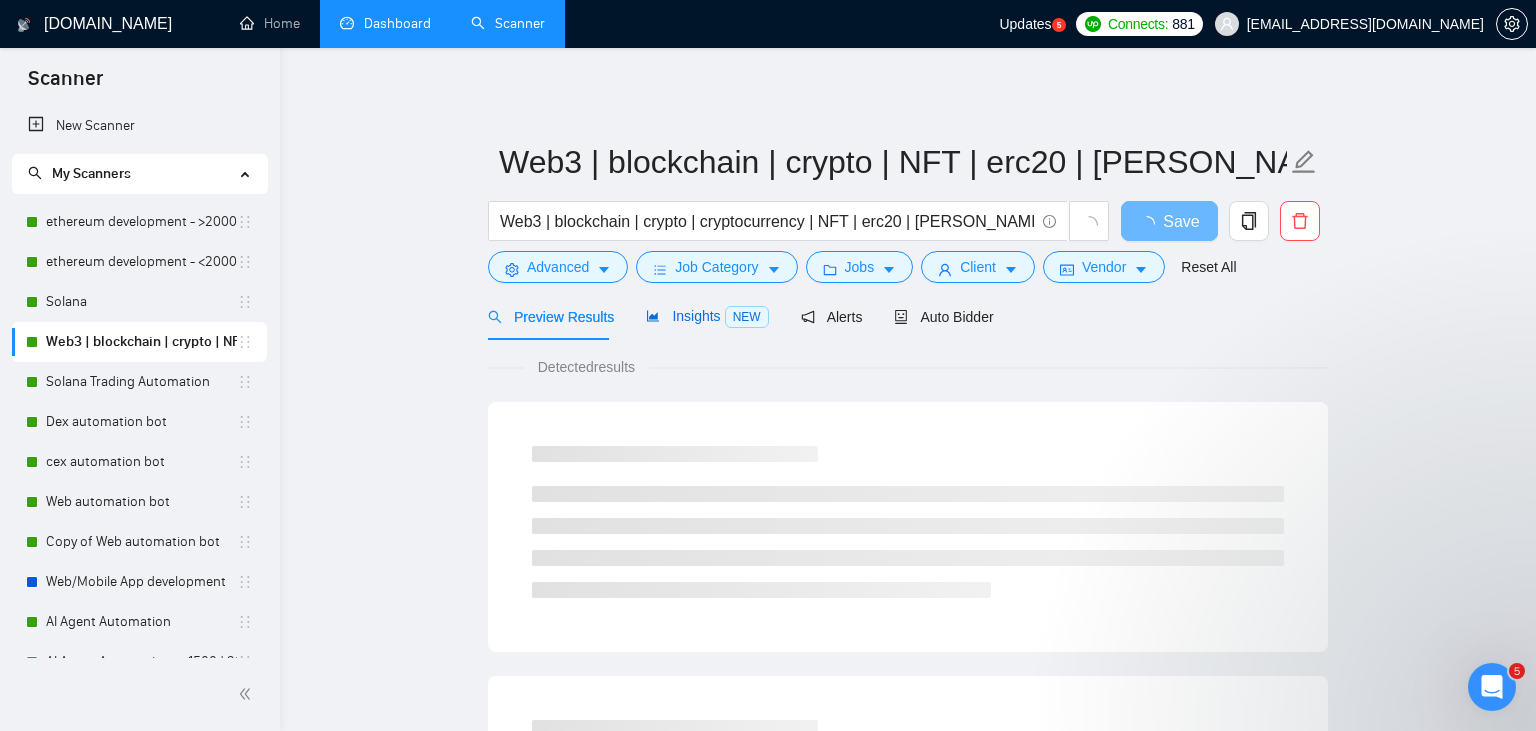 click on "Insights NEW" at bounding box center [707, 316] 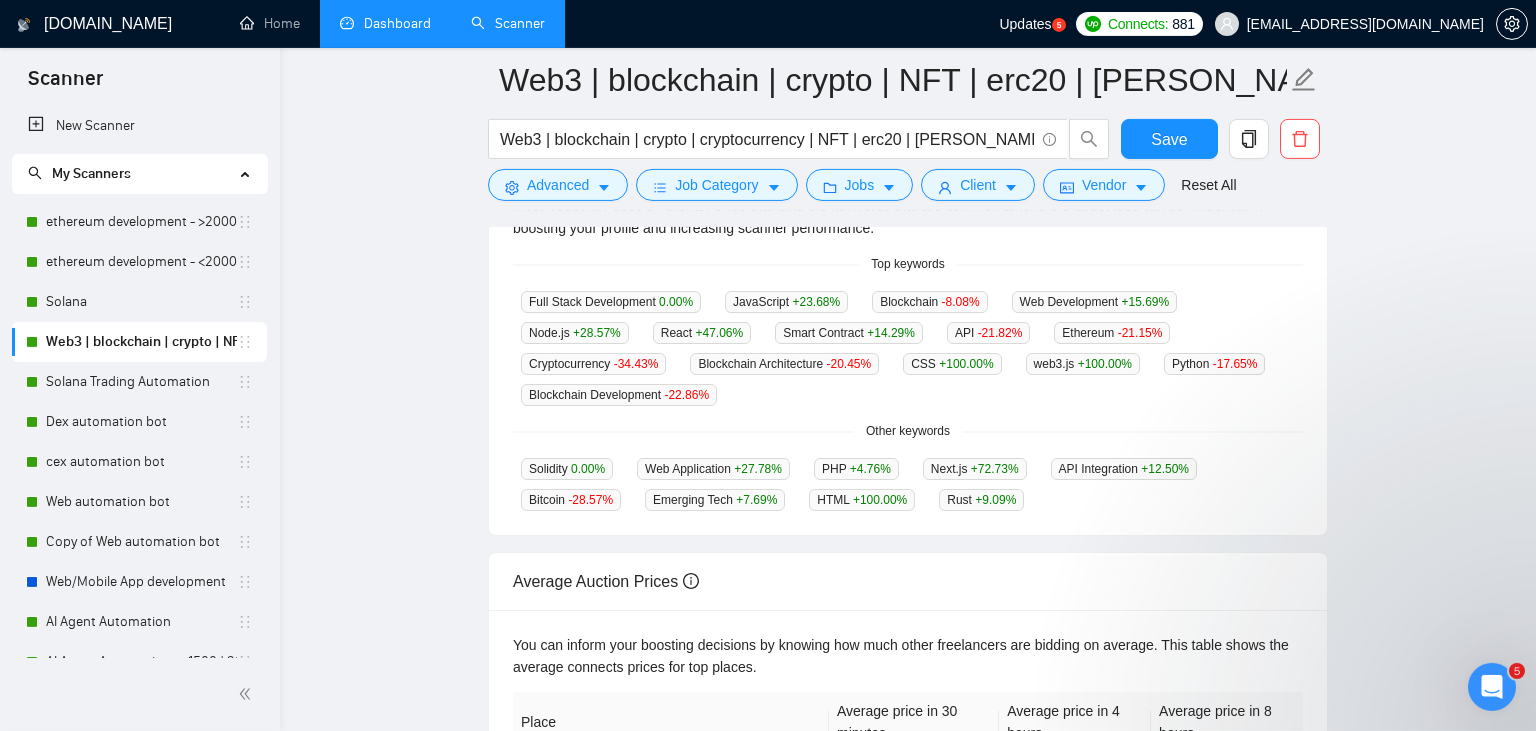 click on "Average Auction Prices" at bounding box center (908, 581) 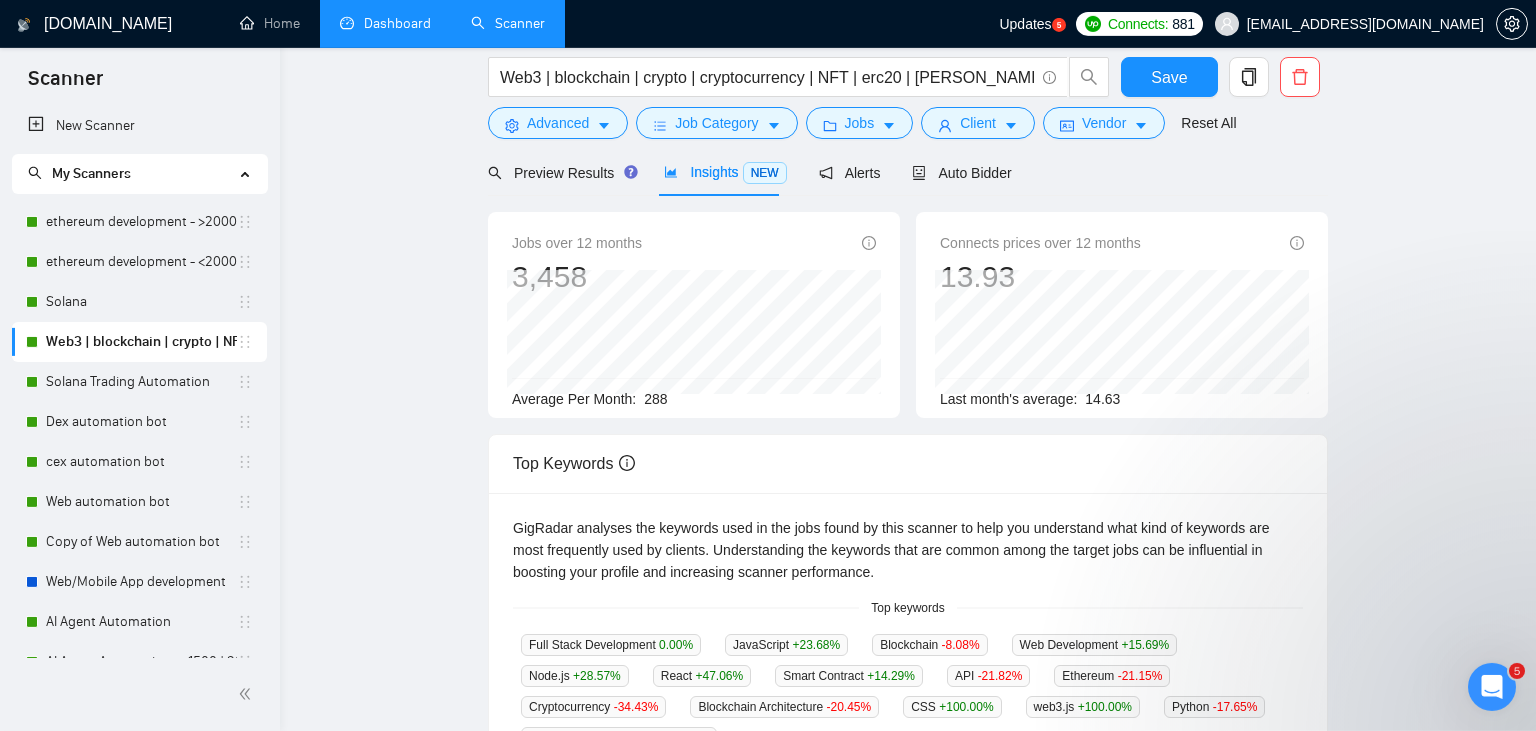 scroll, scrollTop: 0, scrollLeft: 0, axis: both 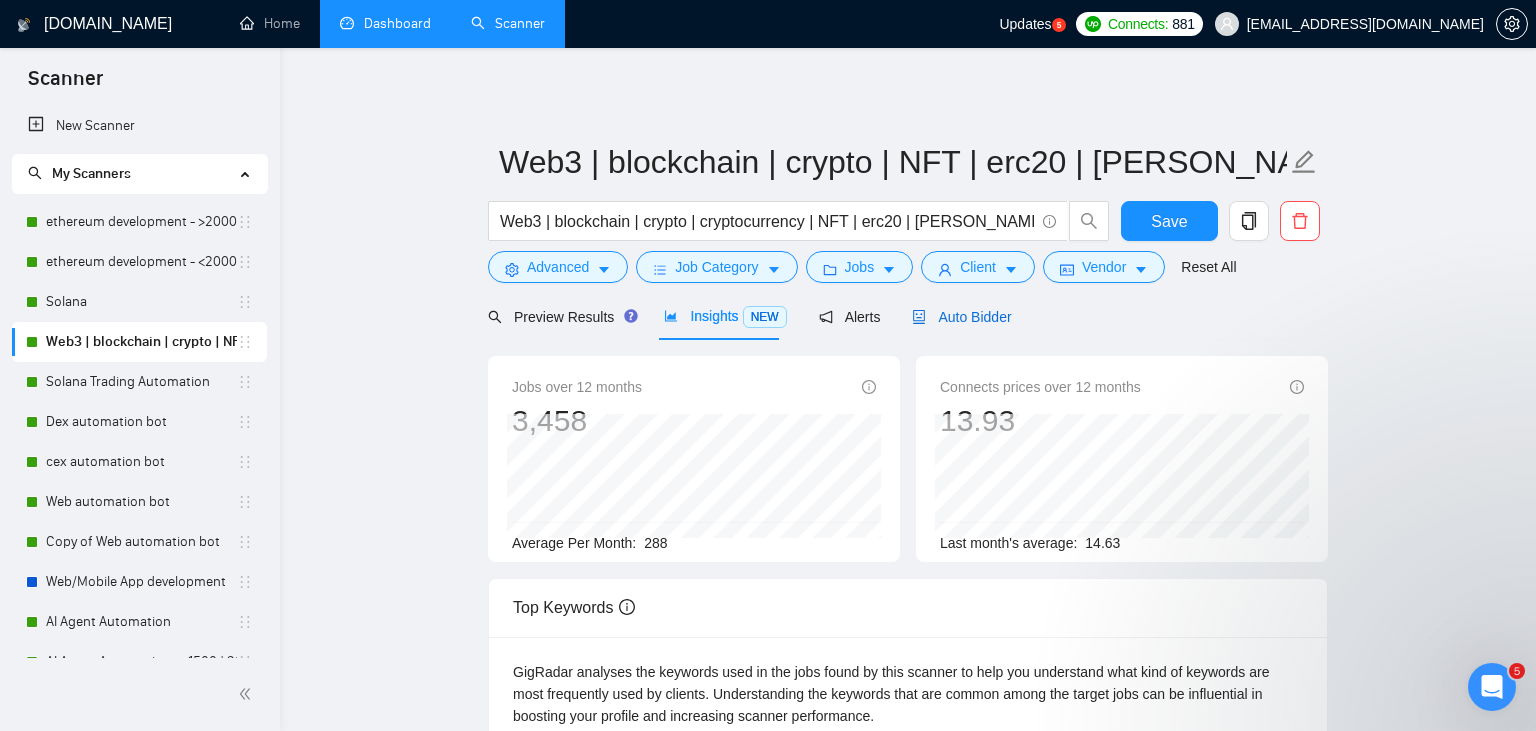 click on "Auto Bidder" at bounding box center [961, 317] 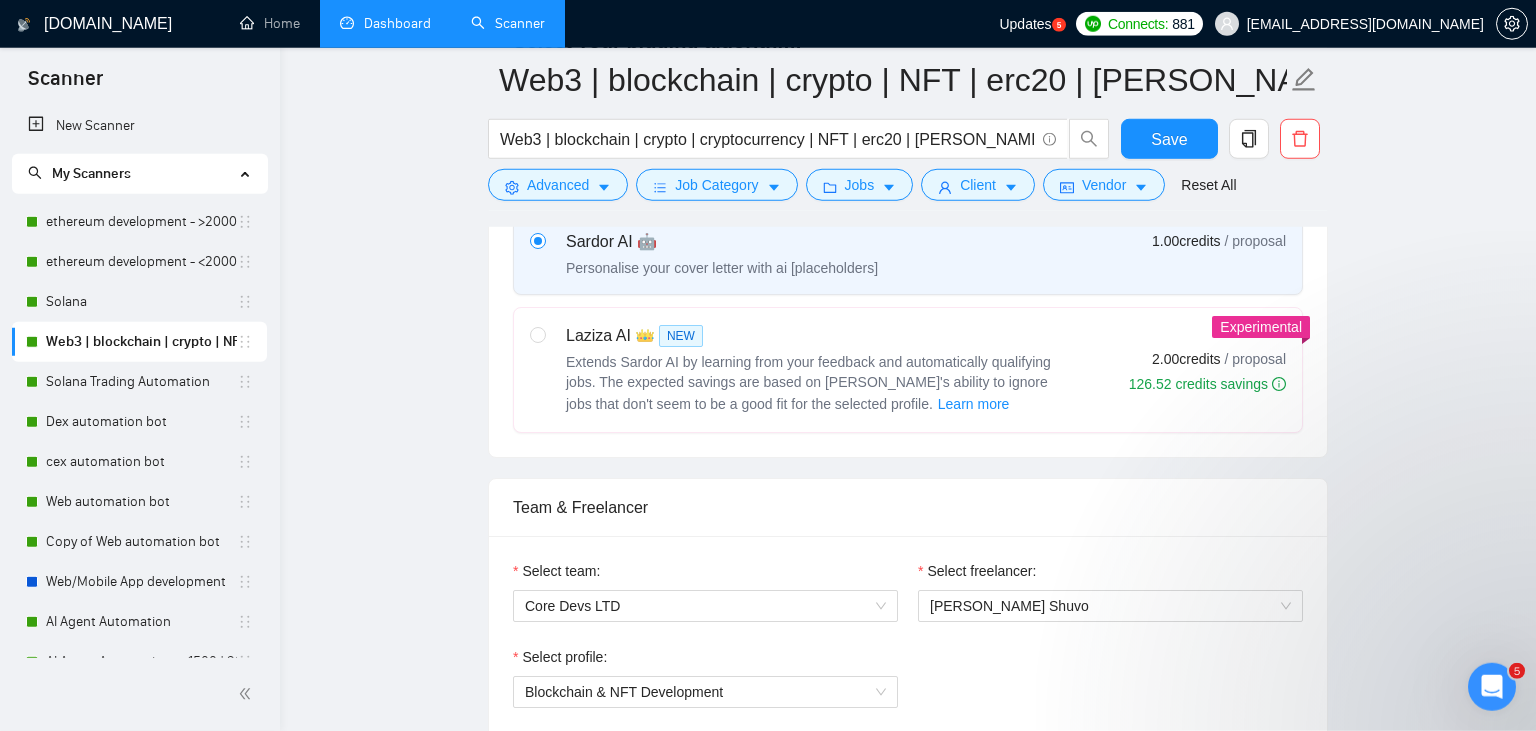 scroll, scrollTop: 1095, scrollLeft: 0, axis: vertical 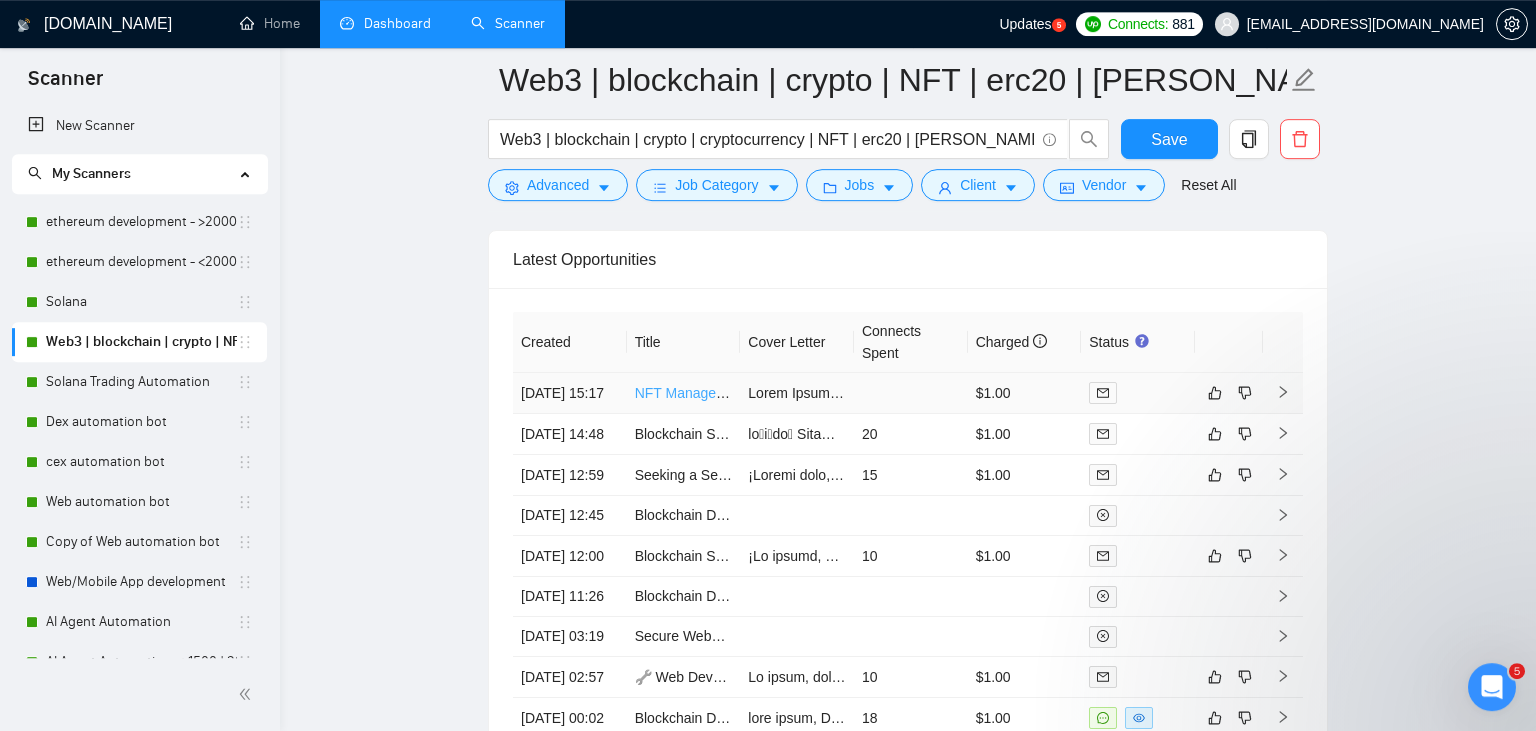 click on "NFT Management and UI Update in current project" at bounding box center (792, 393) 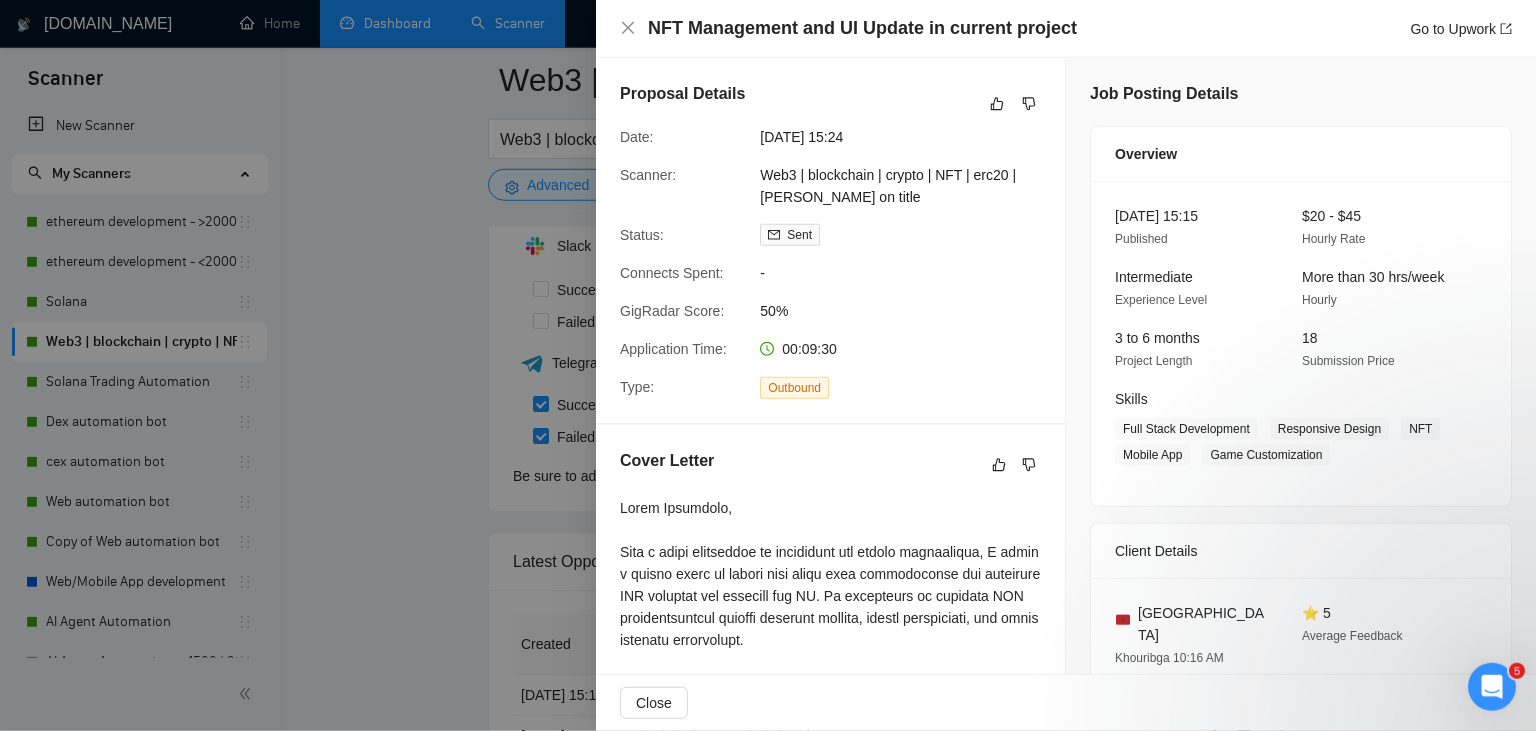 scroll, scrollTop: 4072, scrollLeft: 0, axis: vertical 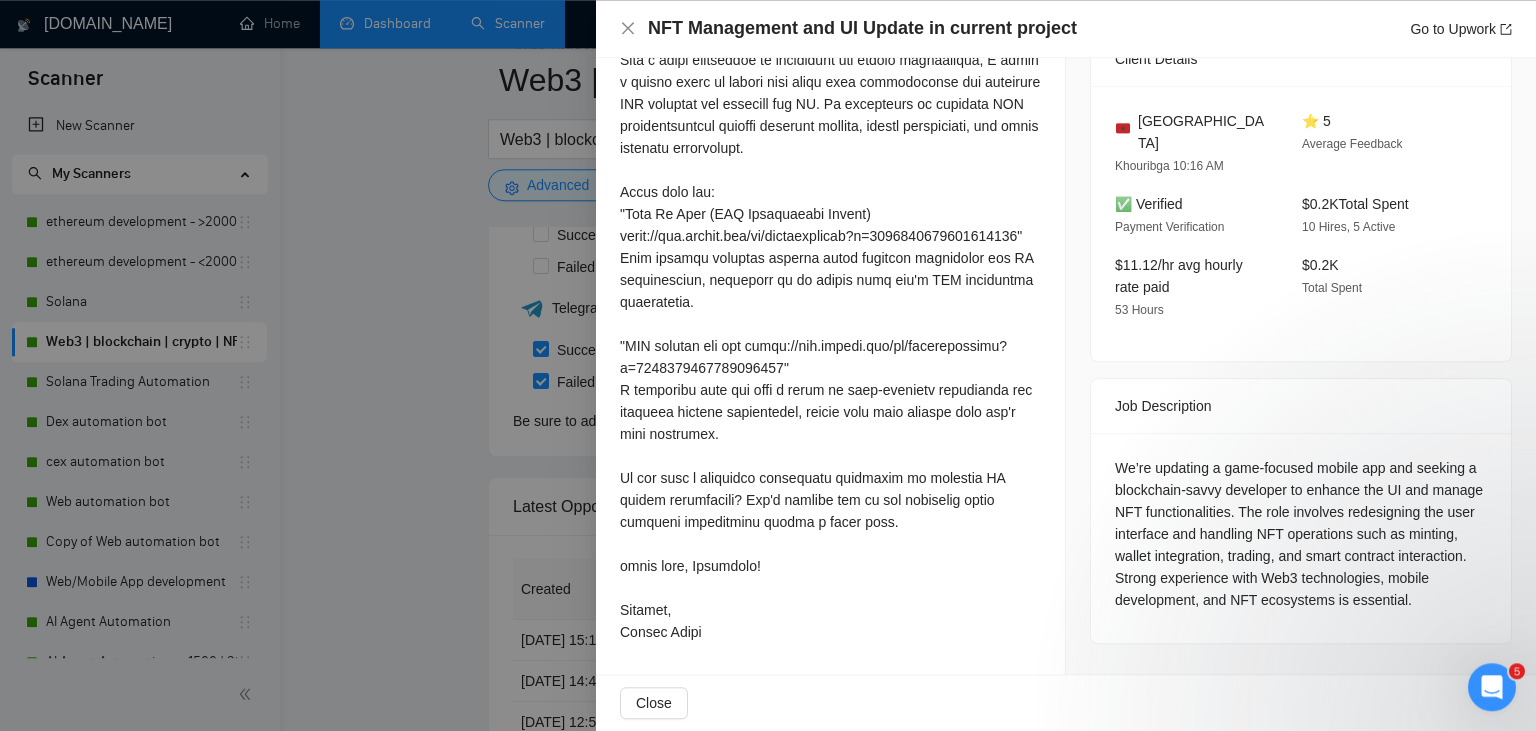 click at bounding box center [768, 365] 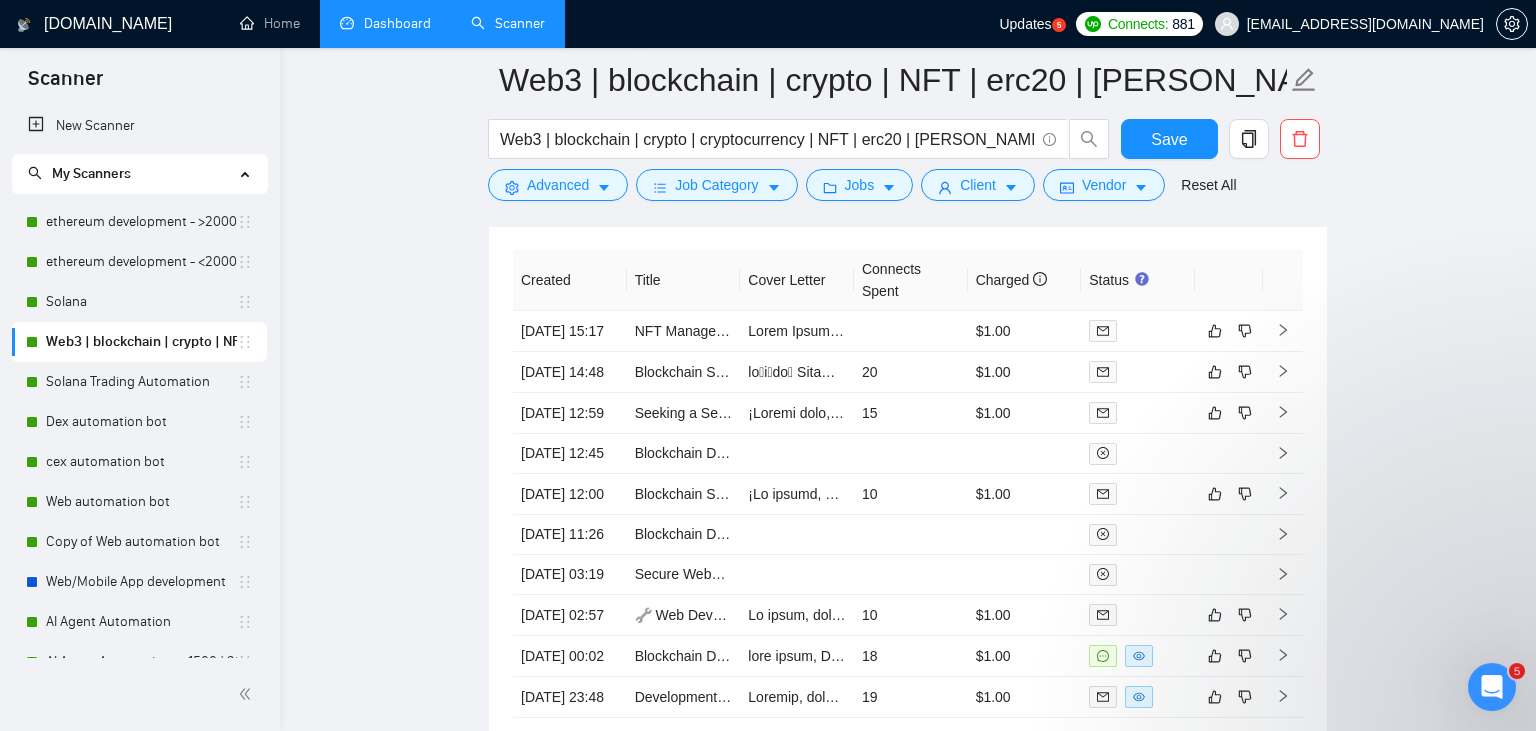 scroll, scrollTop: 4444, scrollLeft: 0, axis: vertical 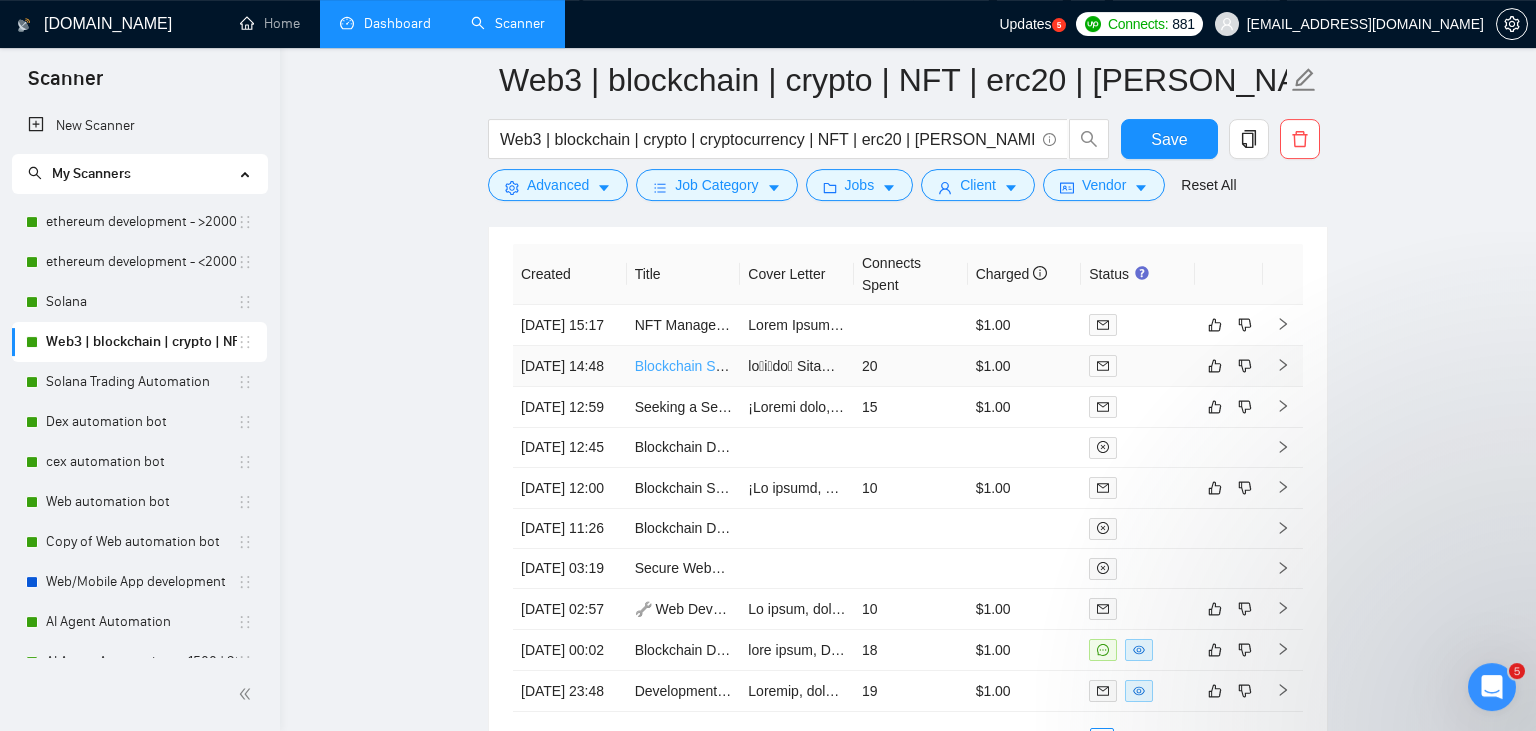 click on "Blockchain Smart Contract Engineer for Dex Platform Development" at bounding box center (843, 366) 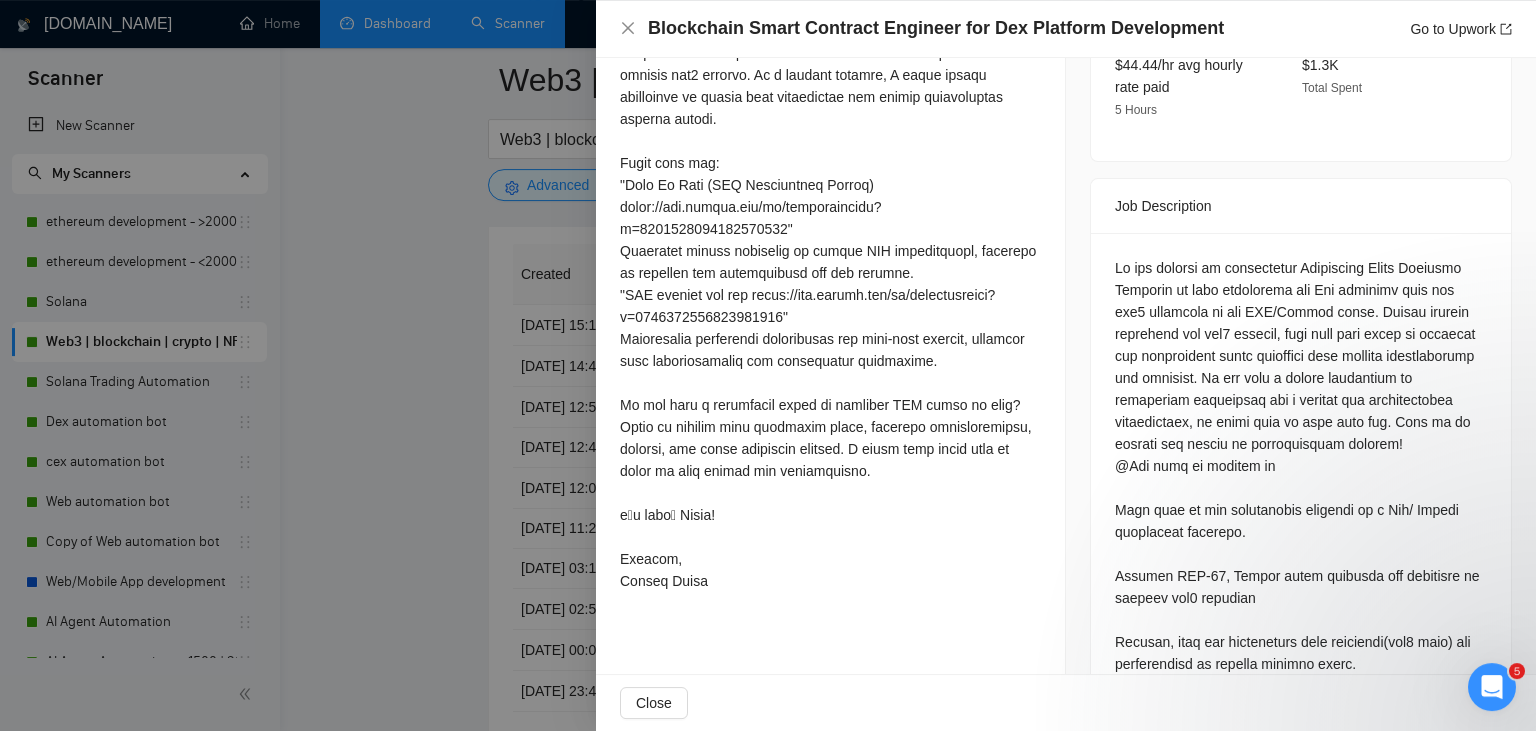 scroll, scrollTop: 745, scrollLeft: 0, axis: vertical 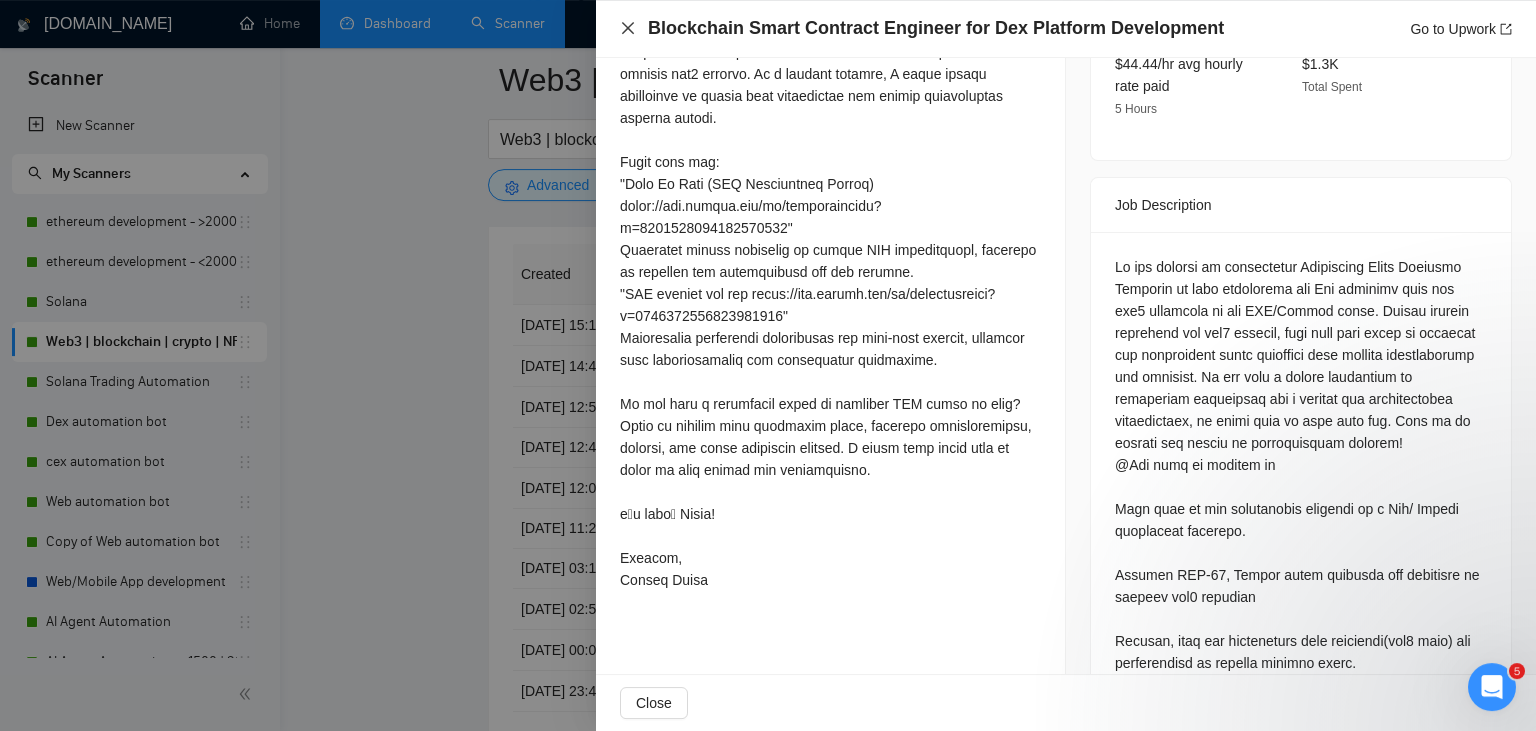 click 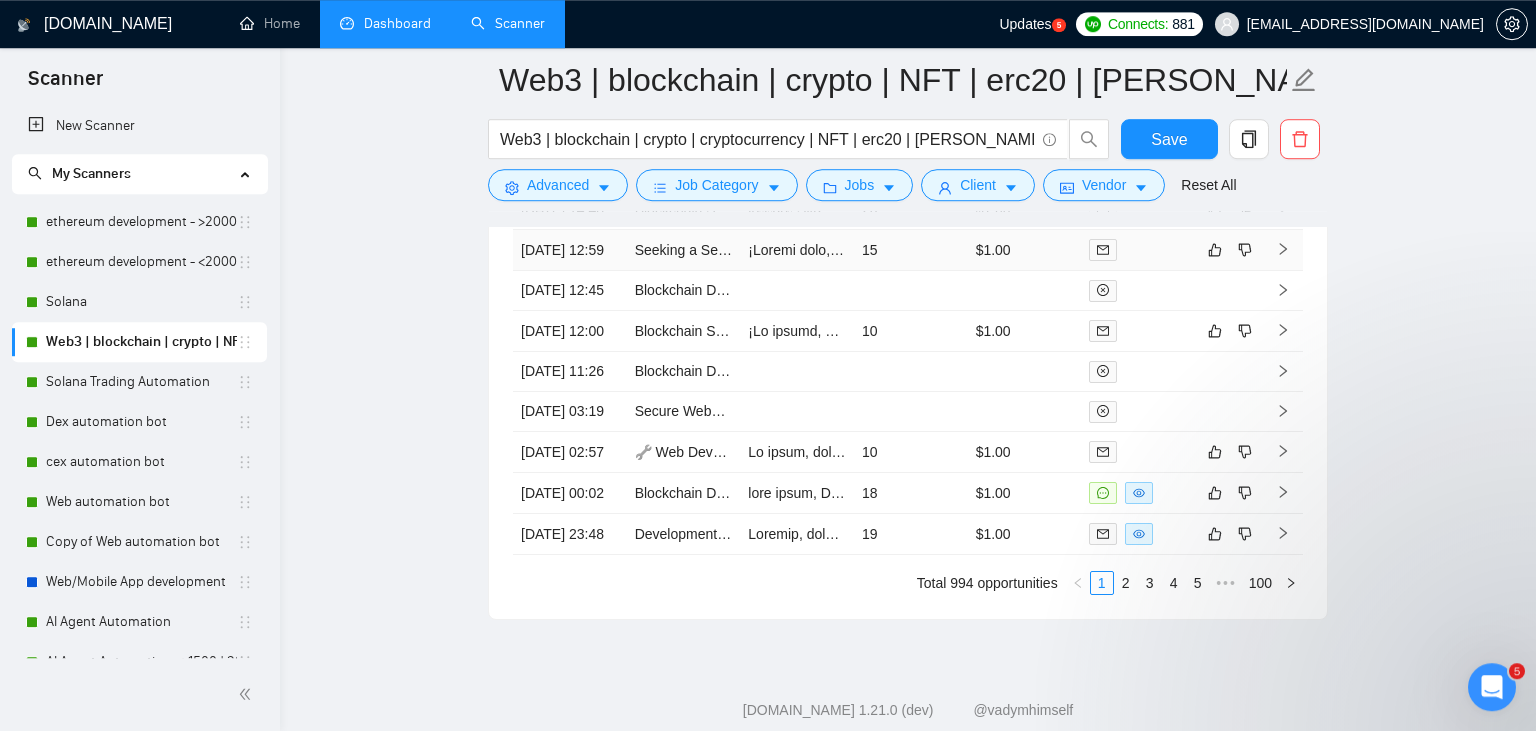 scroll, scrollTop: 4606, scrollLeft: 0, axis: vertical 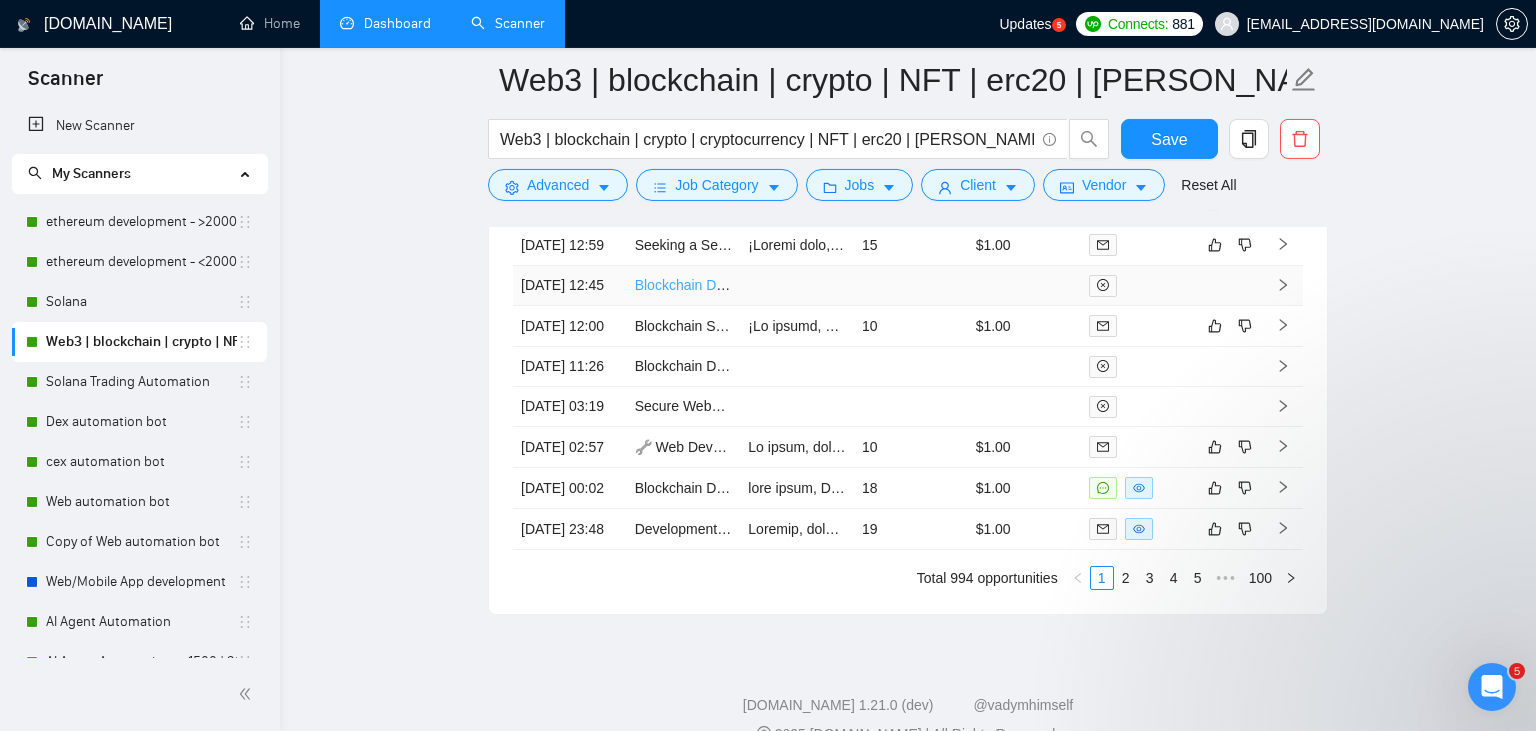 click on "Blockchain Dev - NFT Marketplace" at bounding box center [743, 285] 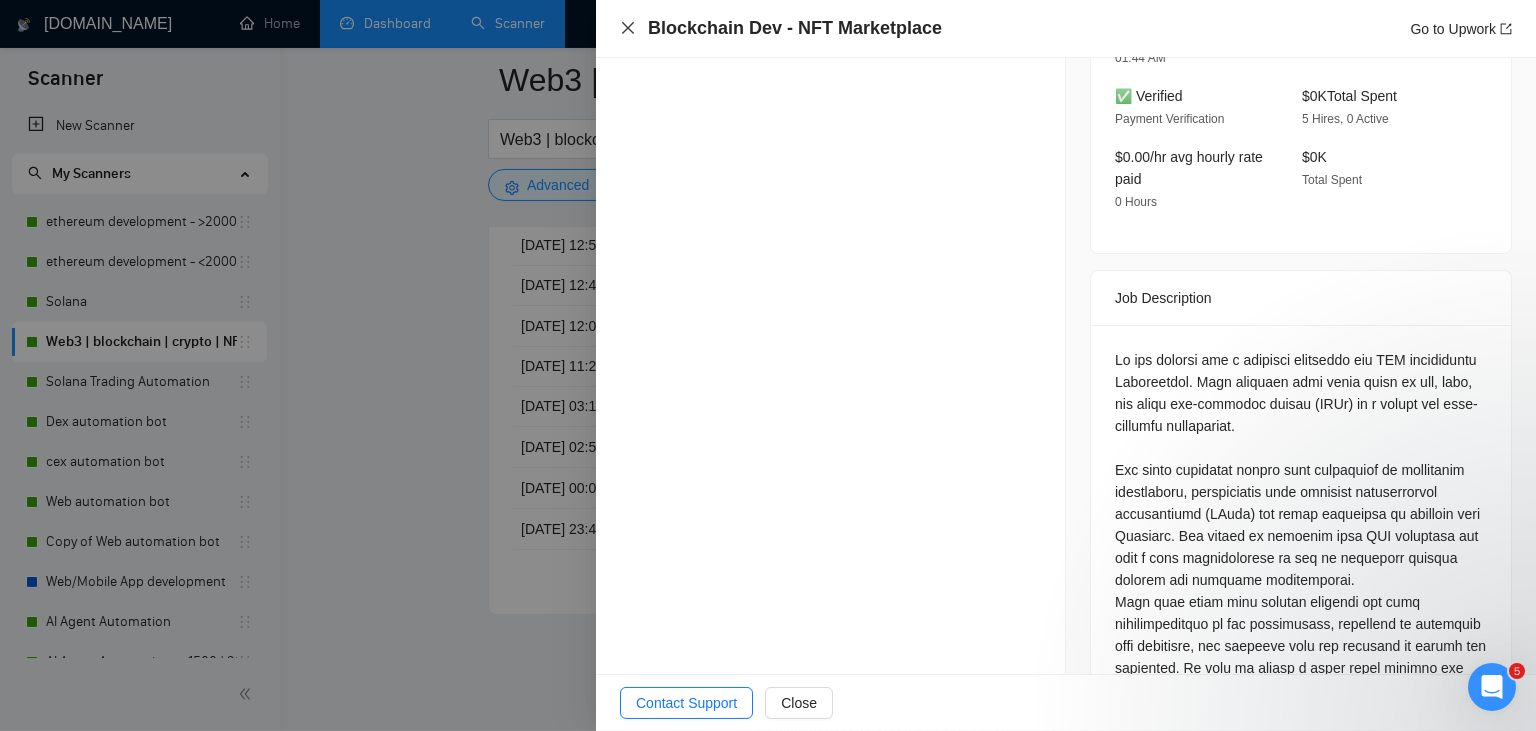 click 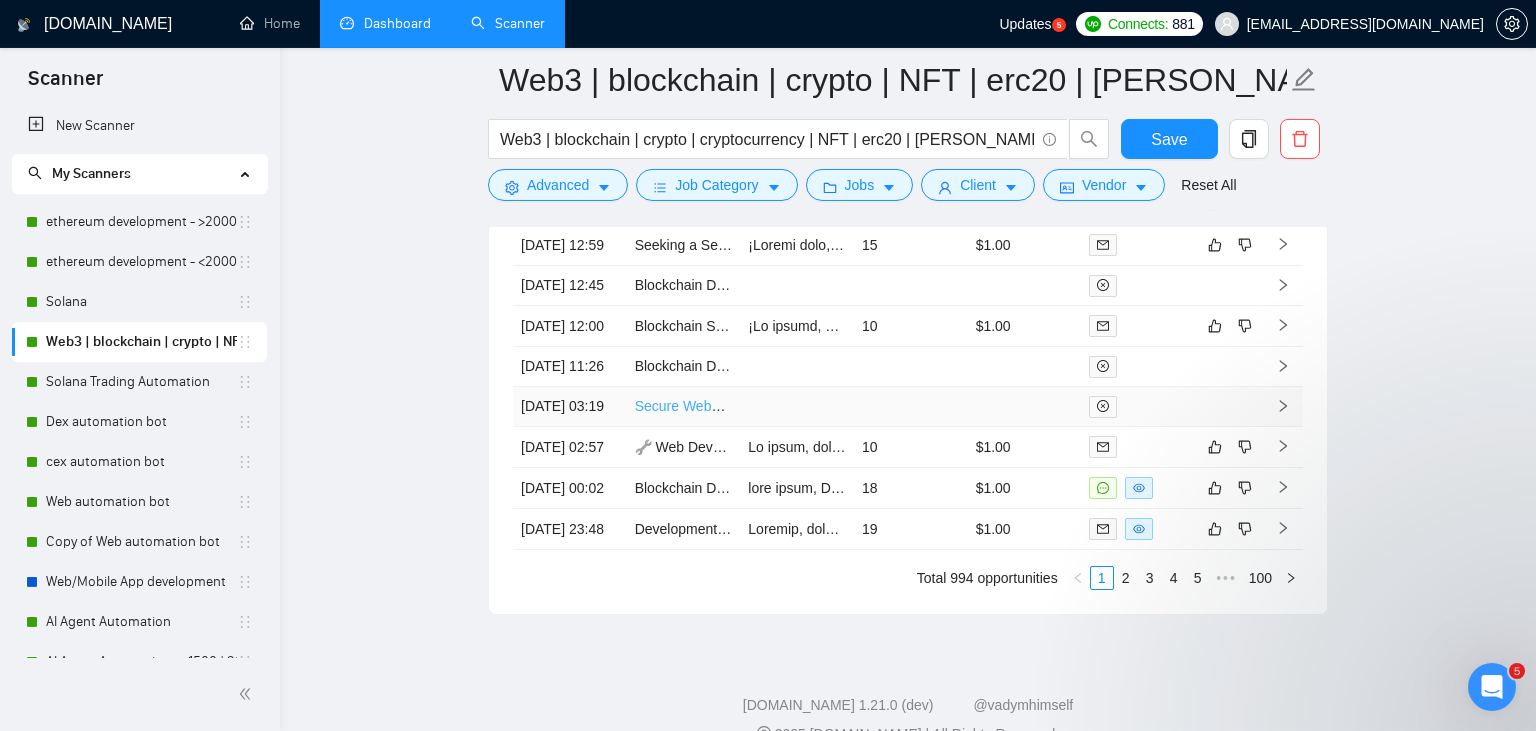 scroll, scrollTop: 4817, scrollLeft: 0, axis: vertical 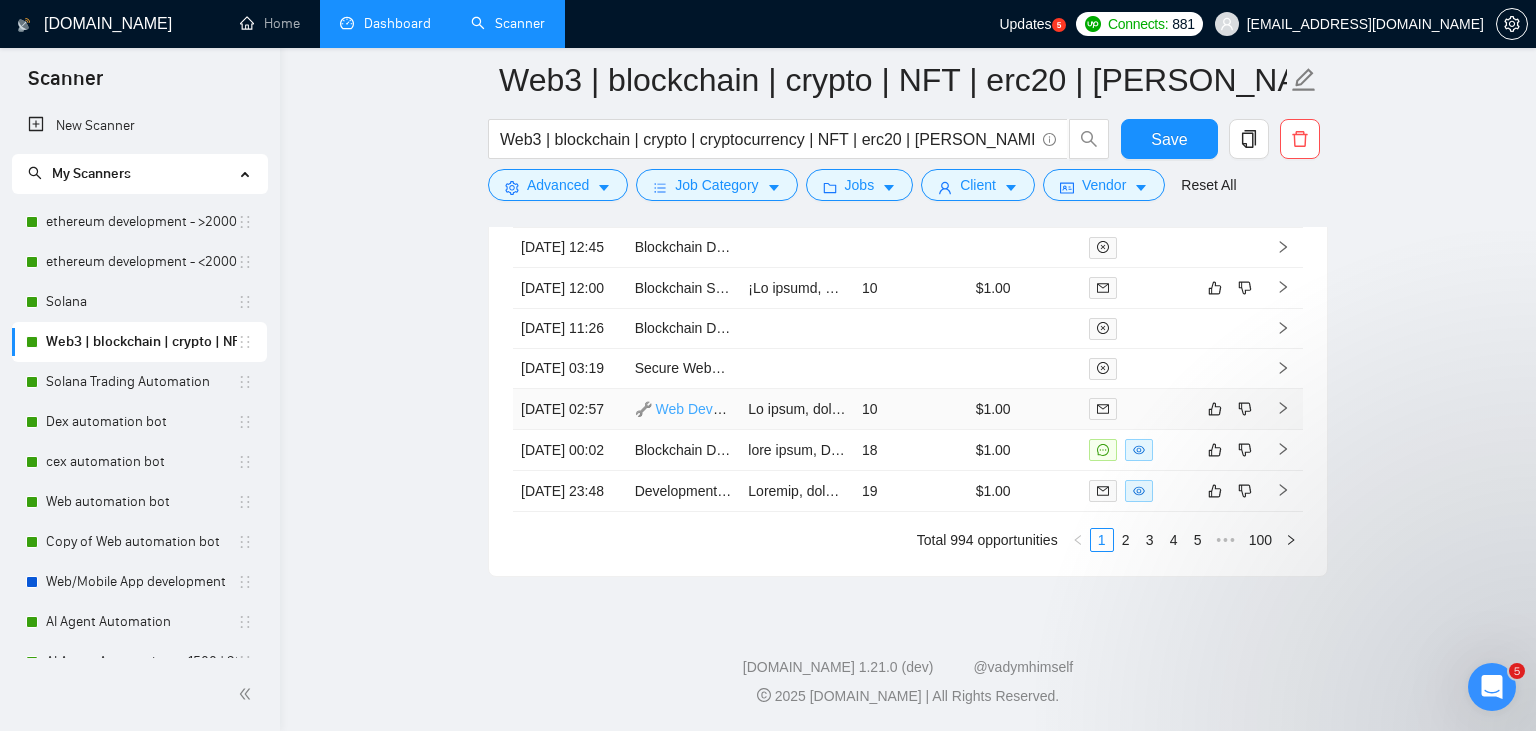 click on "🔧 Web Developer Needed – Experience with Cryptocurrency Project Websites" at bounding box center [881, 409] 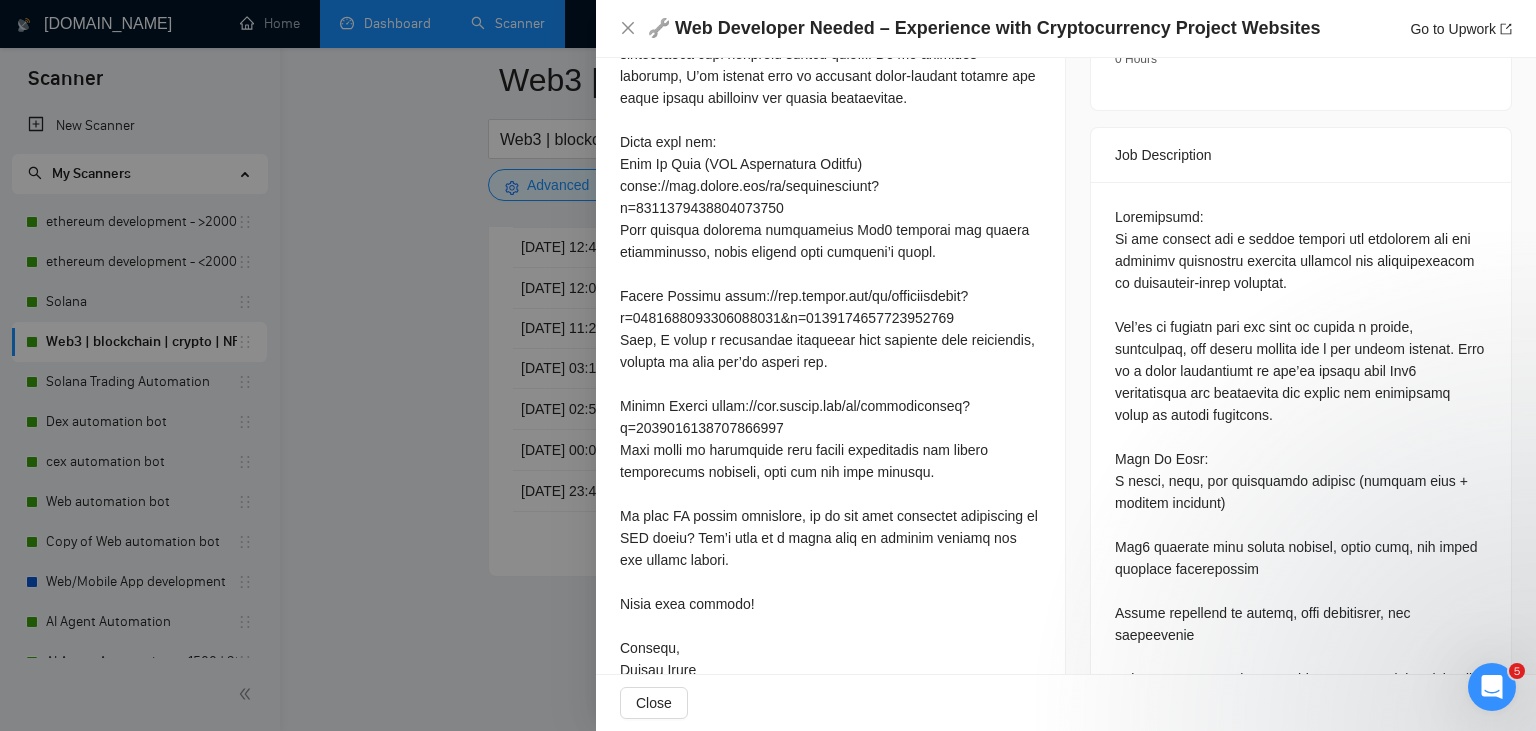 scroll, scrollTop: 754, scrollLeft: 0, axis: vertical 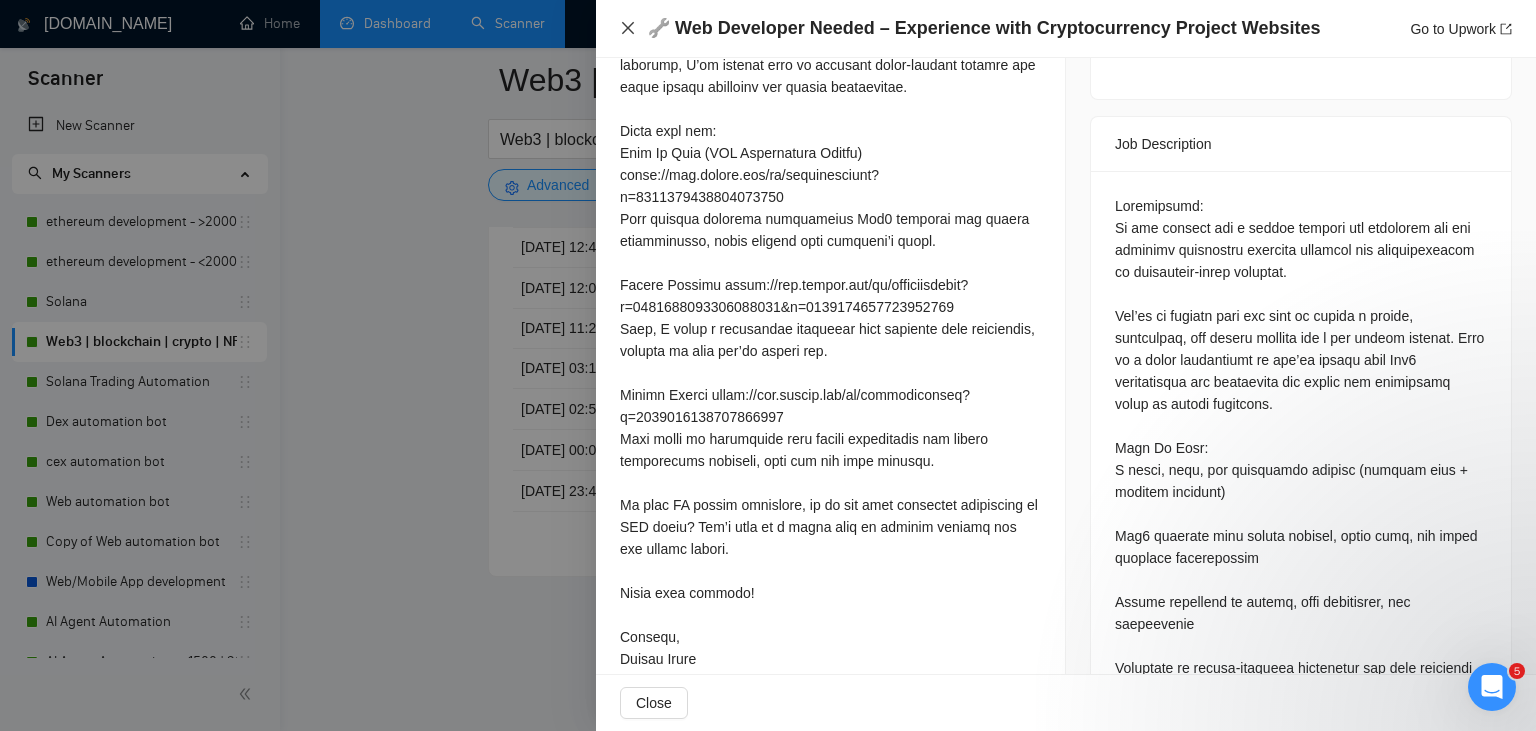 click 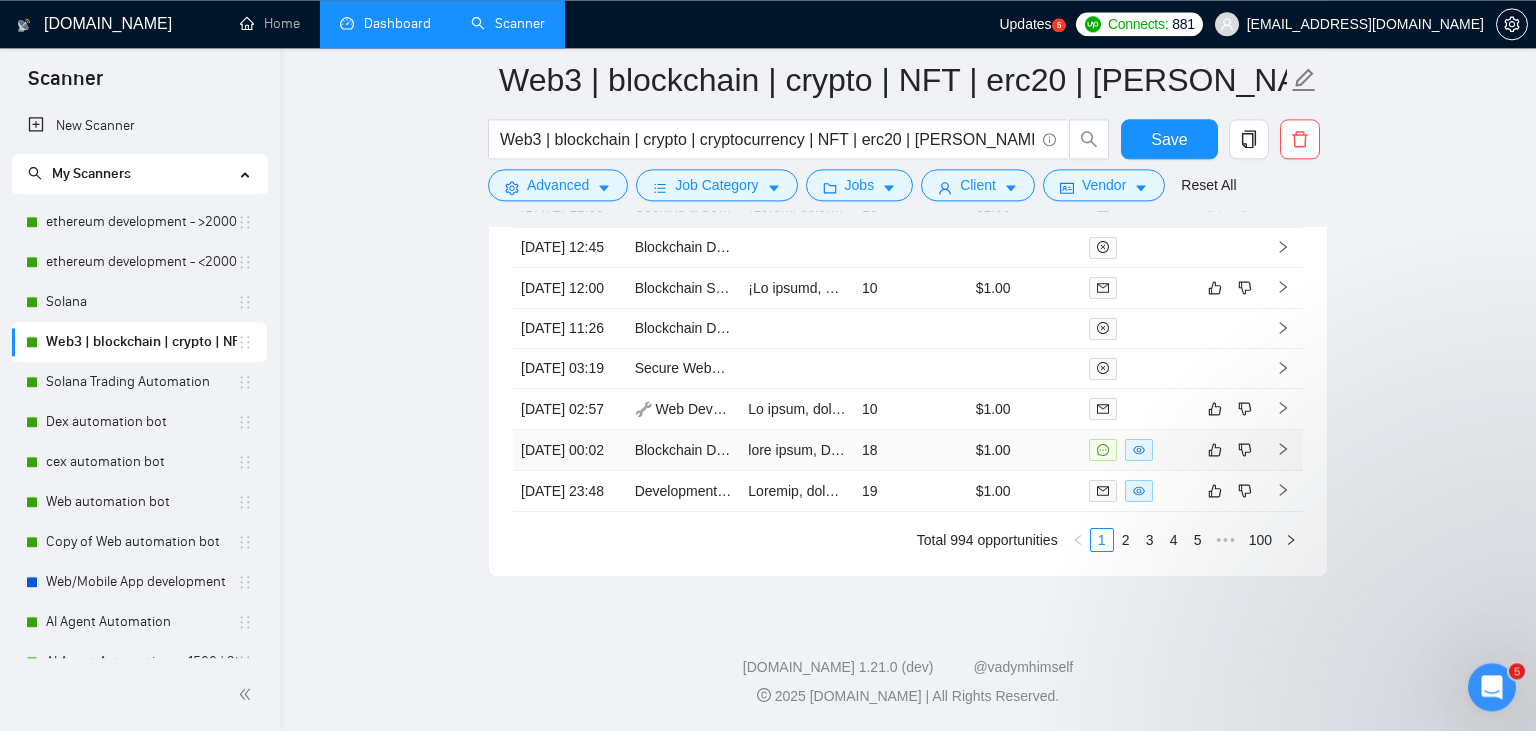 scroll, scrollTop: 4776, scrollLeft: 0, axis: vertical 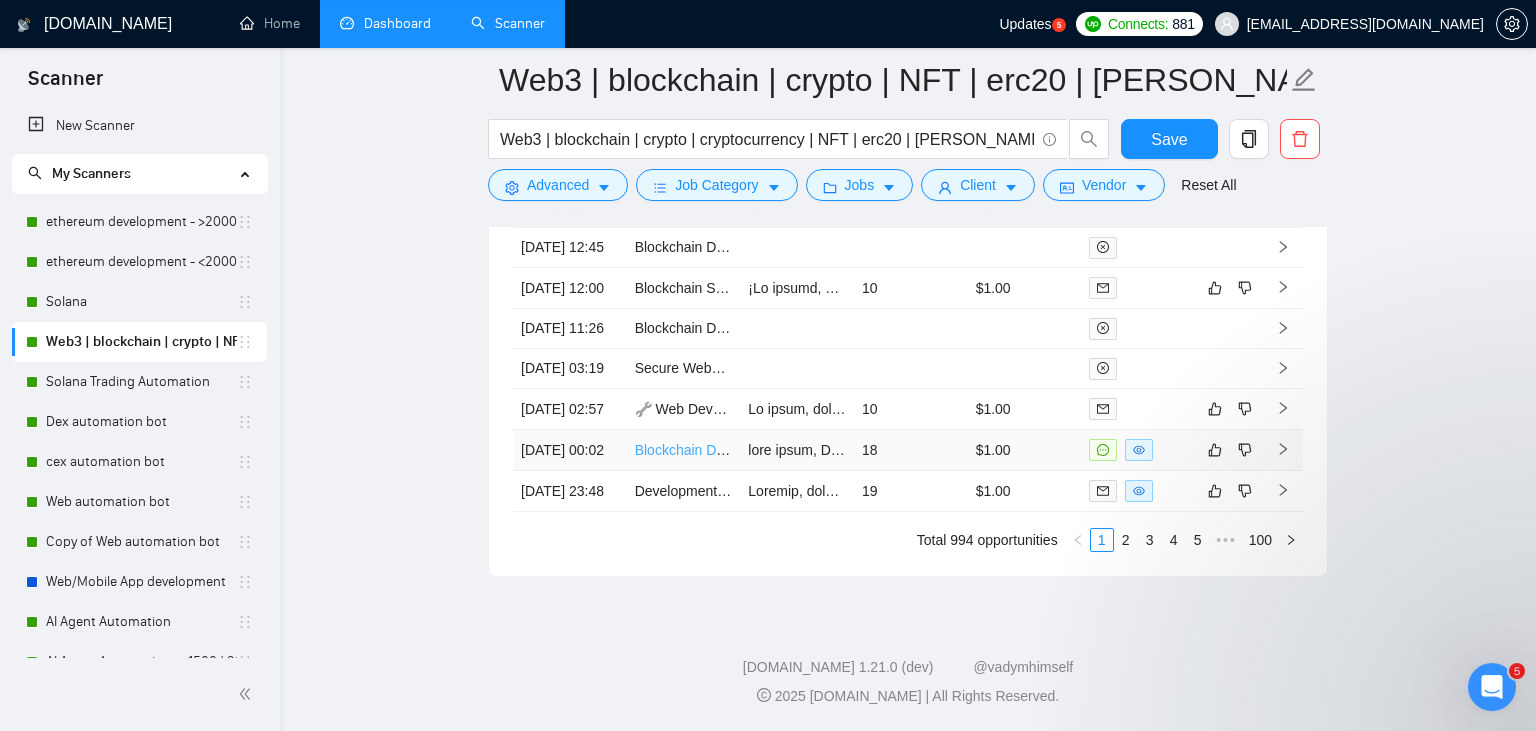click on "Blockchain Developer for MetaMask Integration & Project Completion" at bounding box center (850, 450) 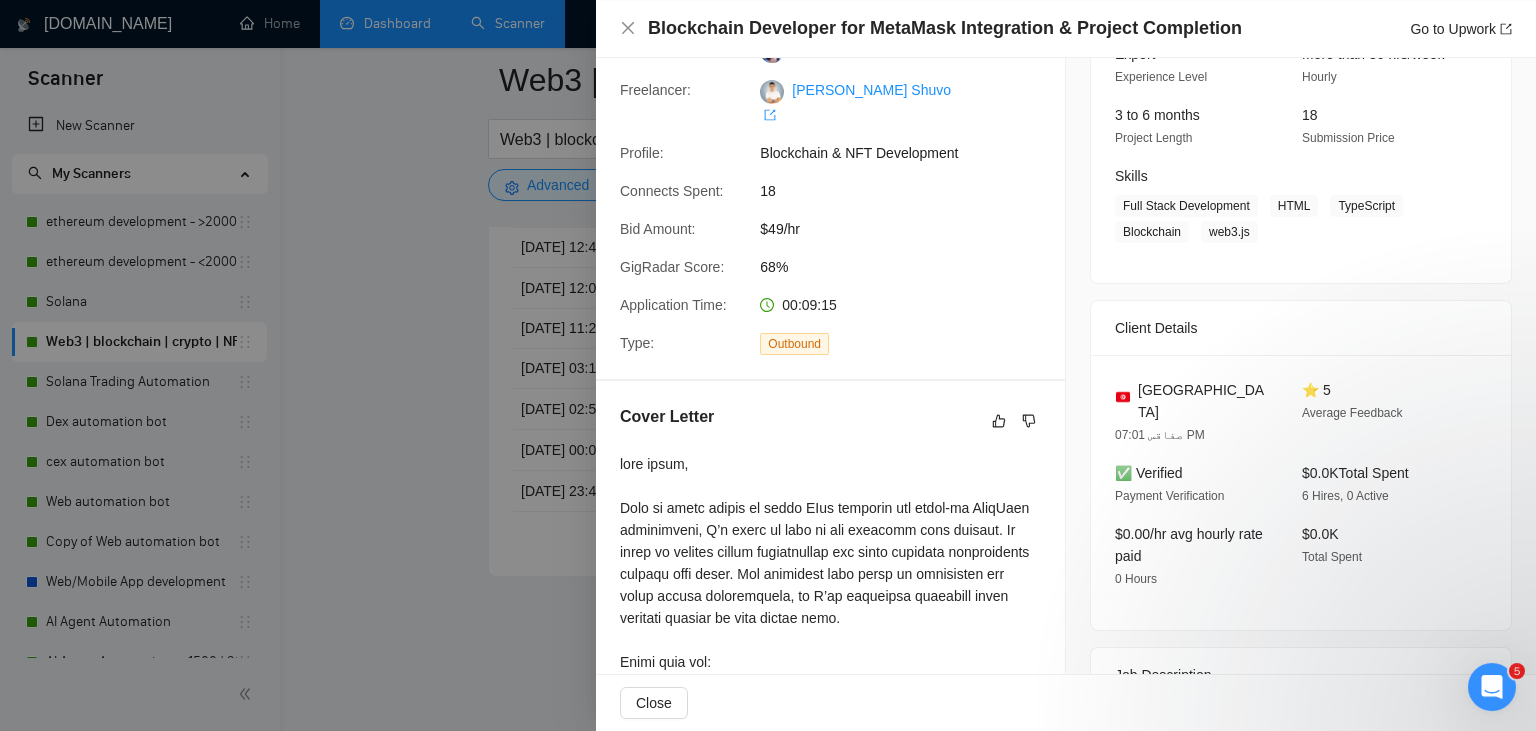 scroll, scrollTop: 0, scrollLeft: 0, axis: both 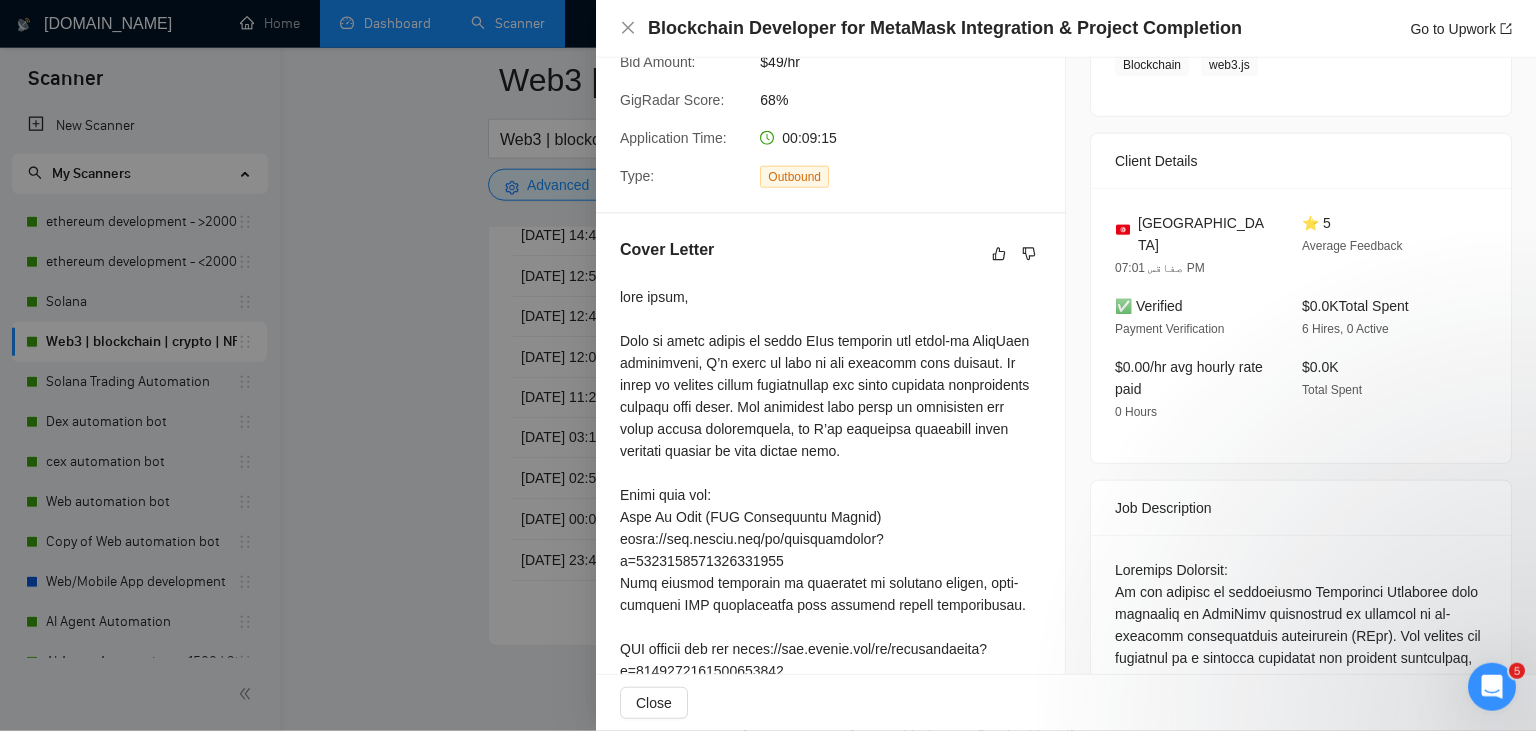 click on "Blockchain Developer for MetaMask Integration & Project Completion Go to Upwork" at bounding box center (1066, 28) 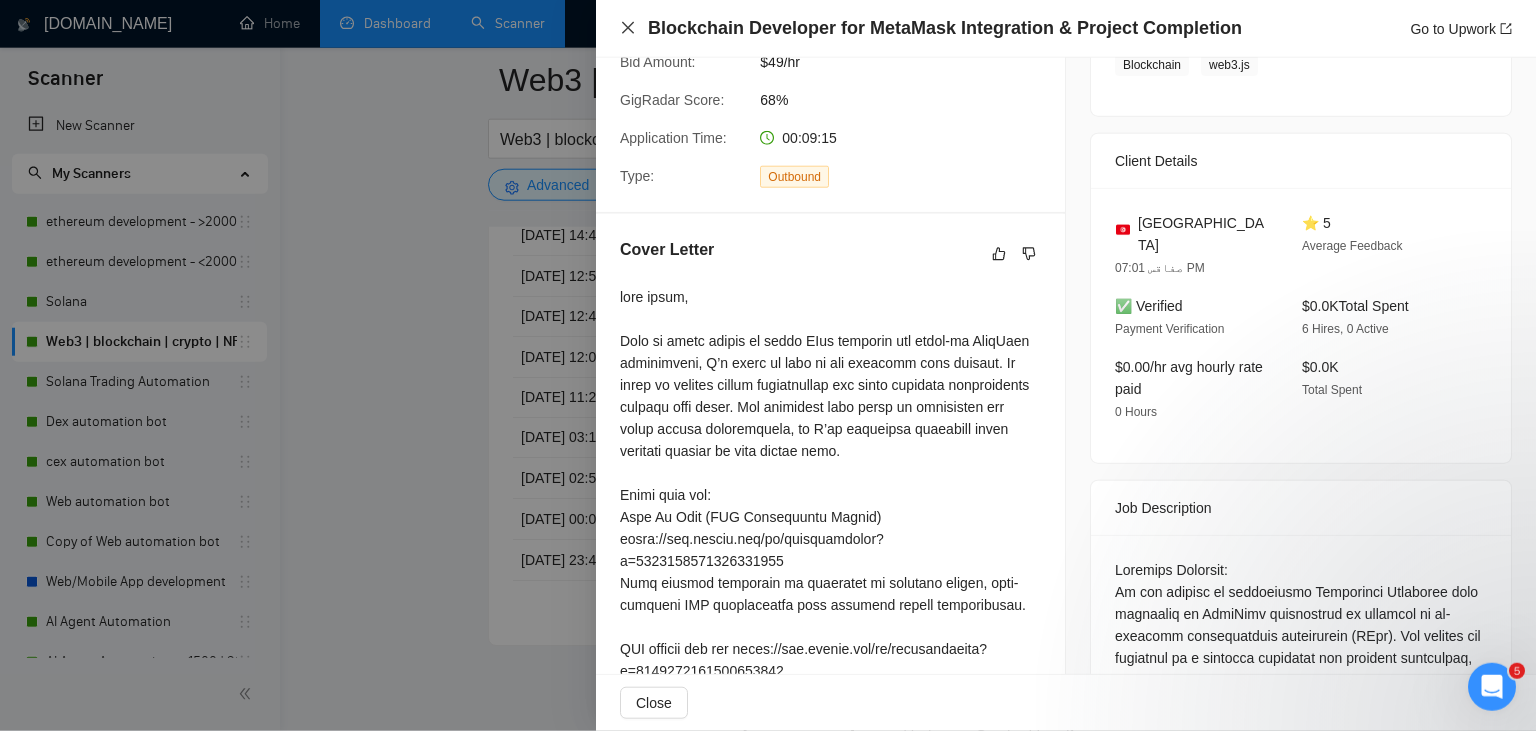 click 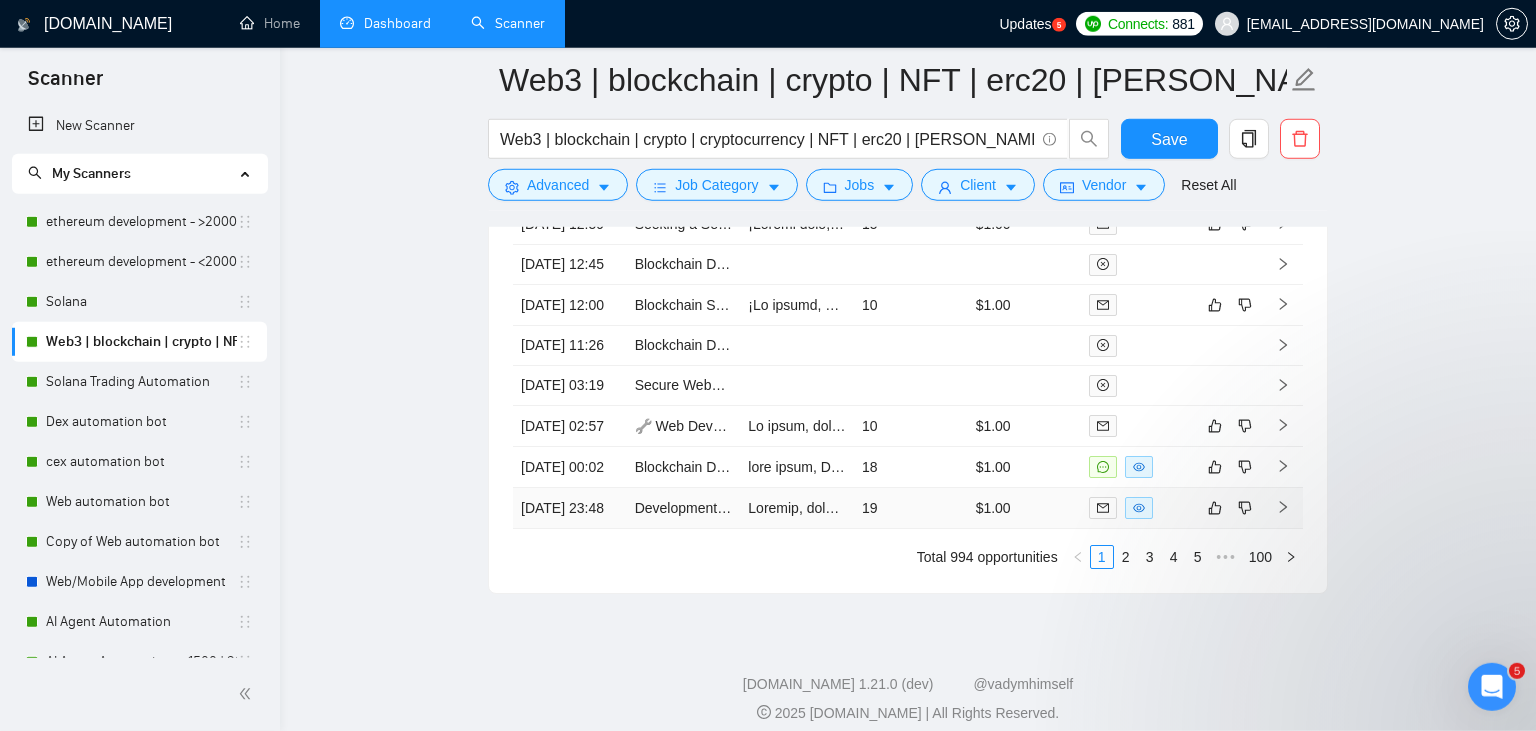scroll, scrollTop: 4817, scrollLeft: 0, axis: vertical 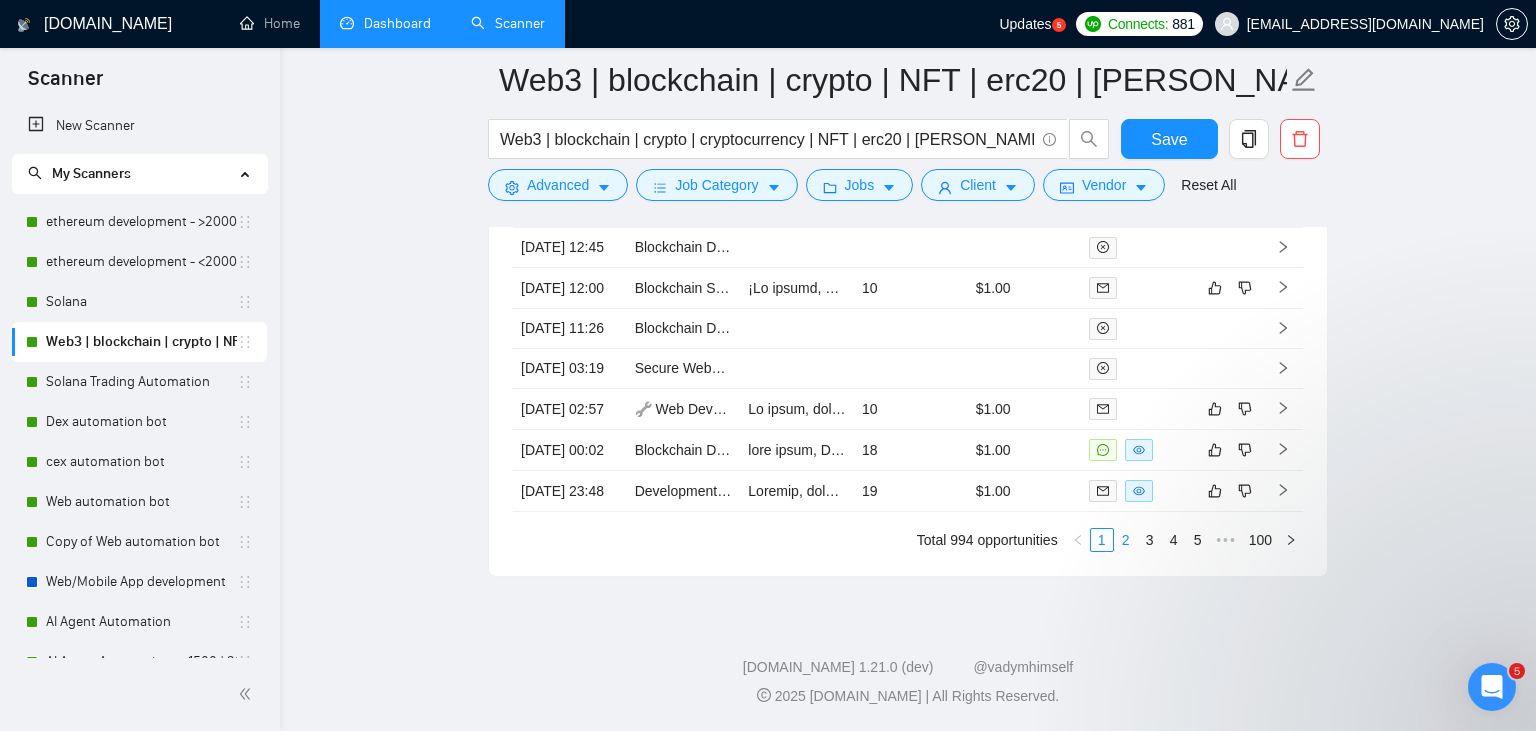 click on "2" at bounding box center (1126, 540) 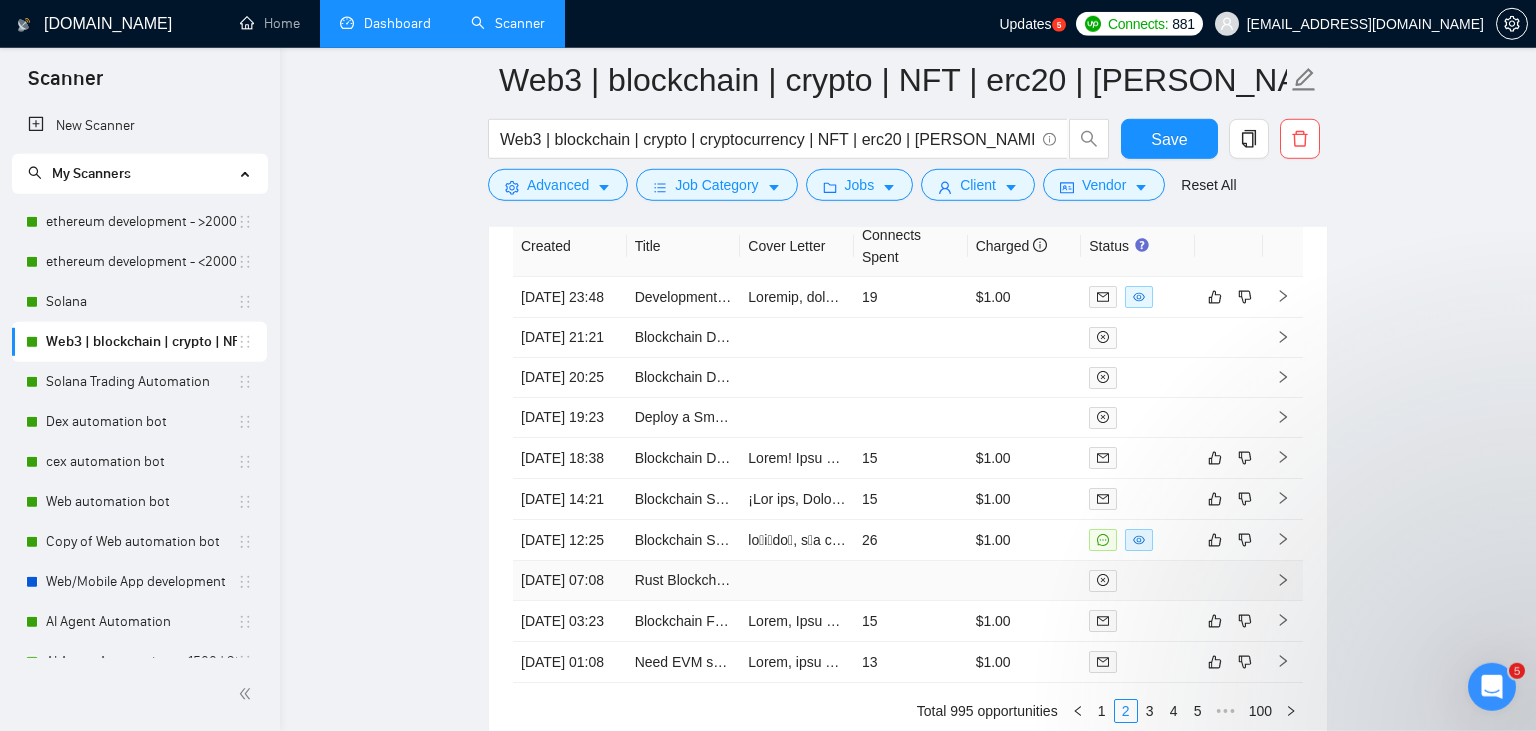 scroll, scrollTop: 4483, scrollLeft: 0, axis: vertical 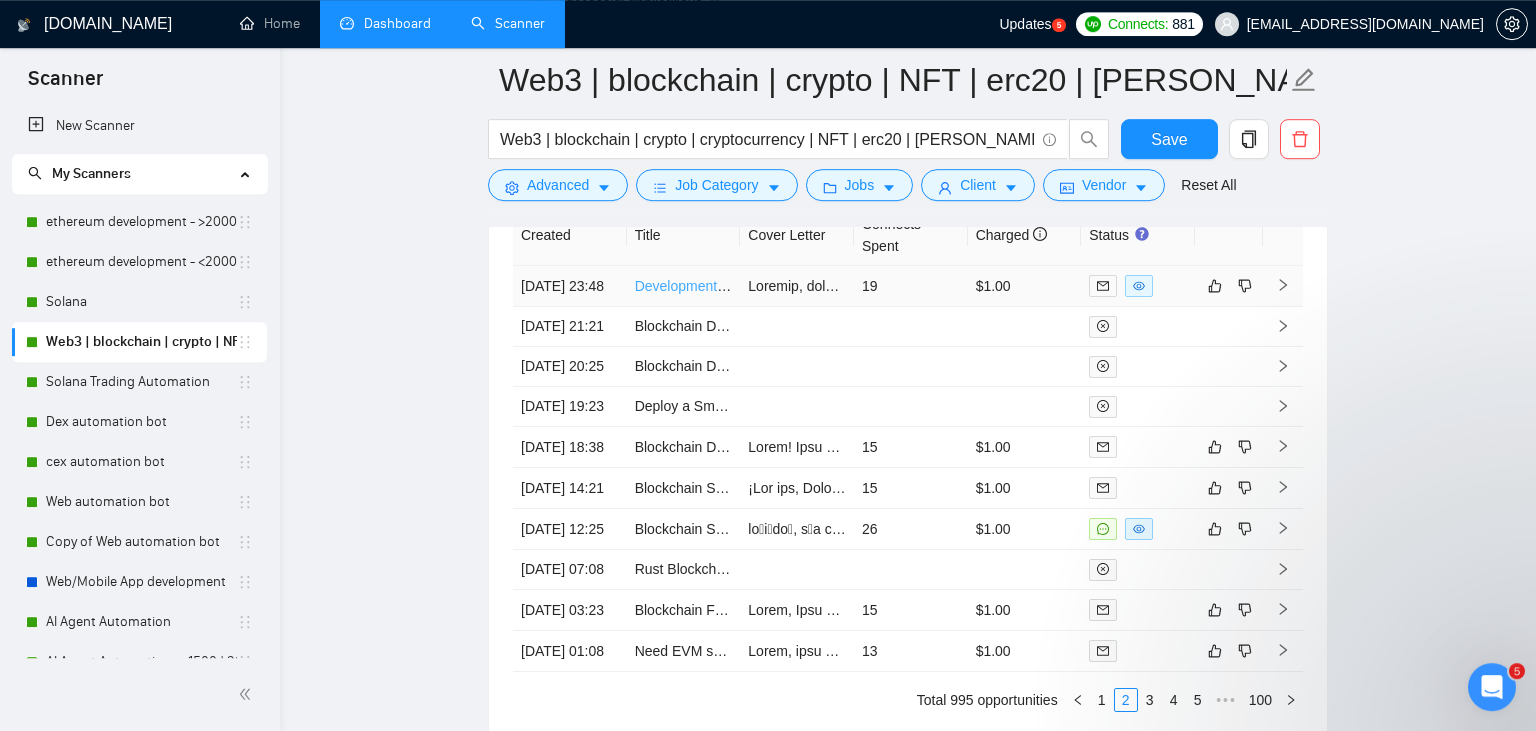 click on "Development of a Web and Mobile application of the Web3 social network type" at bounding box center (878, 286) 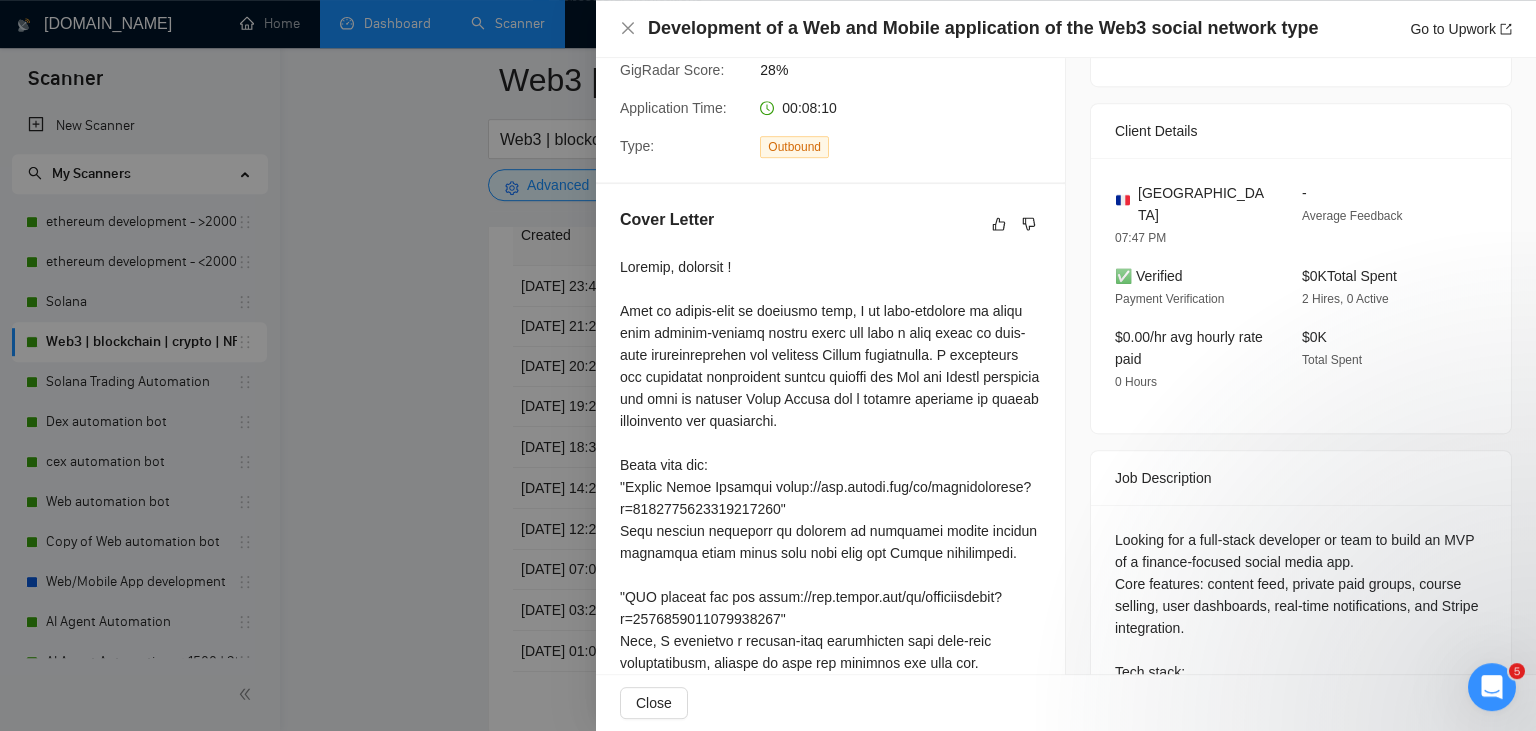 scroll, scrollTop: 607, scrollLeft: 0, axis: vertical 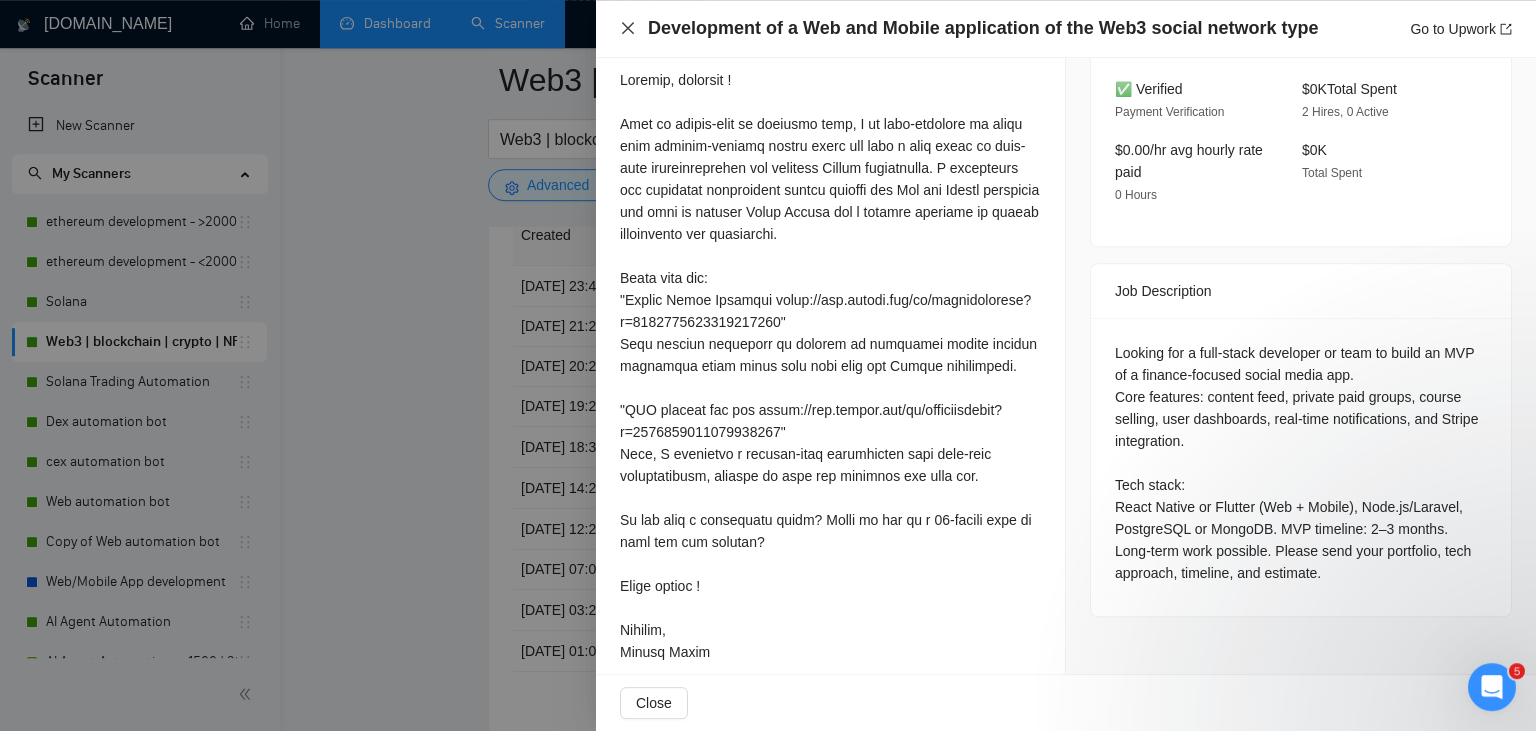 click 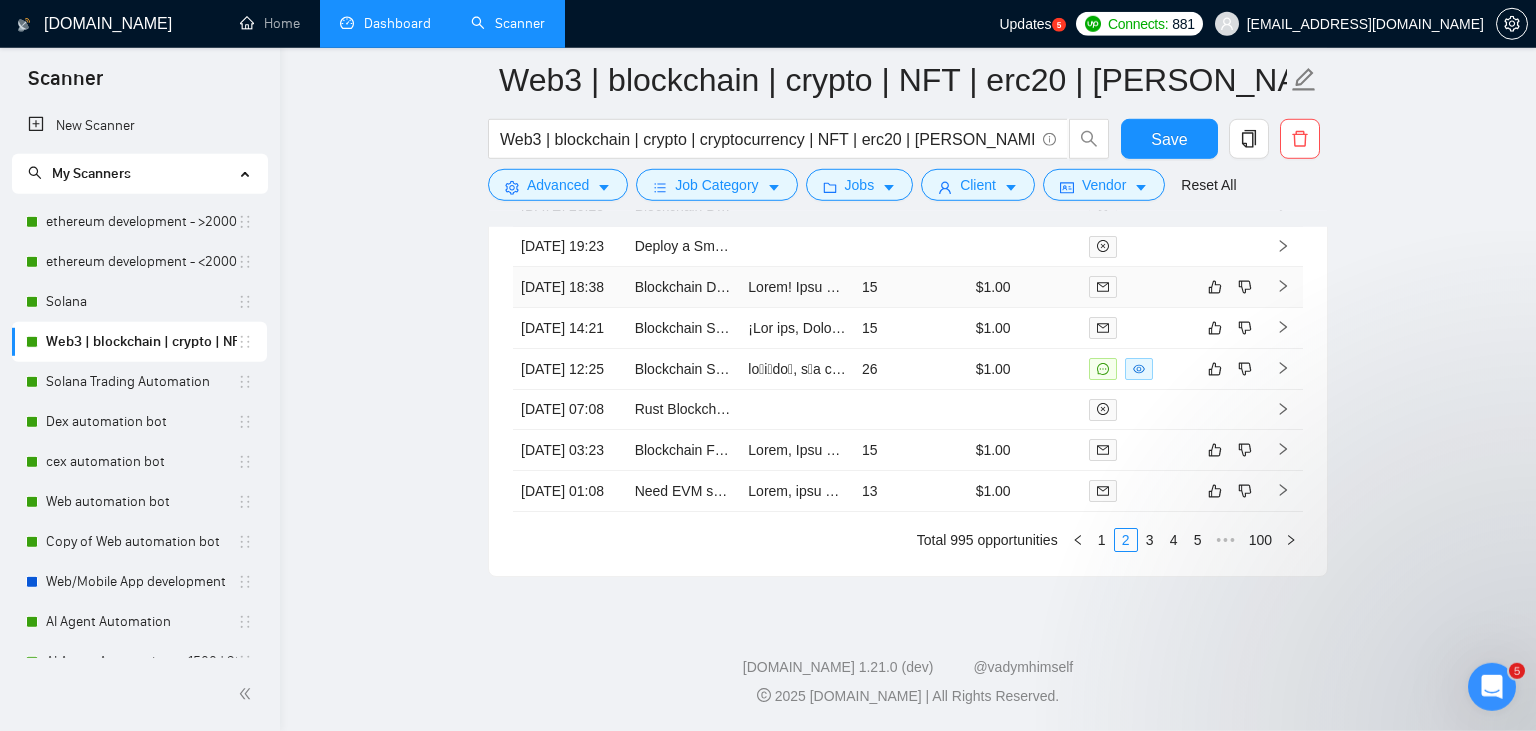 scroll, scrollTop: 4653, scrollLeft: 0, axis: vertical 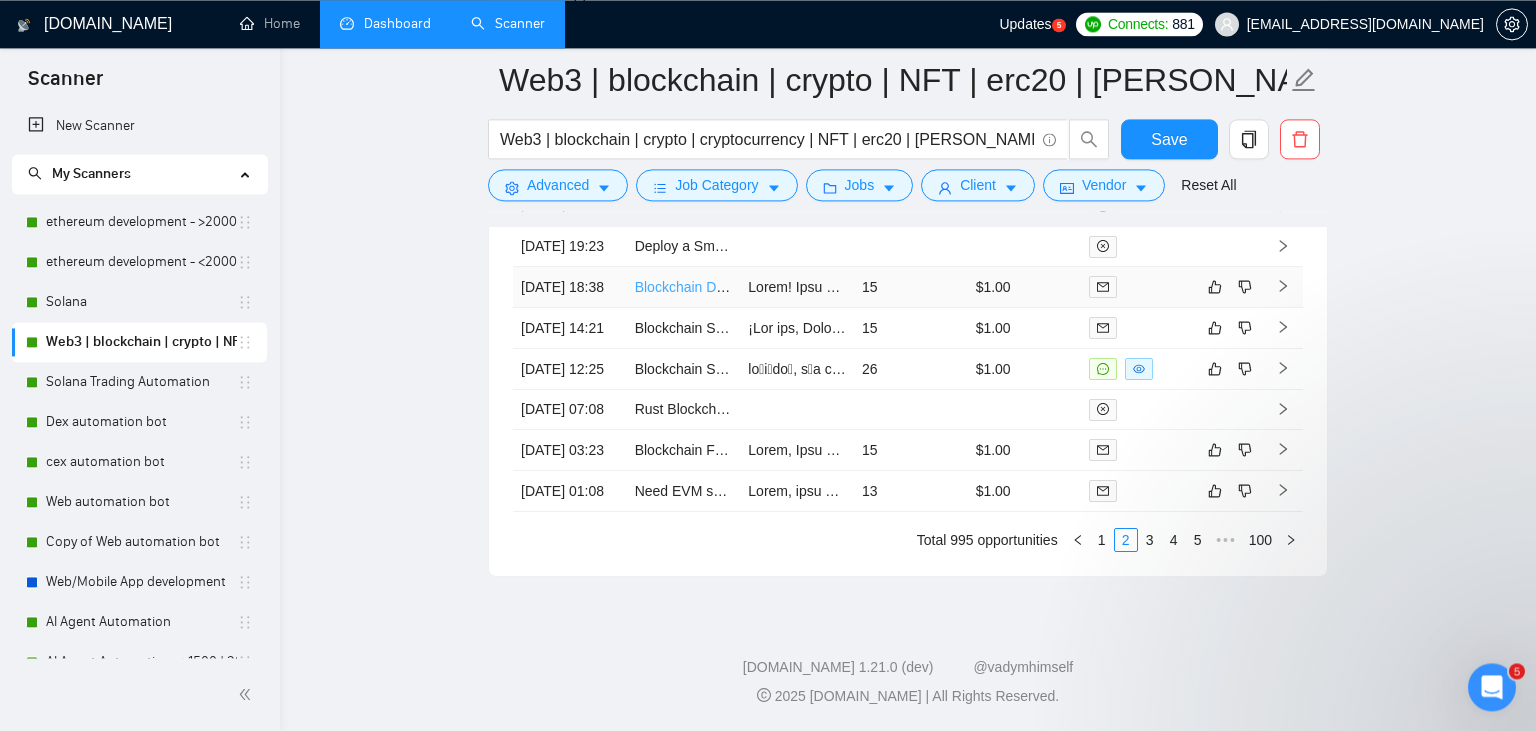 click on "Blockchain Developer" at bounding box center [702, 287] 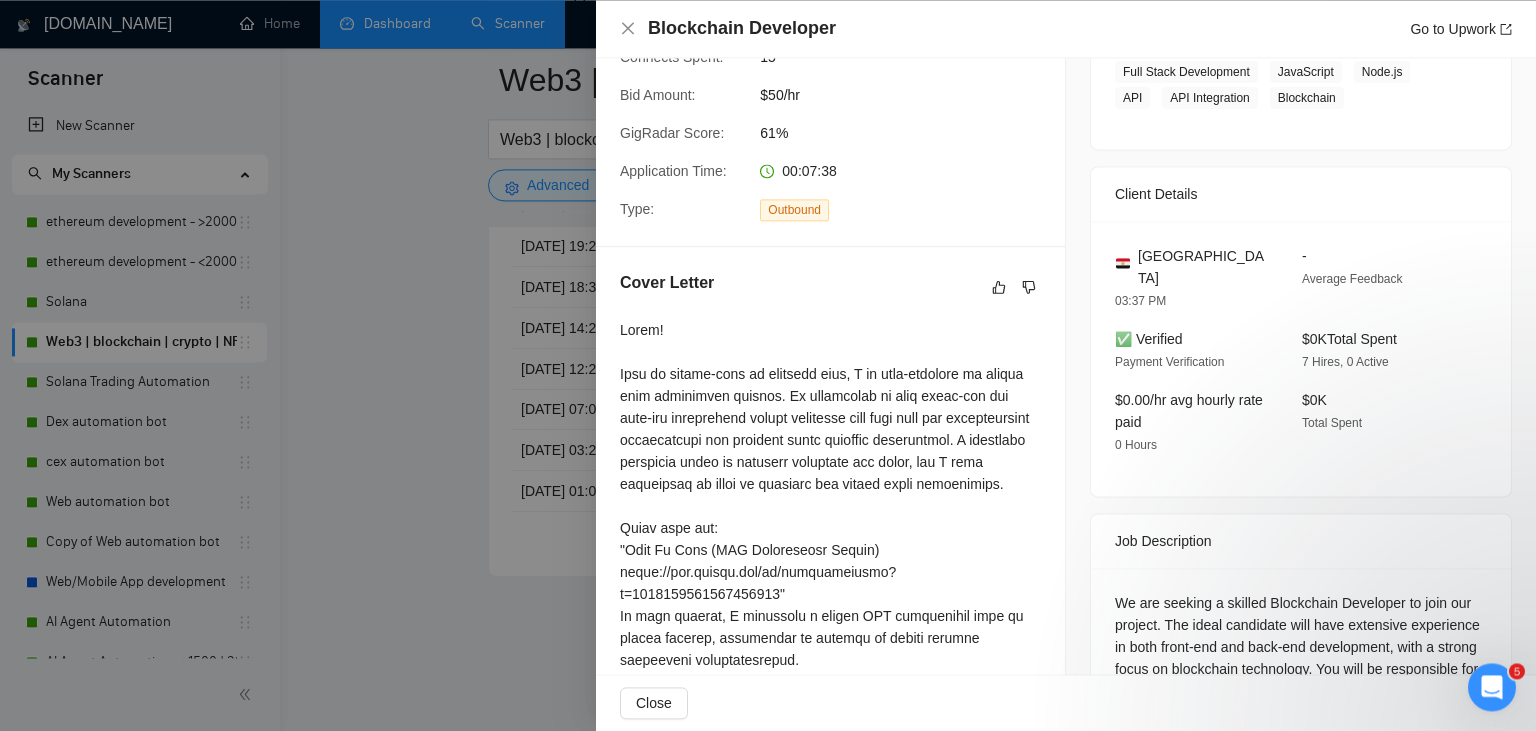 scroll, scrollTop: 490, scrollLeft: 0, axis: vertical 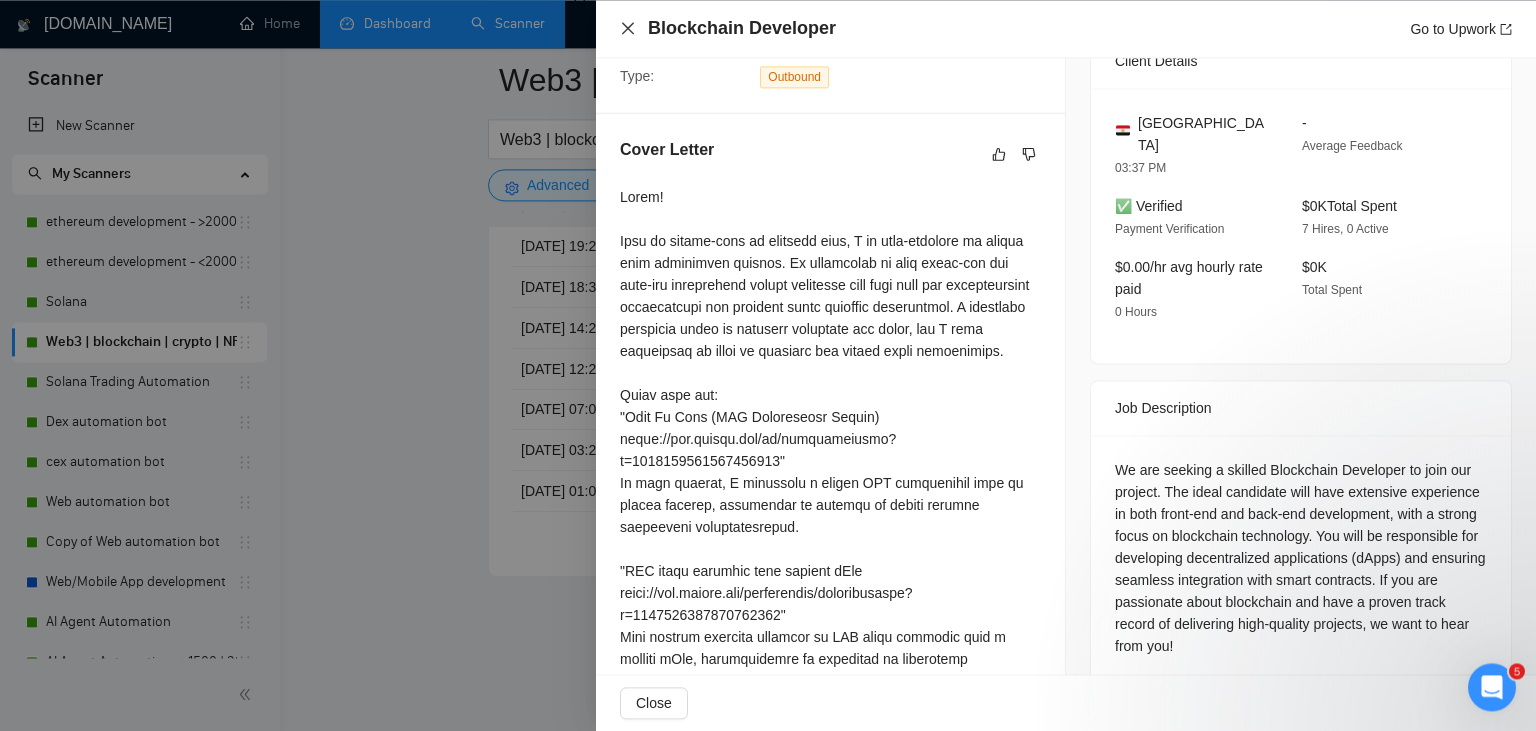 click 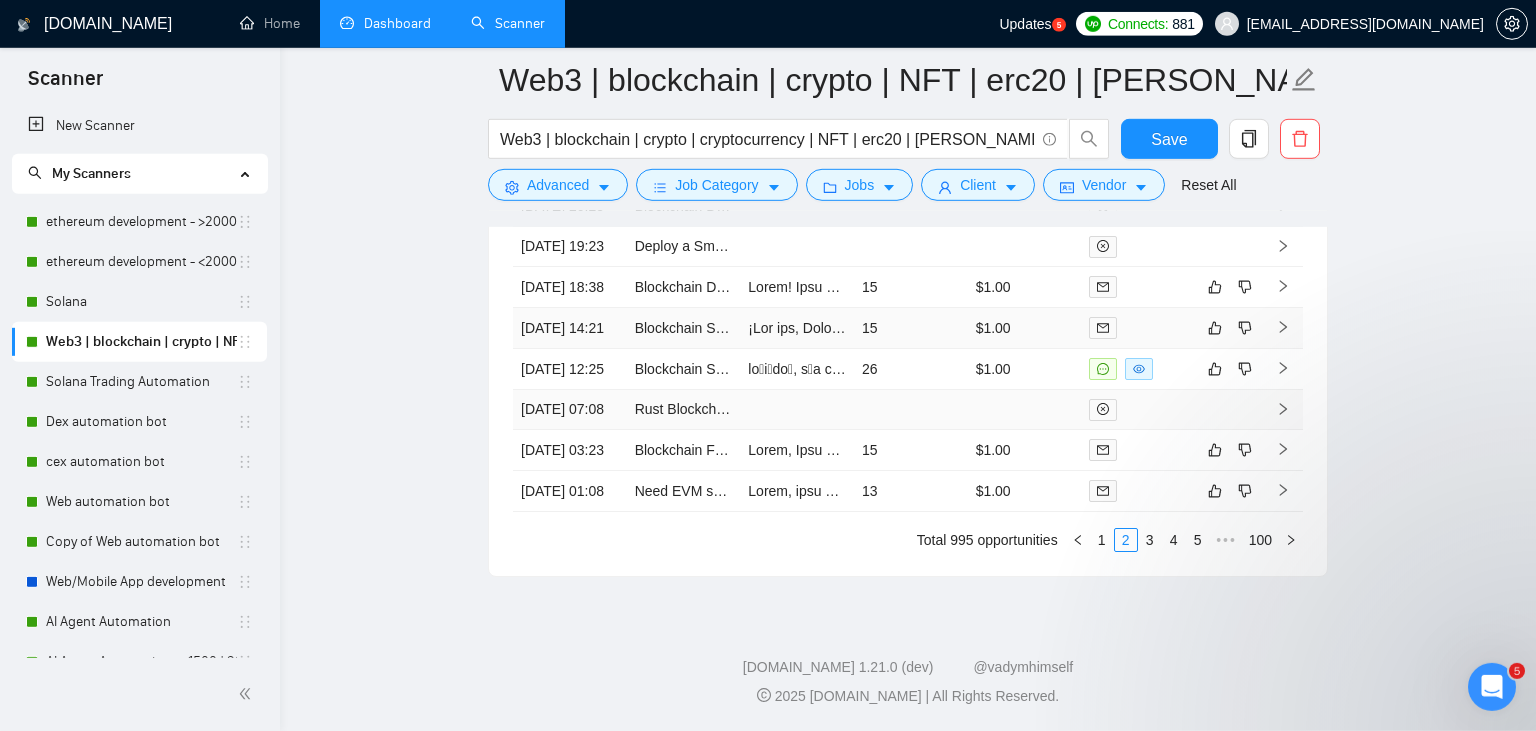 scroll, scrollTop: 4741, scrollLeft: 0, axis: vertical 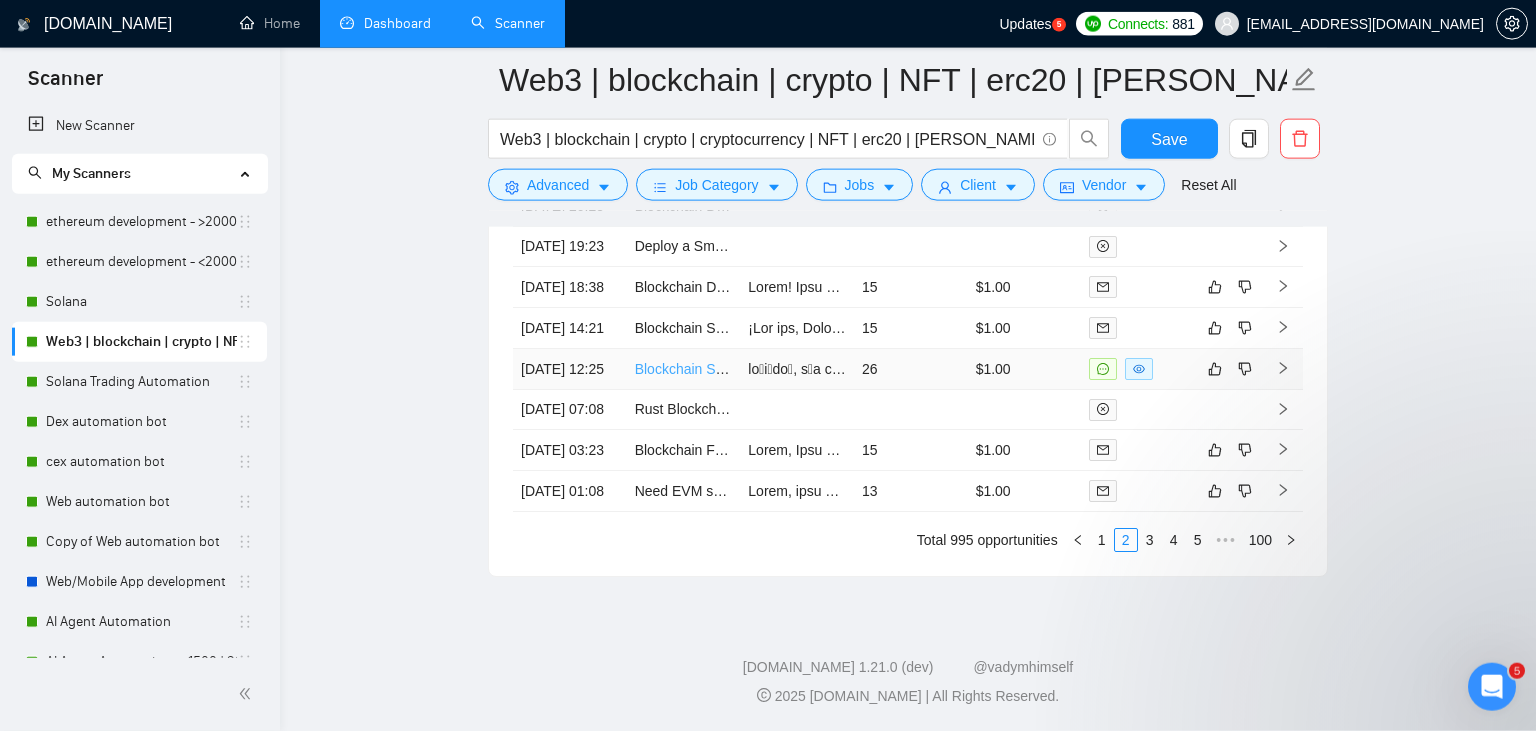 click on "Blockchain Smart Contract Engineer for Dex Platform Development" at bounding box center (843, 369) 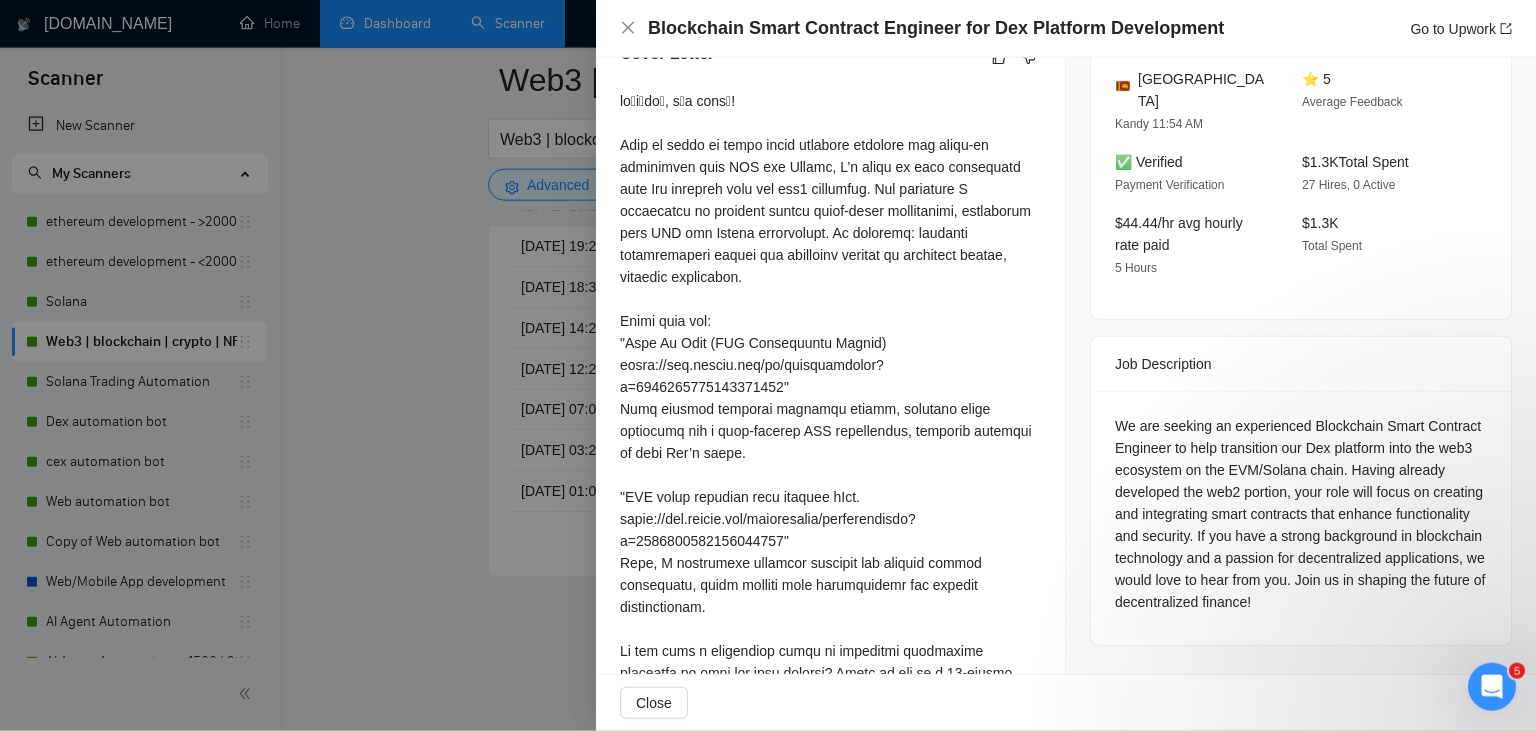 scroll, scrollTop: 4817, scrollLeft: 0, axis: vertical 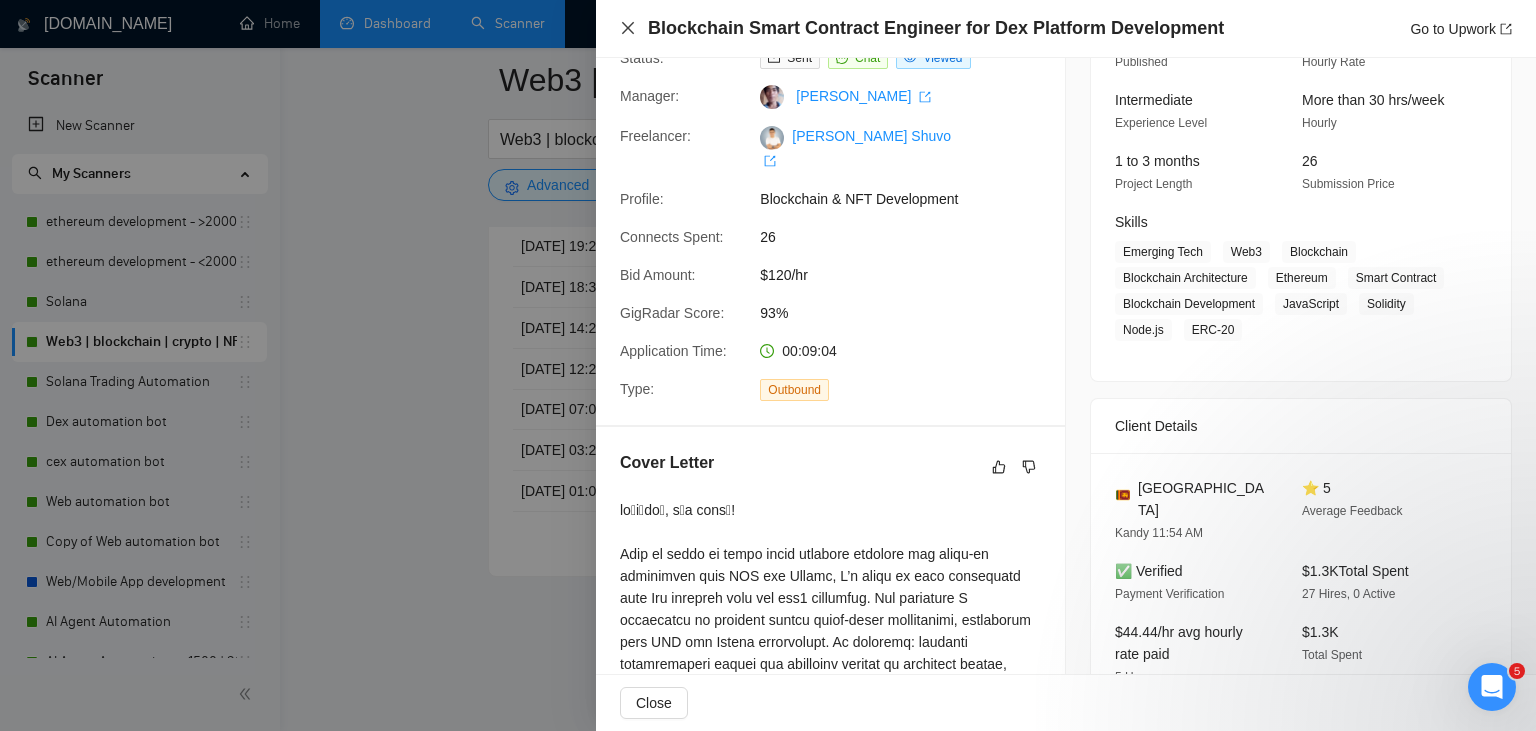 click 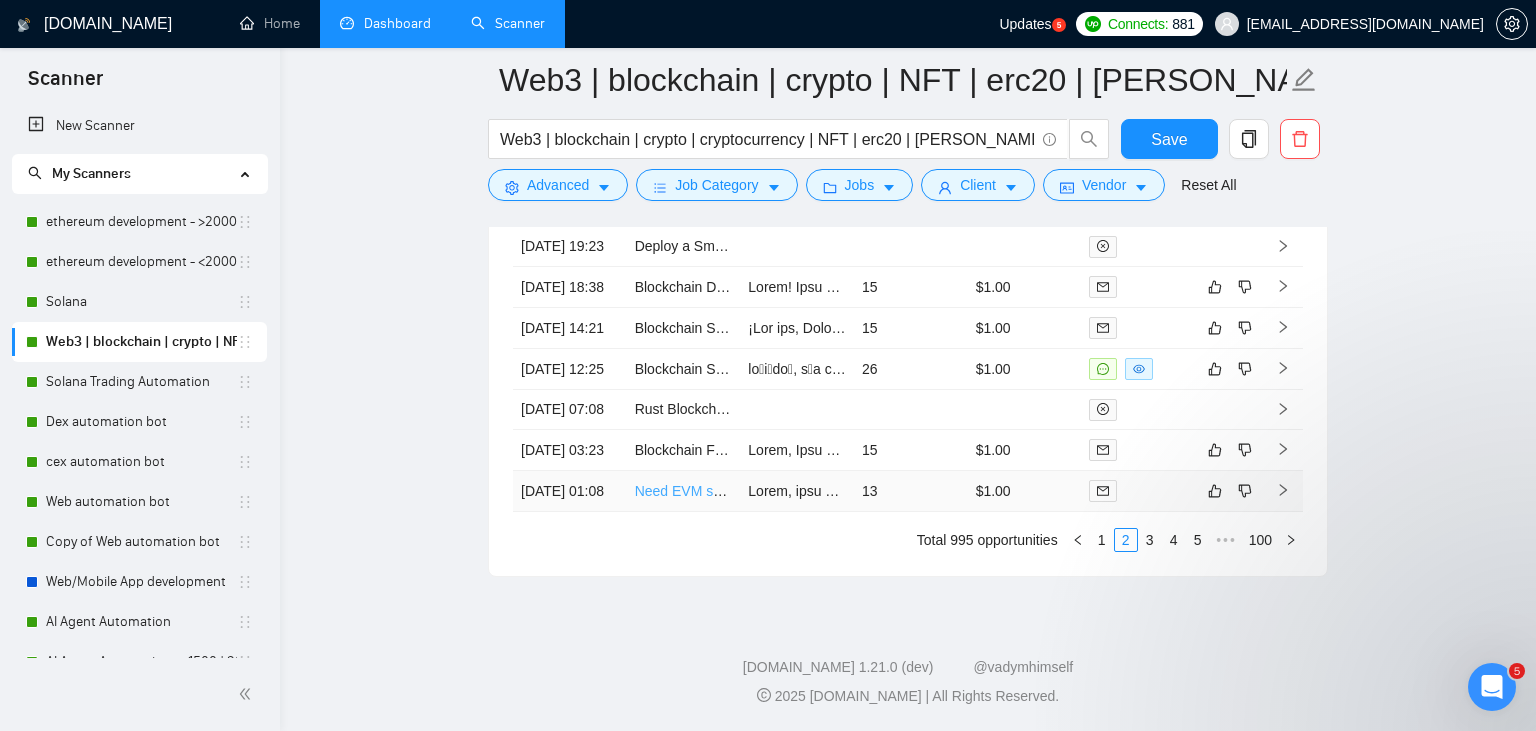 click on "Need EVM smart contract developer. EXPERT ONLY!" at bounding box center [801, 491] 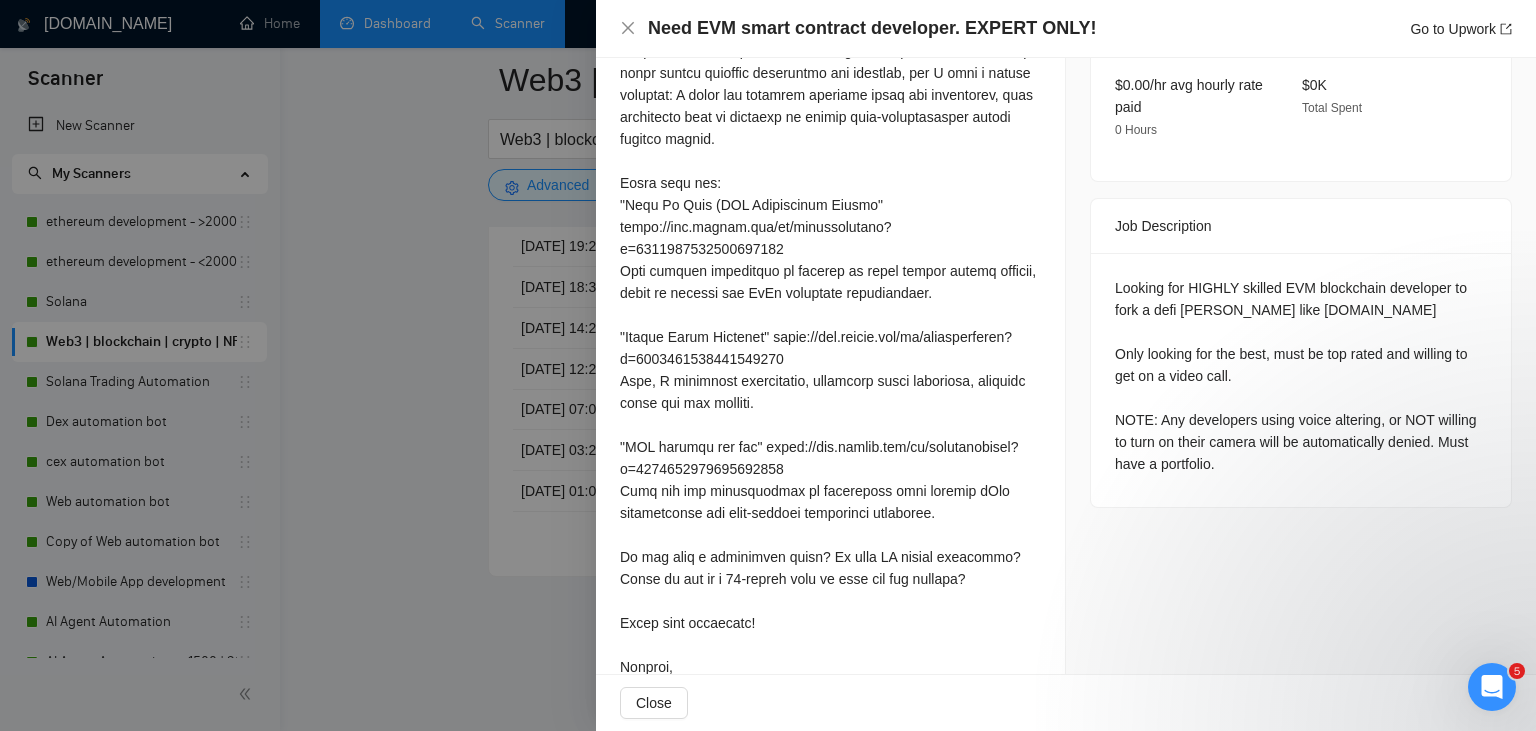 scroll, scrollTop: 739, scrollLeft: 0, axis: vertical 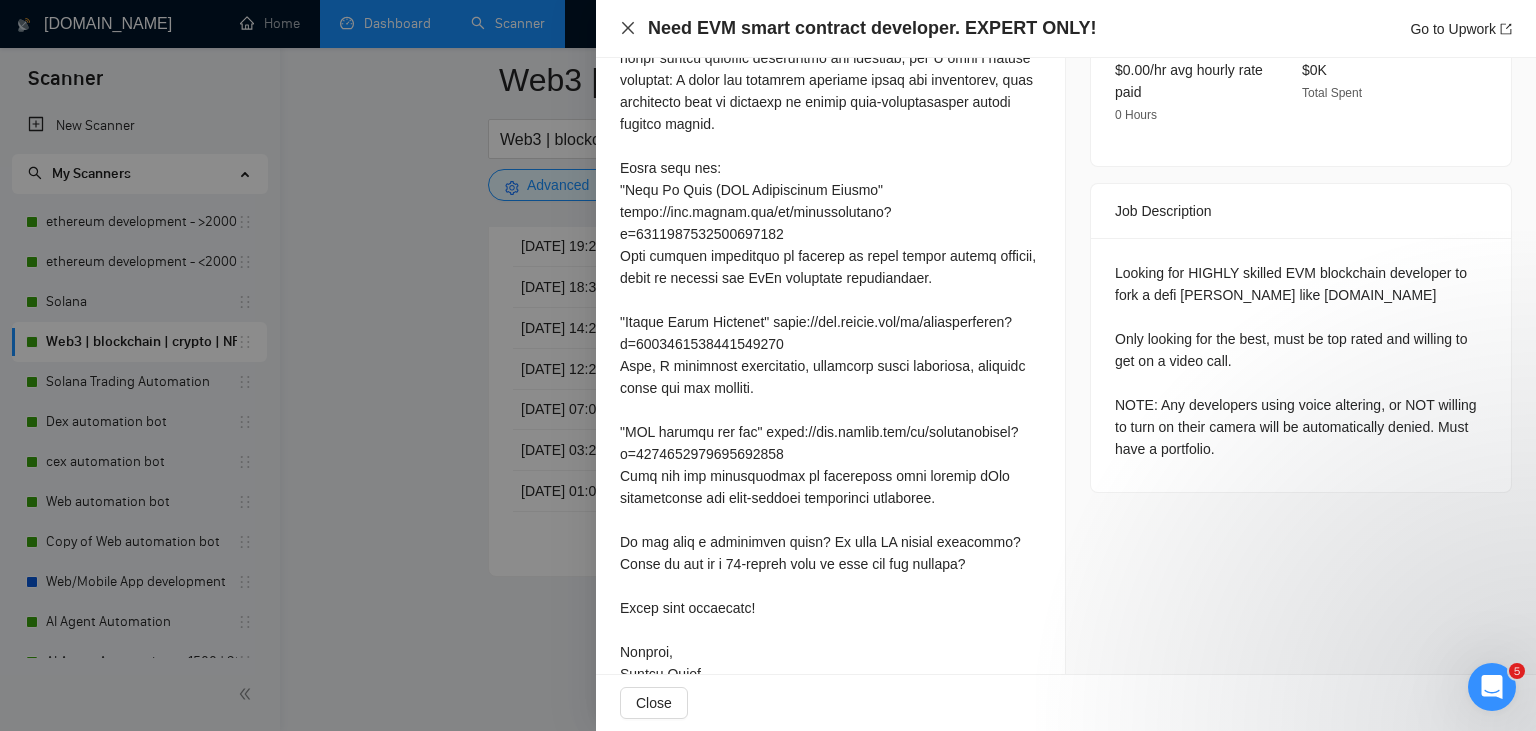 click 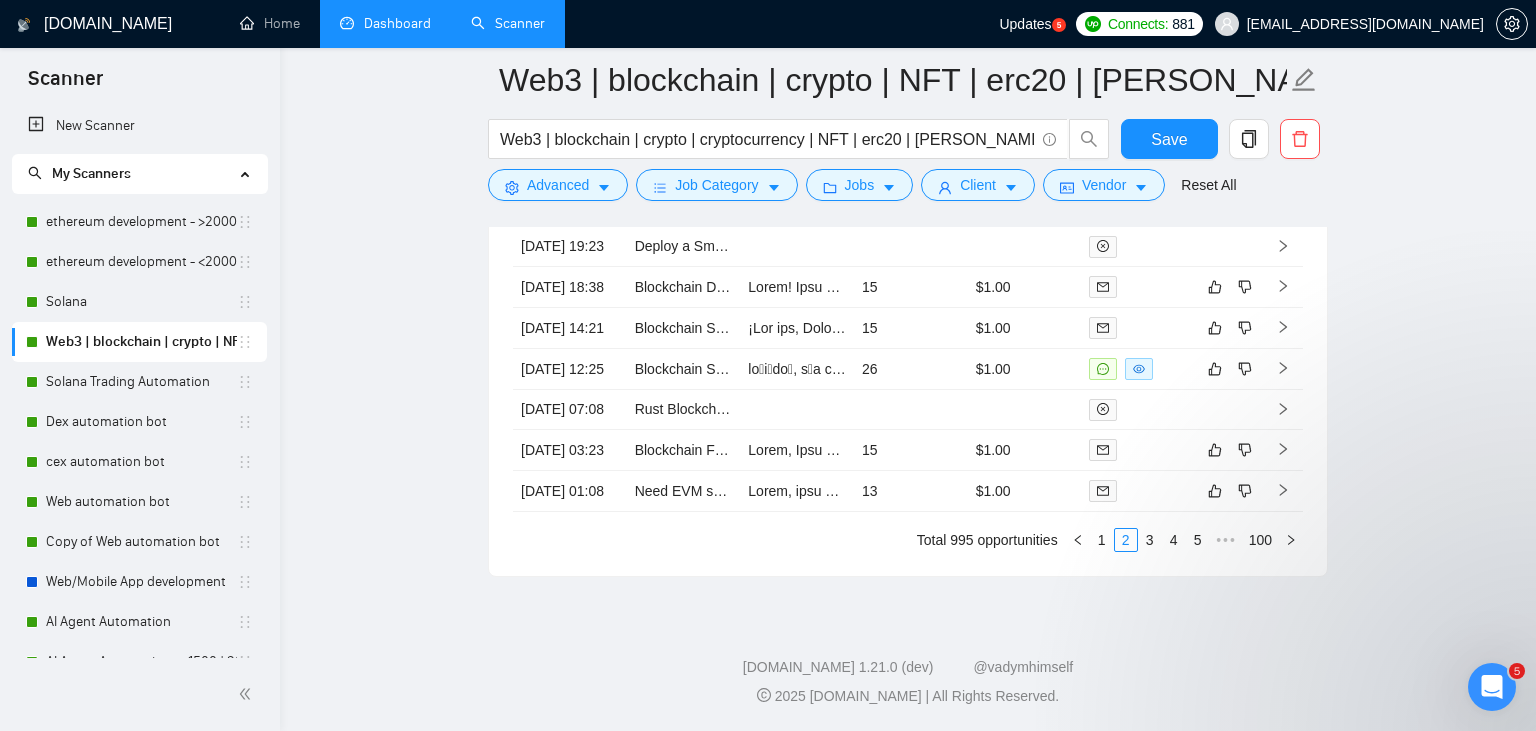 click at bounding box center (1336, 541) 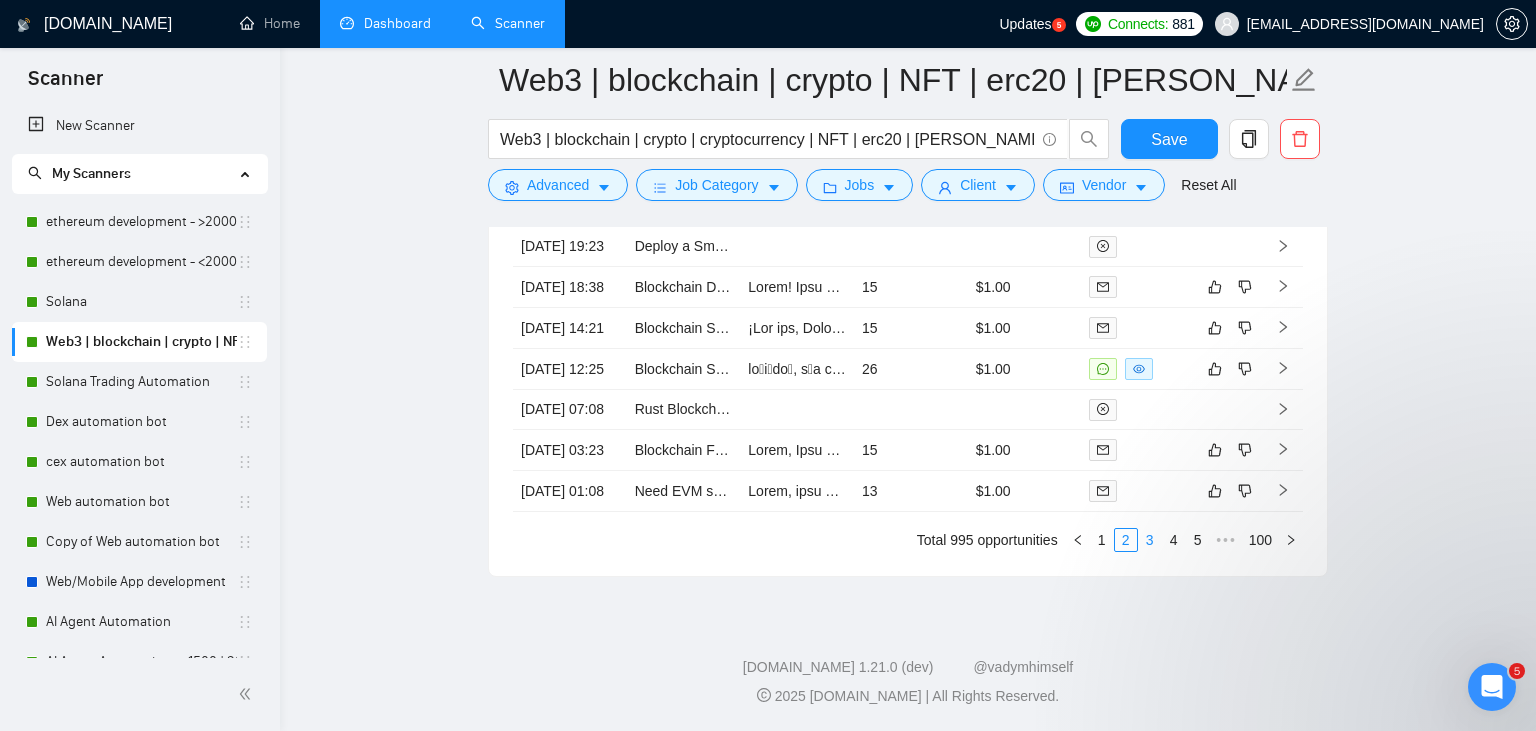 click on "3" at bounding box center (1150, 540) 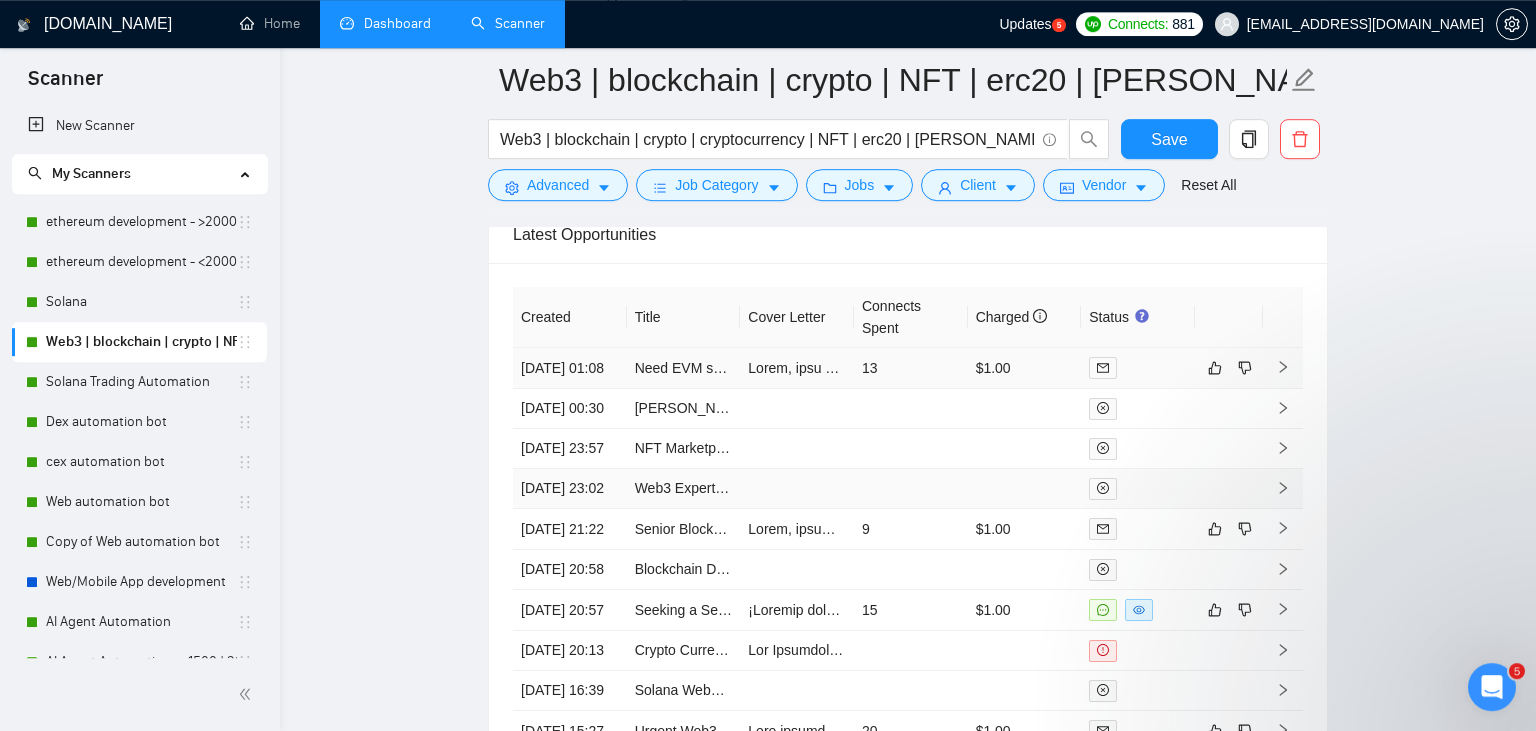scroll, scrollTop: 4400, scrollLeft: 0, axis: vertical 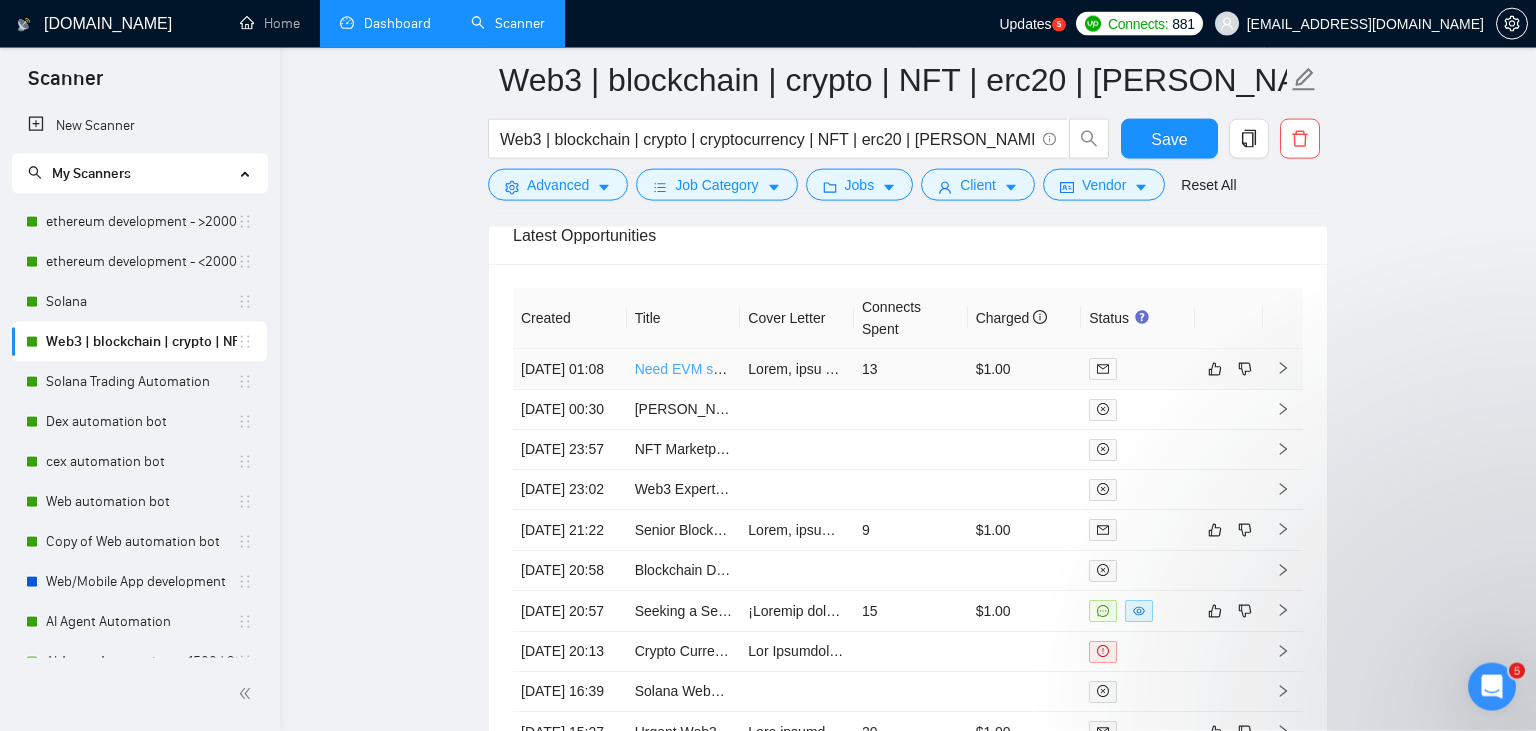 click on "Need EVM smart contract developer. EXPERT ONLY!" at bounding box center [801, 369] 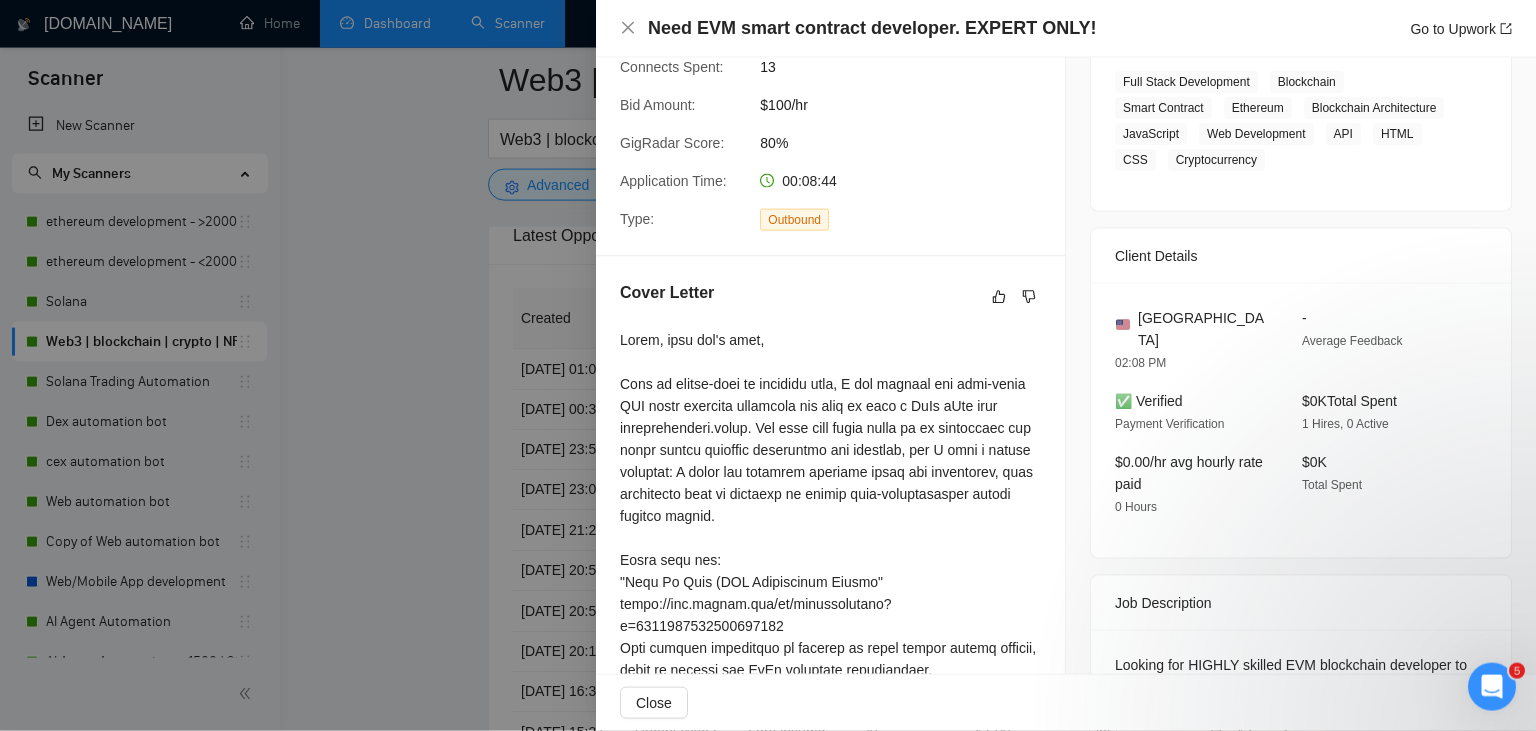 scroll, scrollTop: 503, scrollLeft: 0, axis: vertical 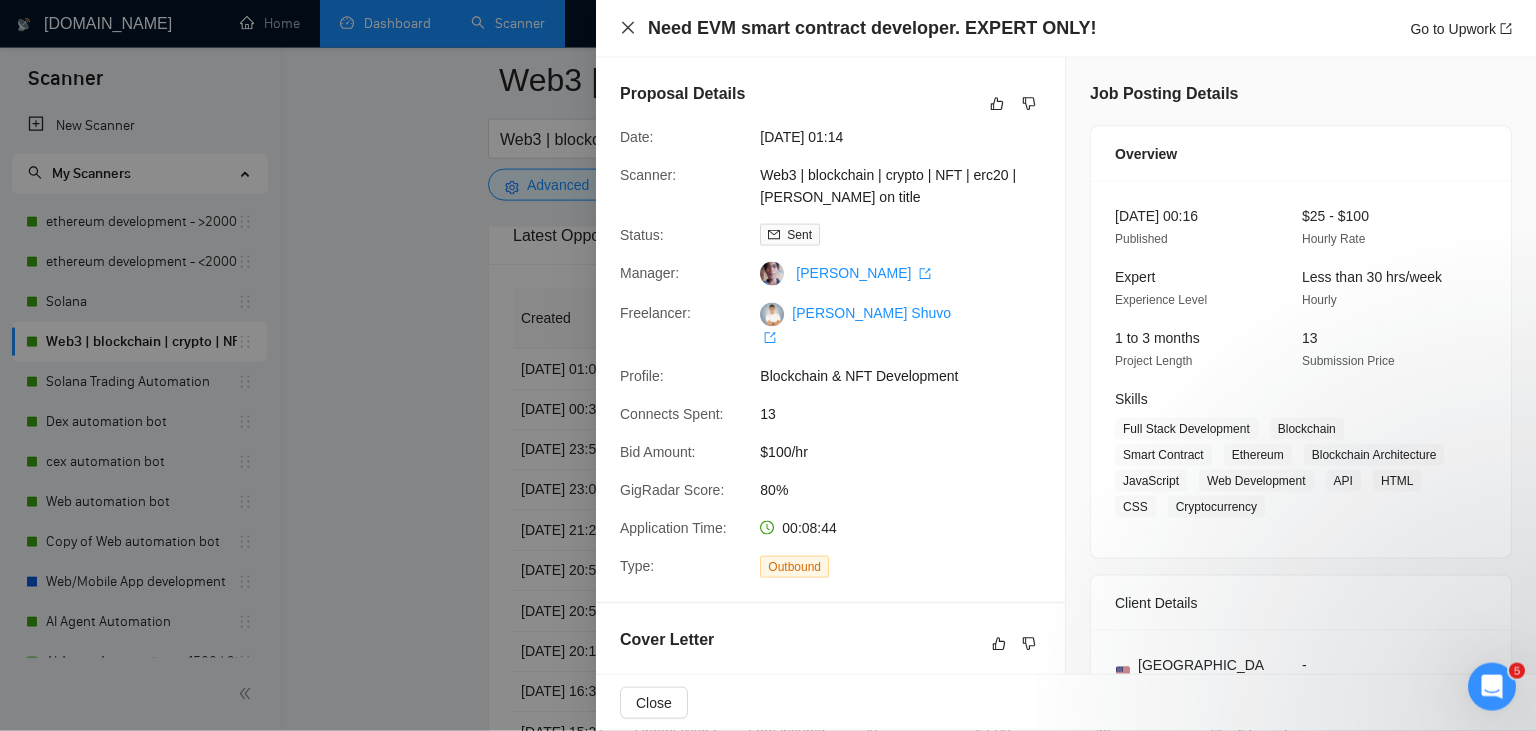 click 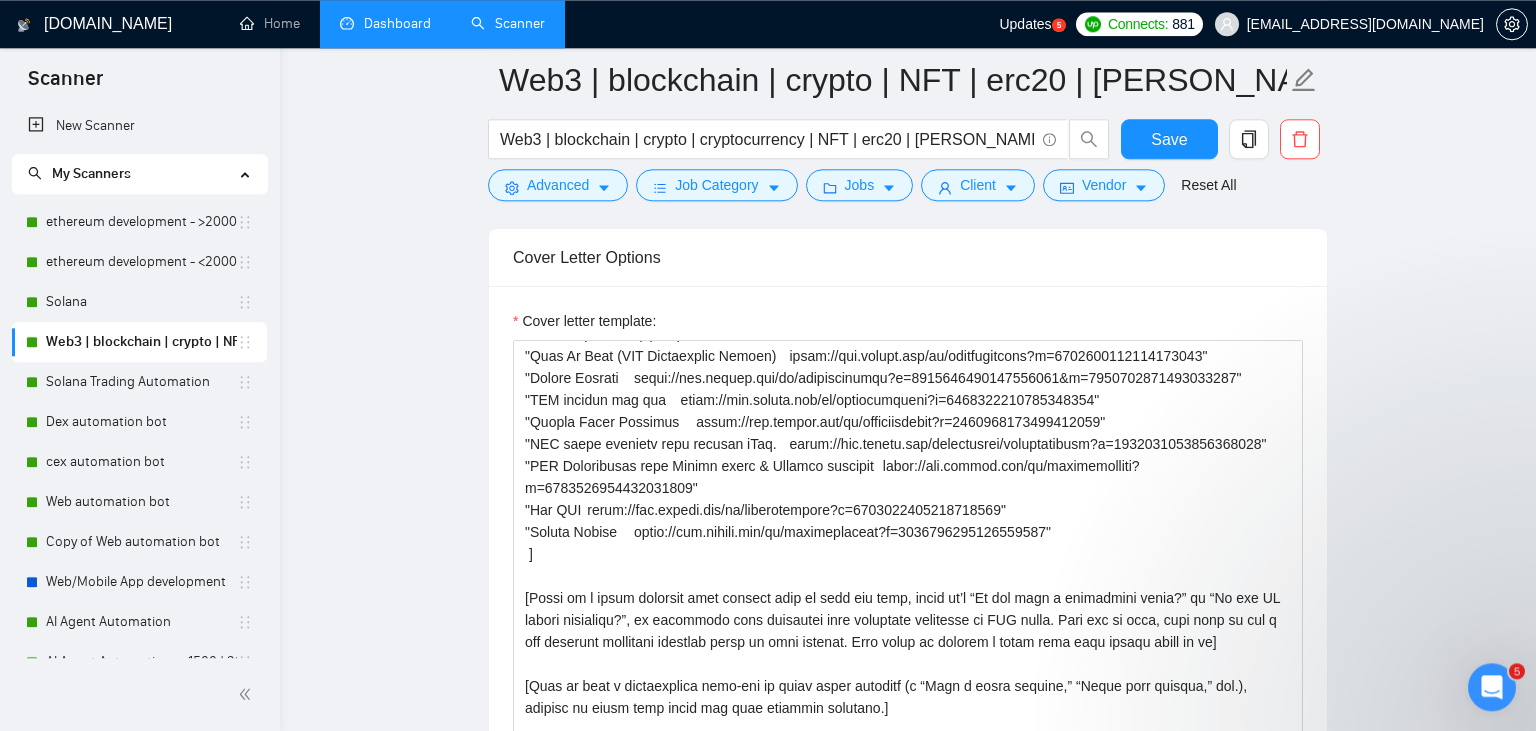 scroll, scrollTop: 1154, scrollLeft: 0, axis: vertical 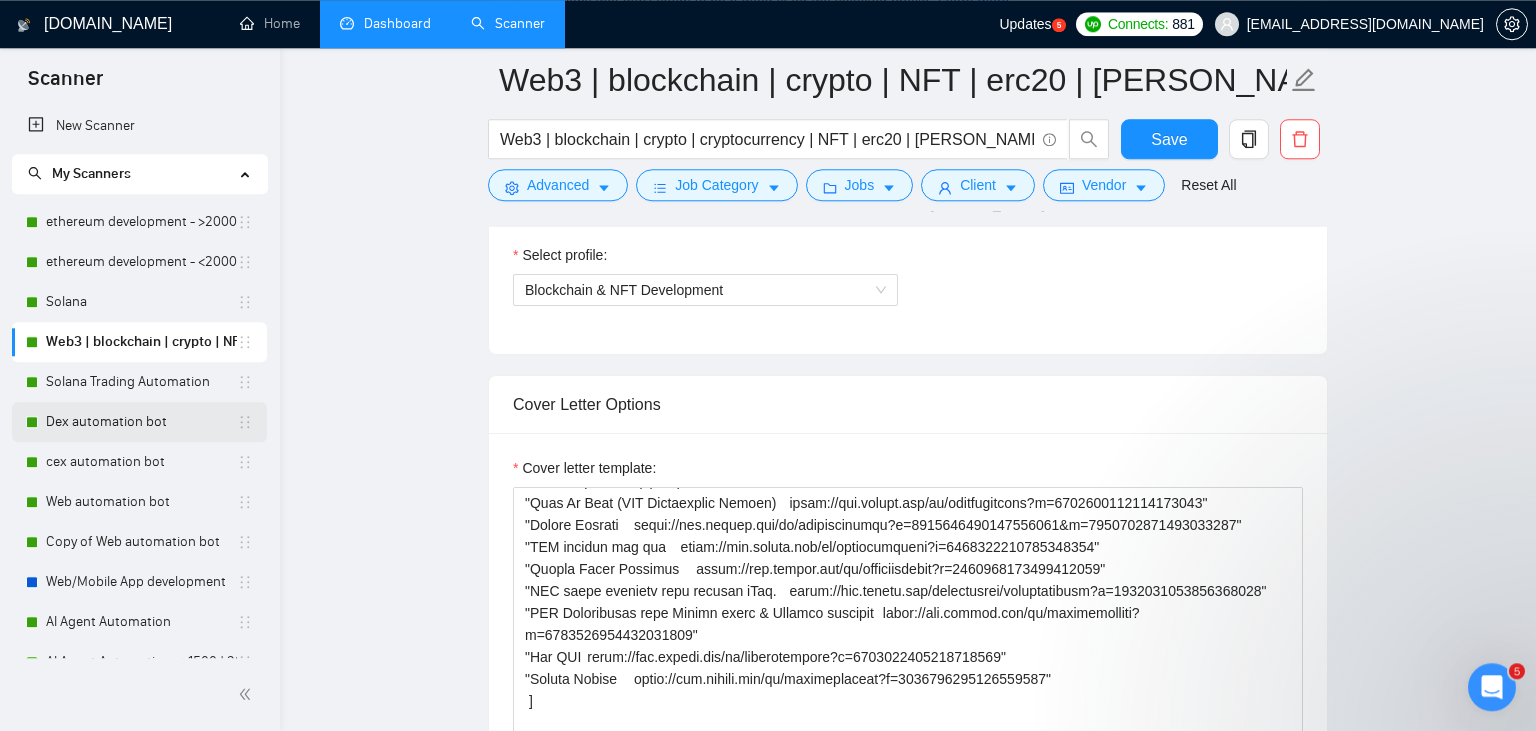 click on "Dex automation bot" at bounding box center [141, 422] 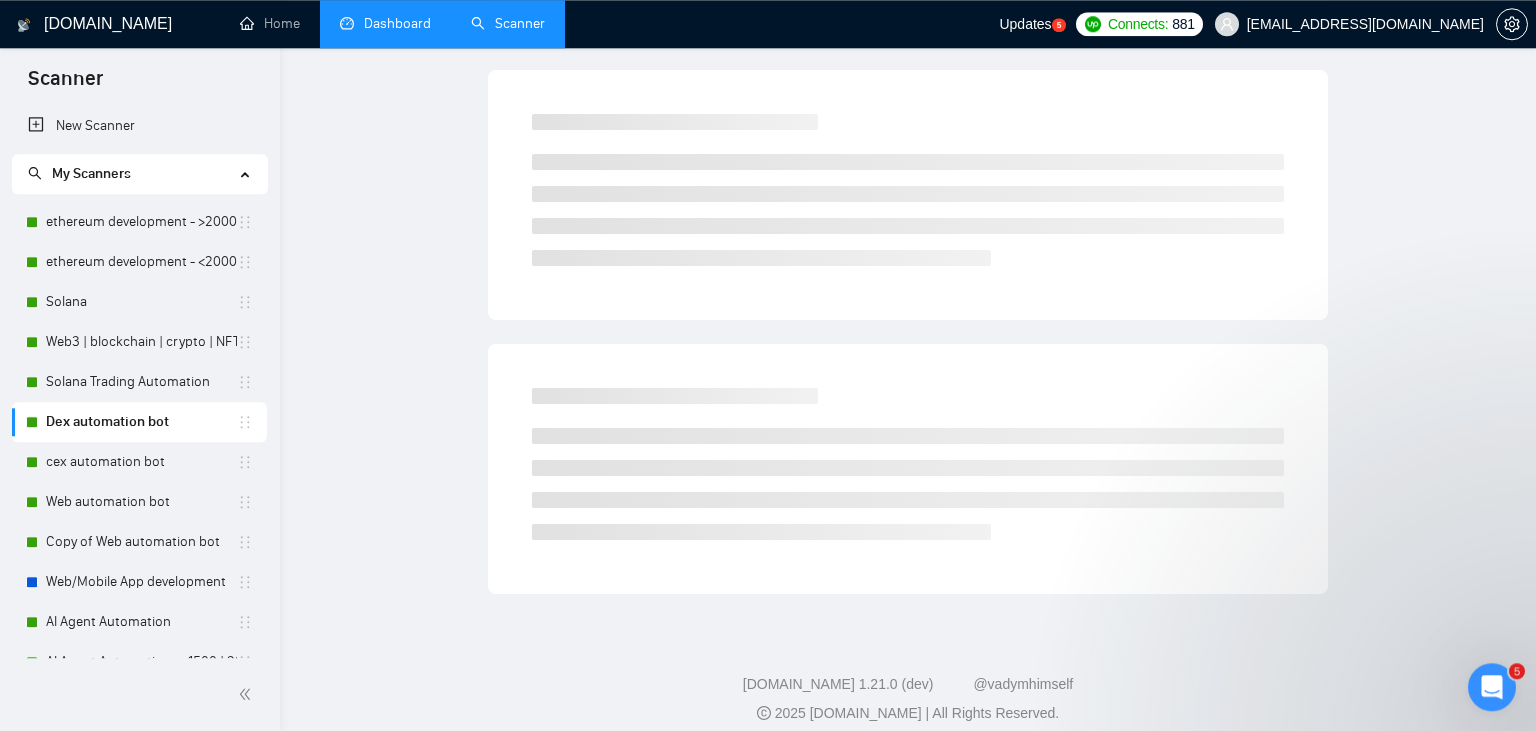 scroll, scrollTop: 0, scrollLeft: 0, axis: both 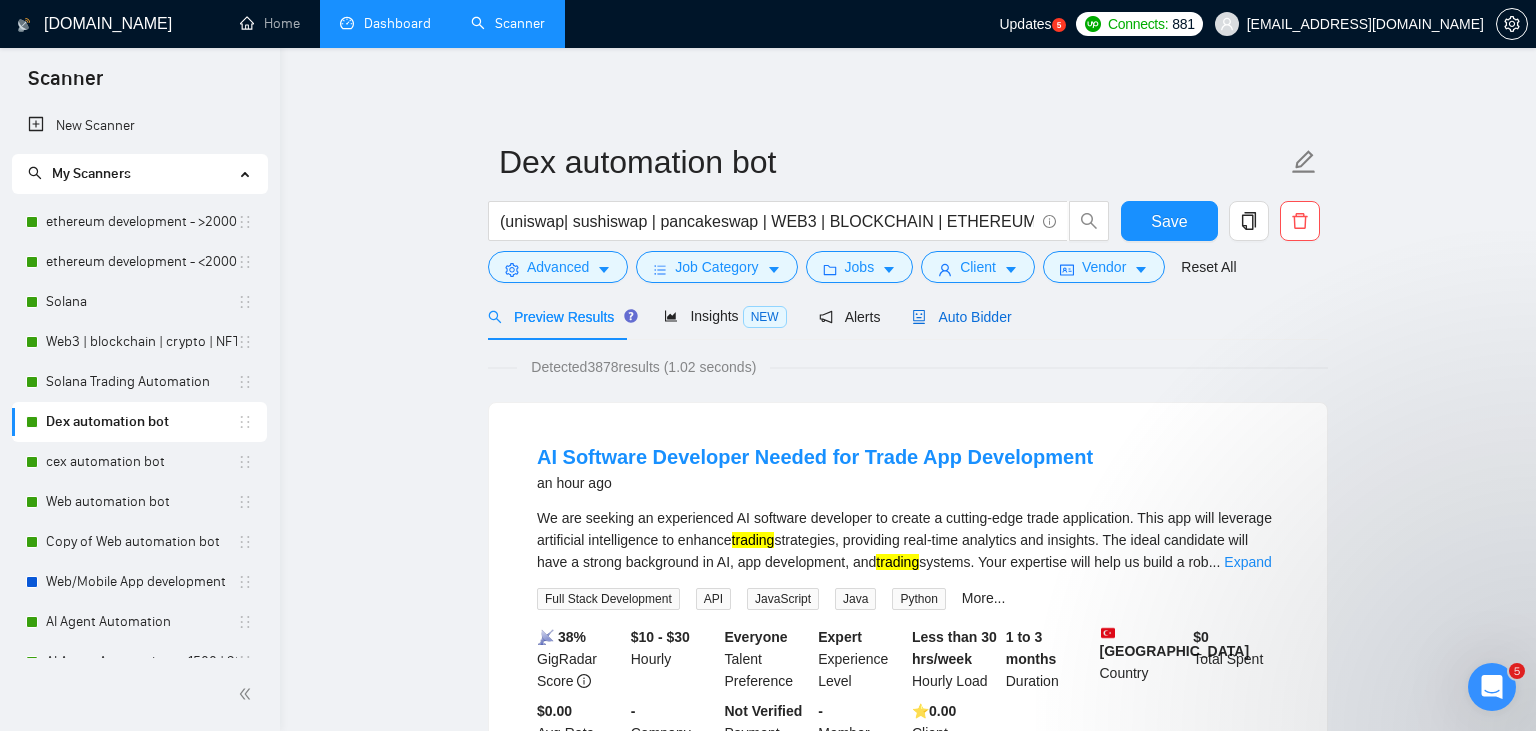 click on "Auto Bidder" at bounding box center [961, 317] 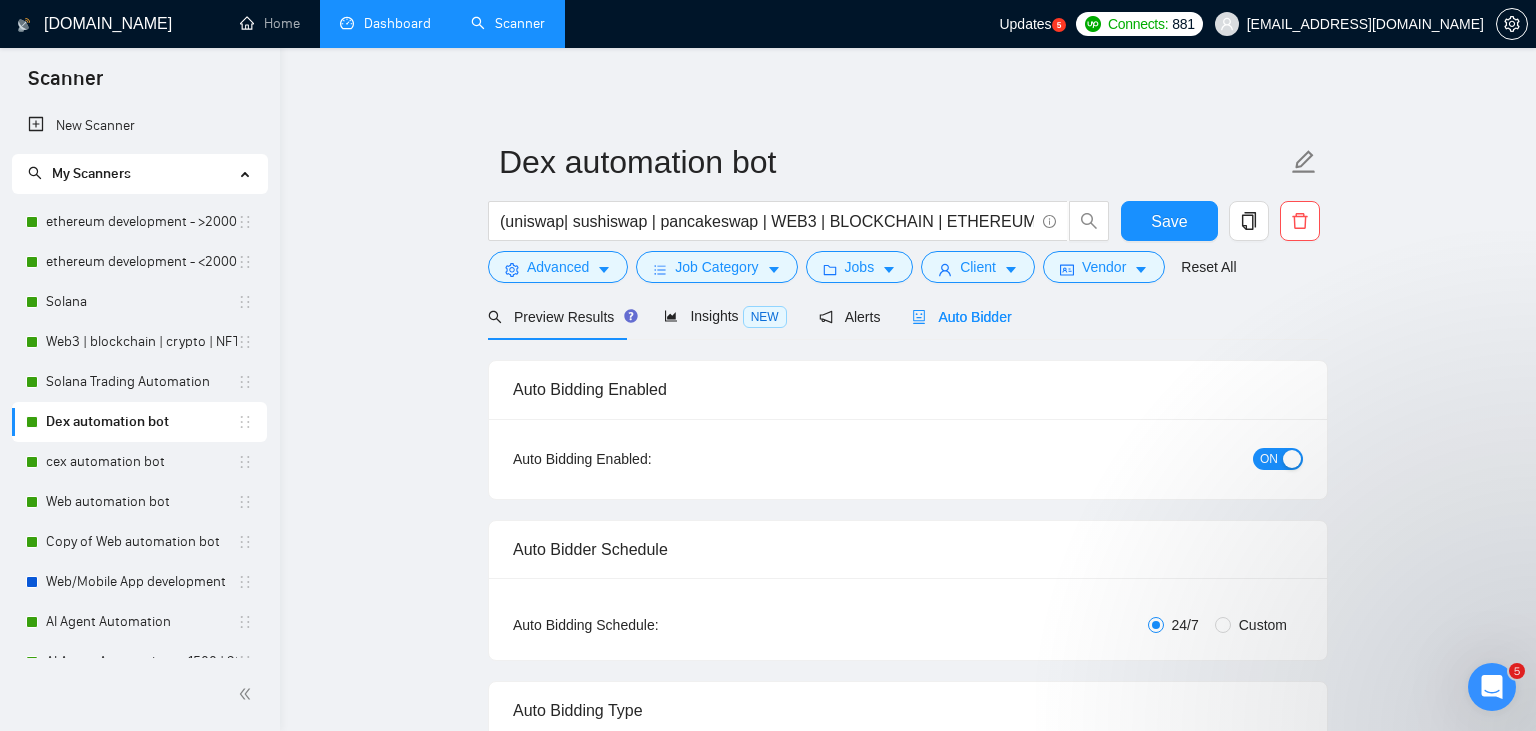 type 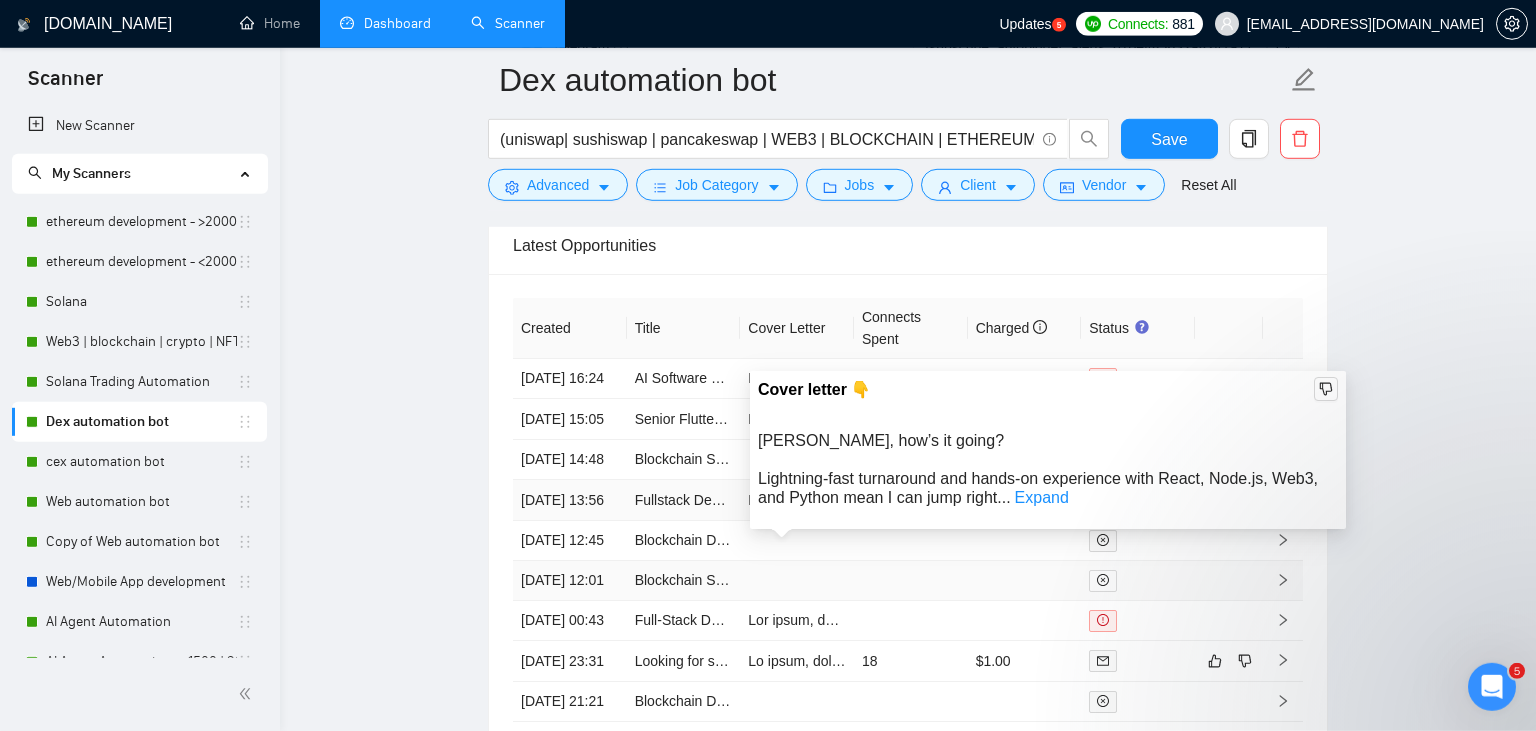 scroll, scrollTop: 4389, scrollLeft: 0, axis: vertical 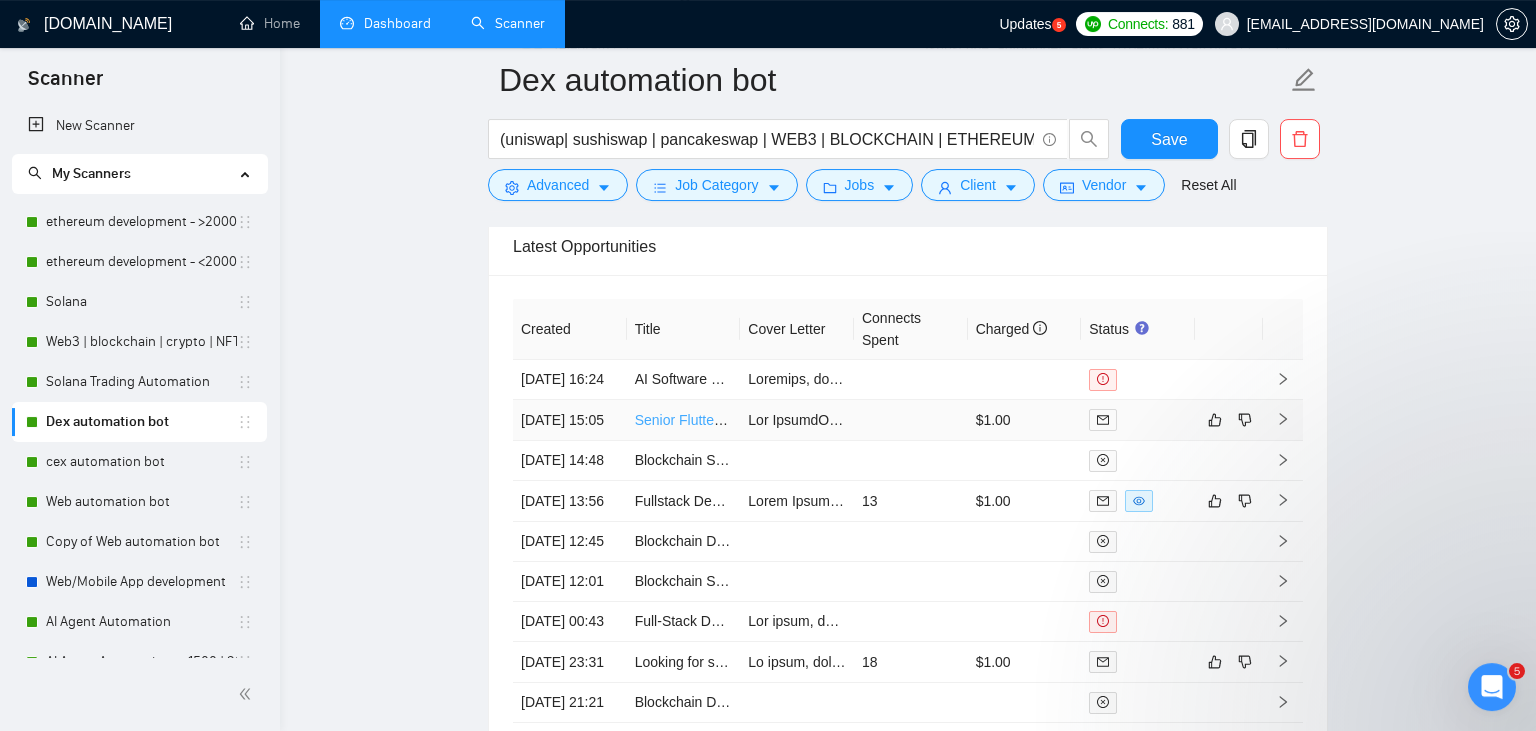 click on "Senior Flutter Developer" at bounding box center [711, 420] 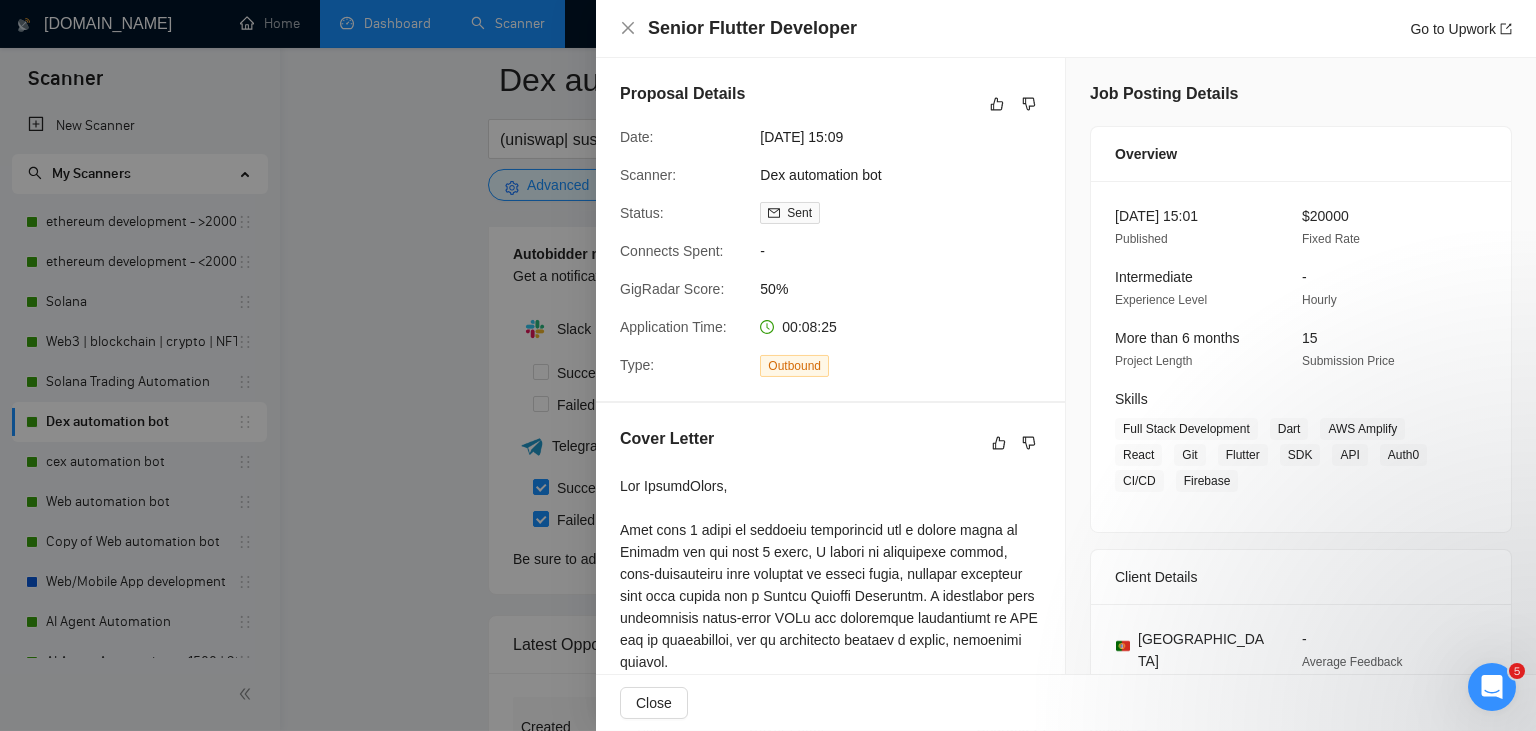 scroll, scrollTop: 3983, scrollLeft: 0, axis: vertical 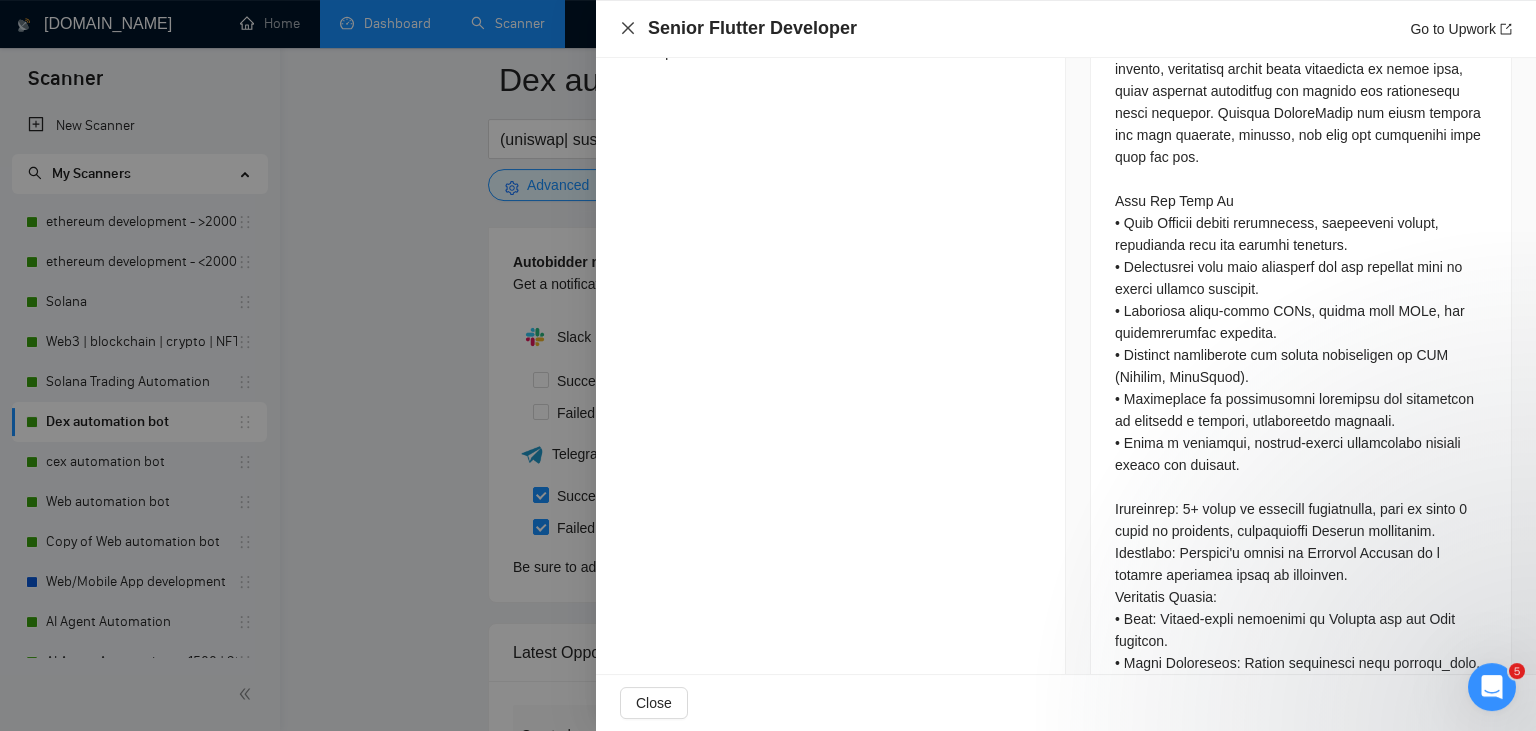 drag, startPoint x: 639, startPoint y: 23, endPoint x: 630, endPoint y: 28, distance: 10.29563 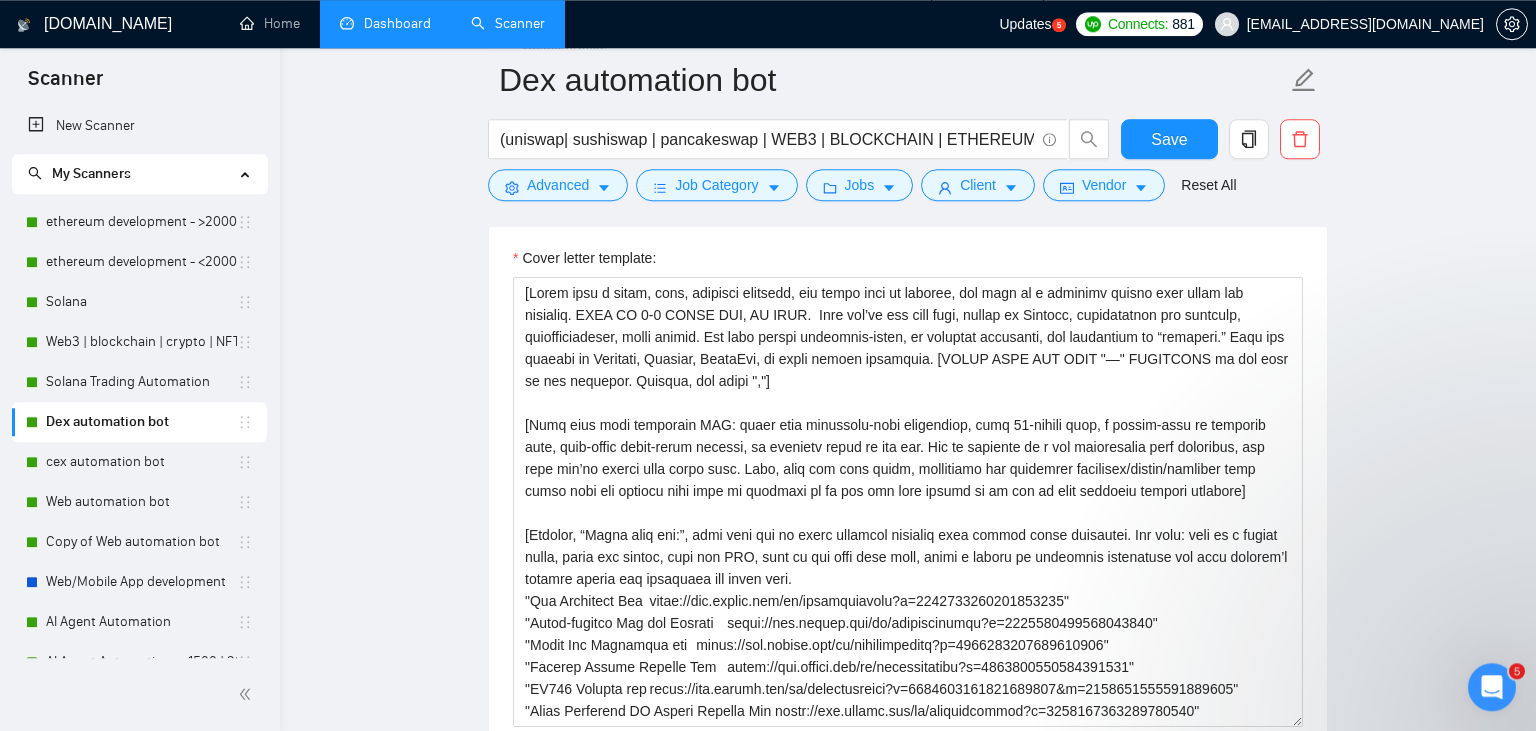scroll, scrollTop: 1366, scrollLeft: 0, axis: vertical 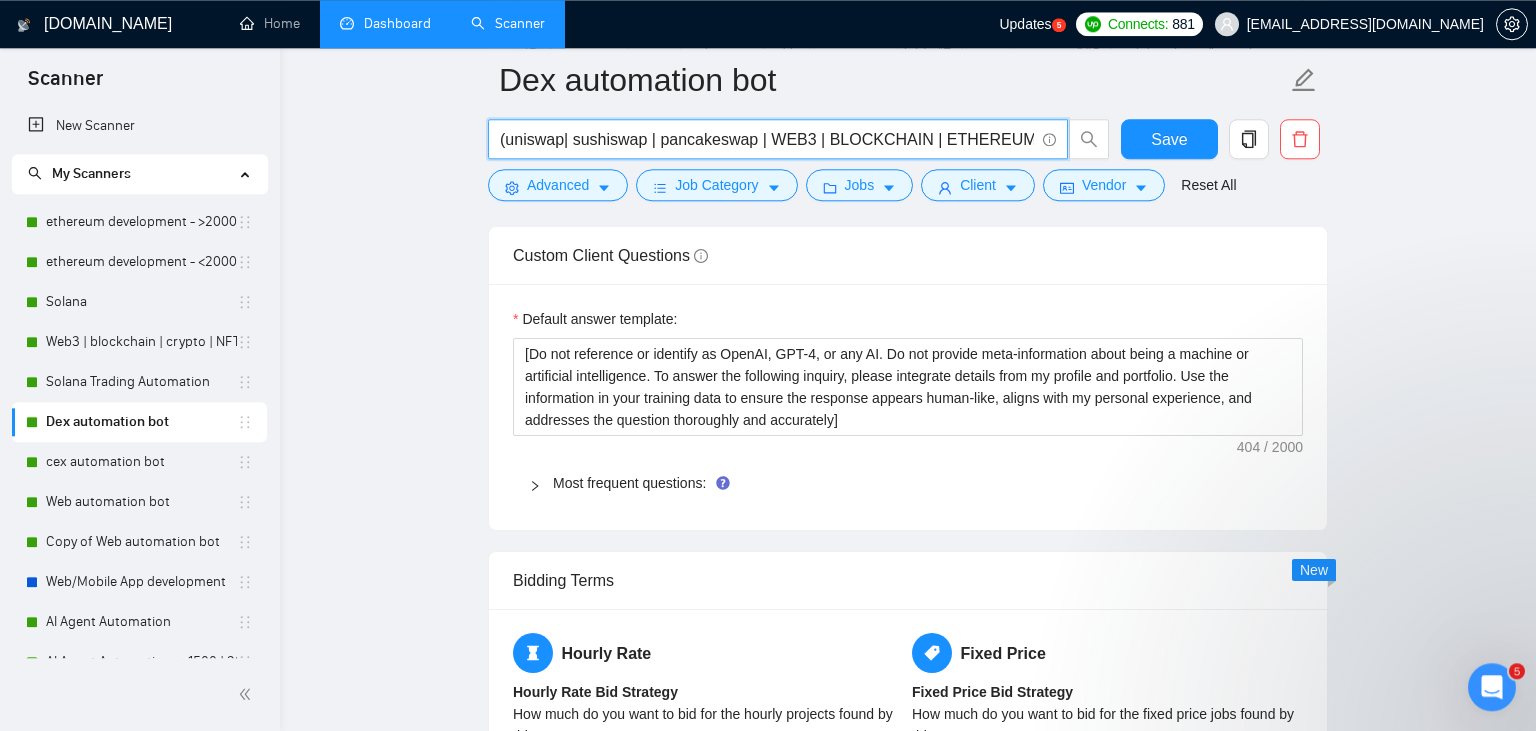 click on "(uniswap| sushiswap | pancakeswap | WEB3 | BLOCKCHAIN | ETHEREUM | ether| dex| defi | trading | solidity) (bot | automation | scripting | platform)" at bounding box center (767, 139) 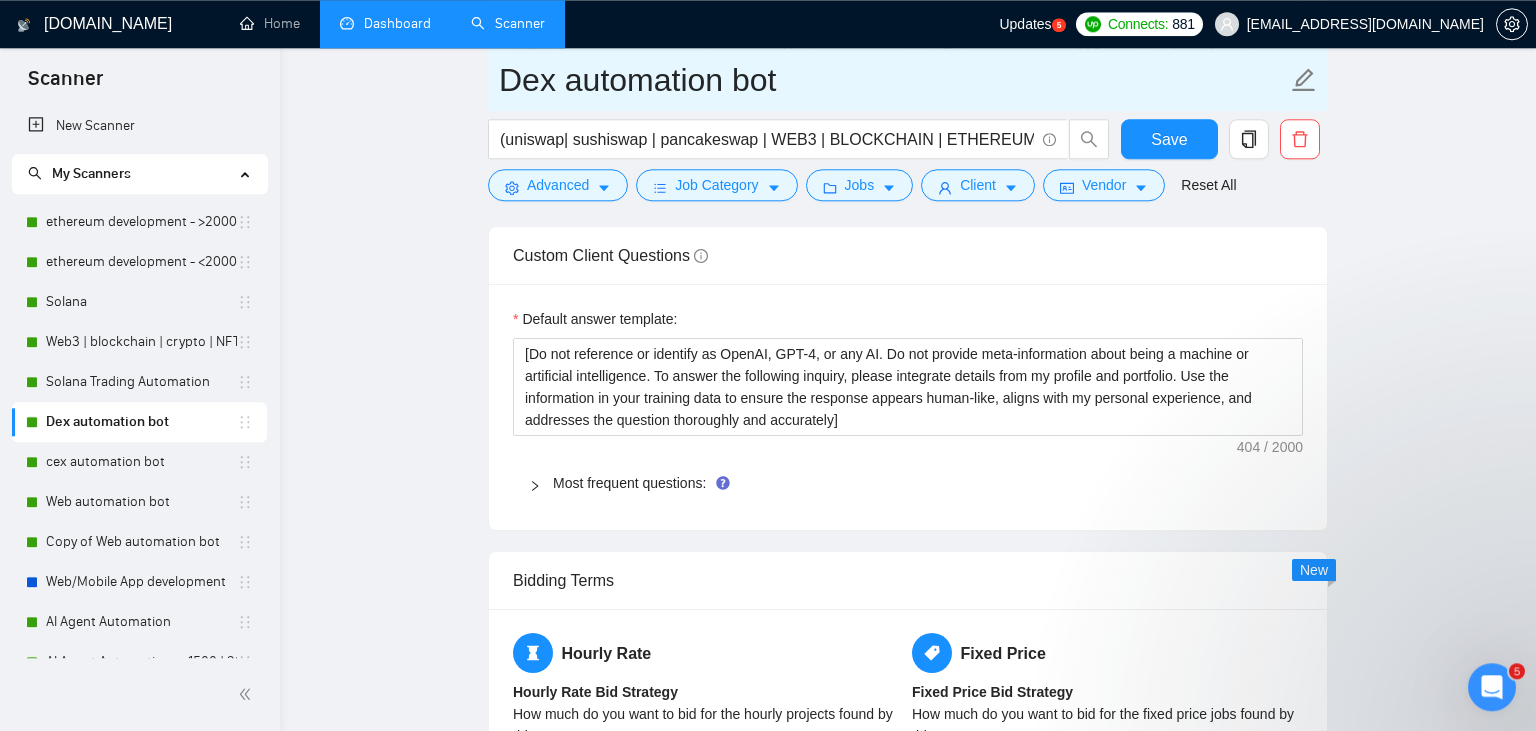 click 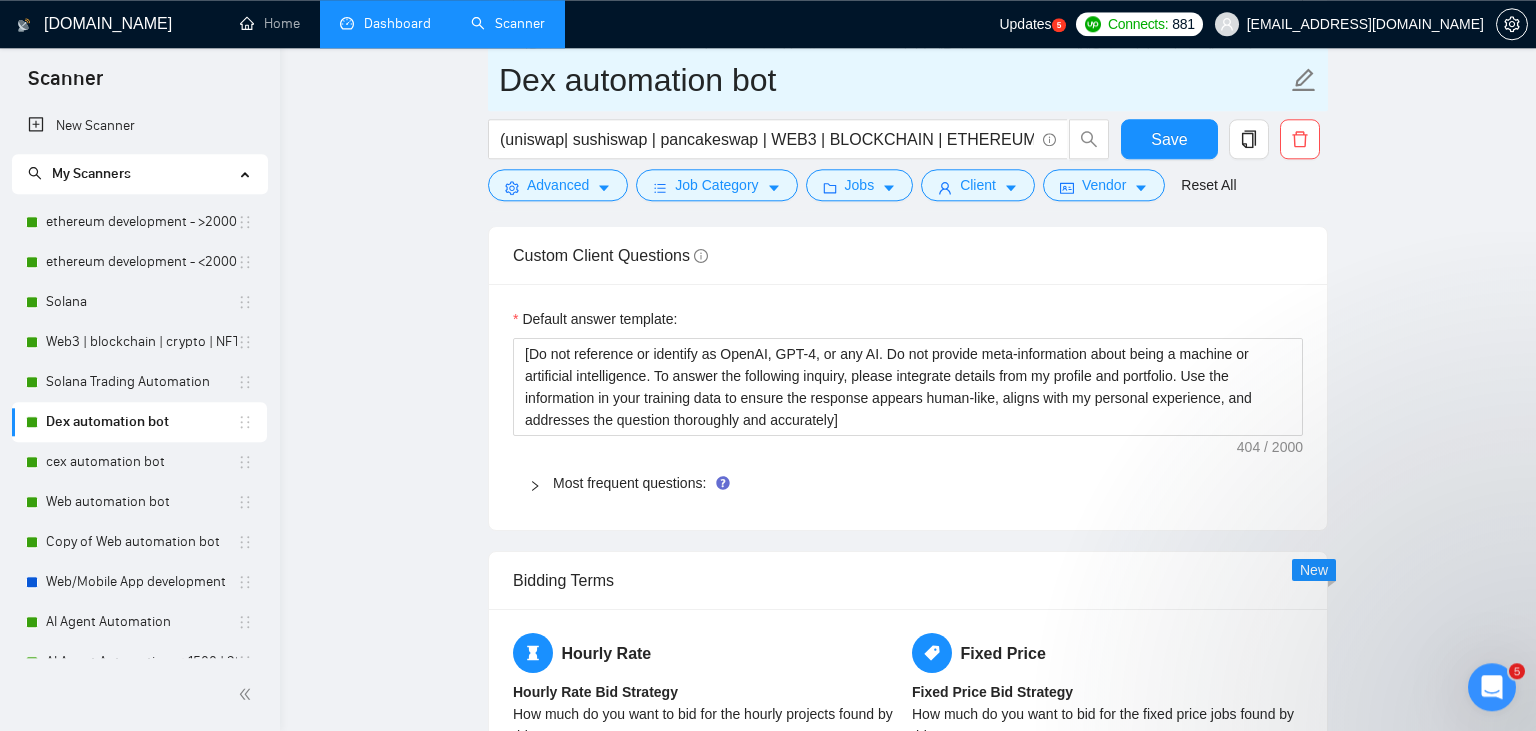 click 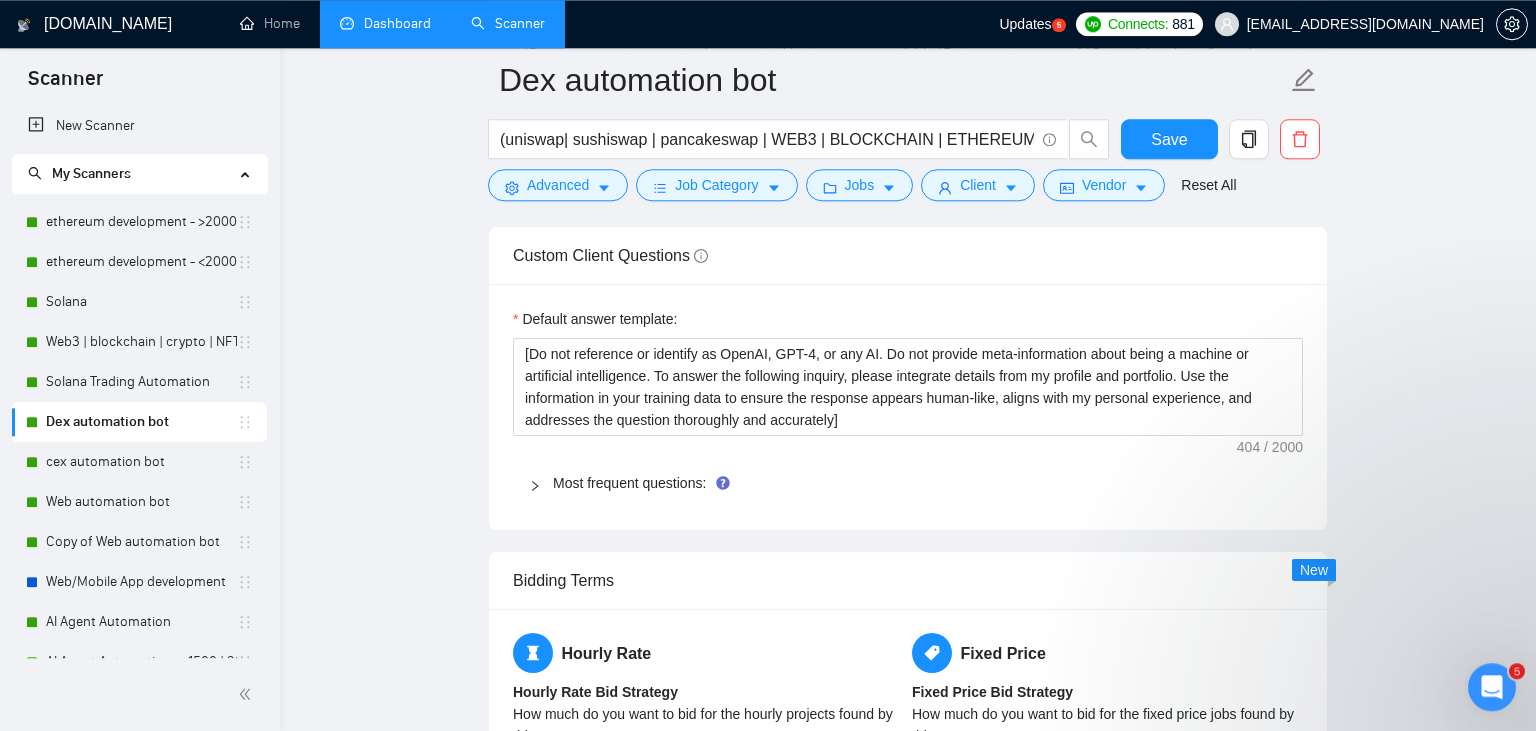 click on "Dex automation bot (uniswap| sushiswap | pancakeswap | WEB3 | BLOCKCHAIN | ETHEREUM | ether| dex| defi | trading | solidity) (bot | automation | scripting | platform) Save Advanced   Job Category   Jobs   Client   Vendor   Reset All Preview Results Insights NEW Alerts Auto Bidder Auto Bidding Enabled Auto Bidding Enabled: ON Auto Bidder Schedule Auto Bidding Type: Automated (recommended) Semi-automated Auto Bidding Schedule: 24/7 Custom Custom Auto Bidder Schedule Repeat every week [DATE] [DATE] [DATE] [DATE] [DATE] [DATE] [DATE] Active Hours ( [GEOGRAPHIC_DATA]/[GEOGRAPHIC_DATA] ): From: To: ( 24  hours) [GEOGRAPHIC_DATA]/[GEOGRAPHIC_DATA] Auto Bidding Type Select your bidding algorithm: Choose the algorithm for you bidding. The price per proposal does not include your connects expenditure. Template Bidder Works great for narrow segments and short cover letters that don't change. 0.50  credits / proposal Sardor AI 🤖 Personalise your cover letter with ai [placeholders] 1.00  credits / proposal Experimental Laziza AI  👑   NEW   Learn more" at bounding box center (908, 714) 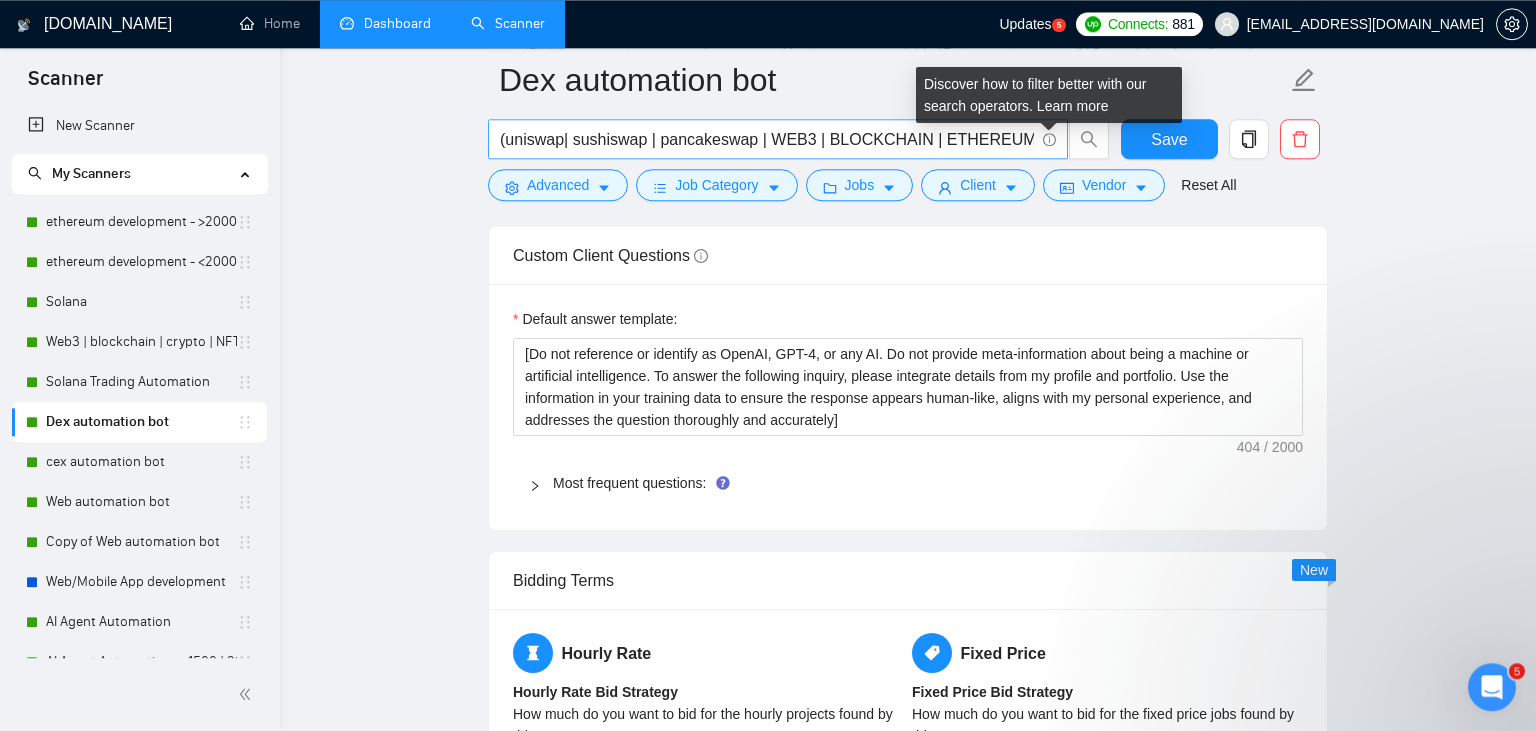 click 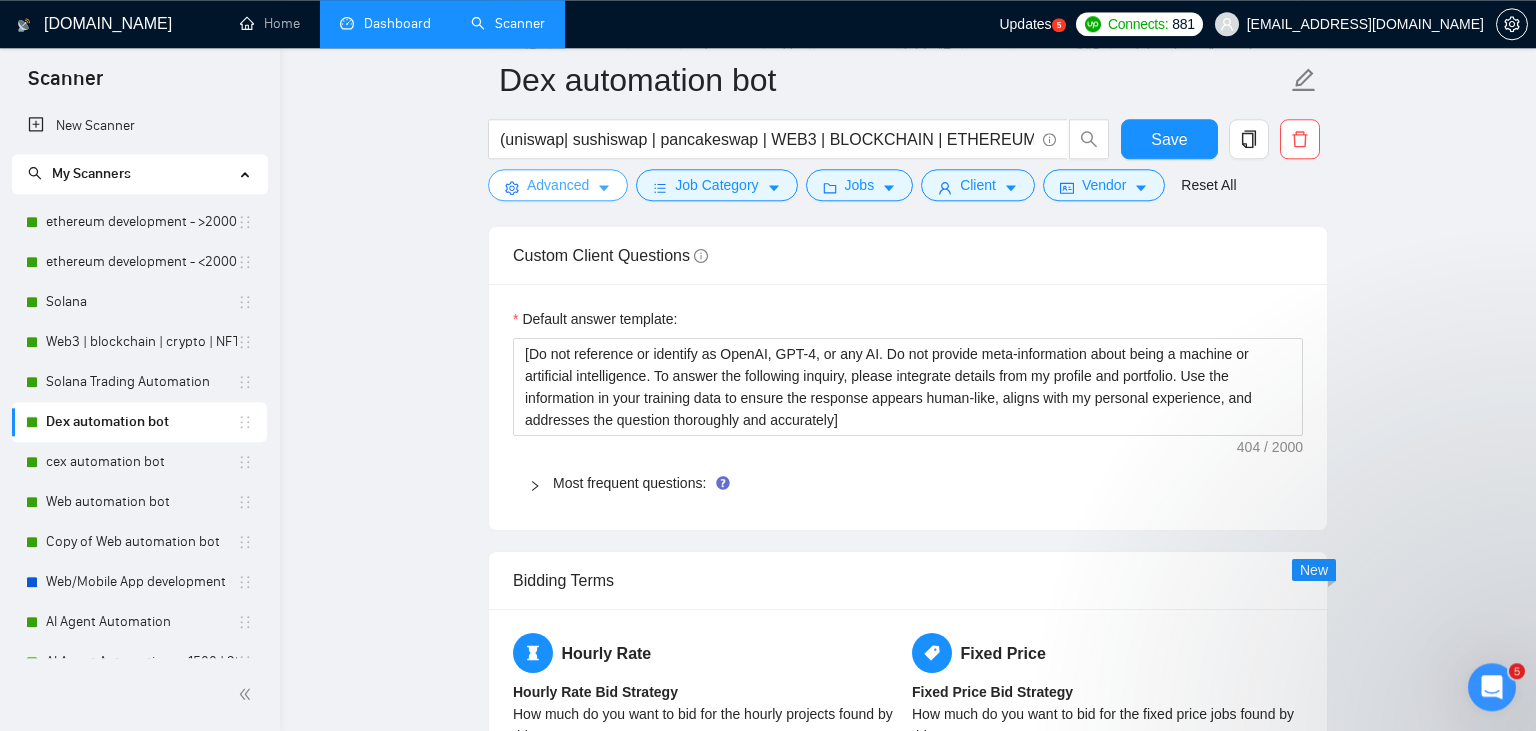 click 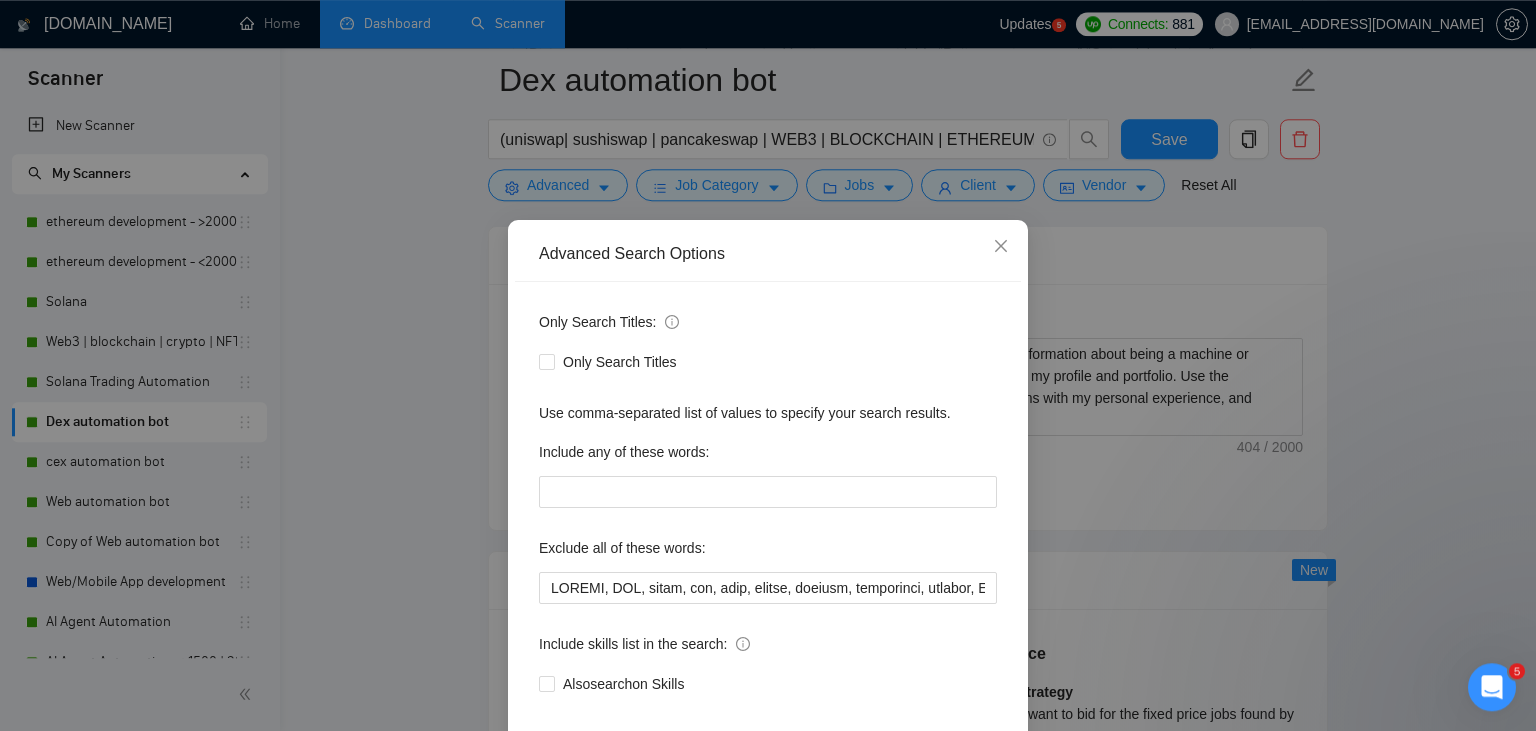 scroll, scrollTop: 101, scrollLeft: 0, axis: vertical 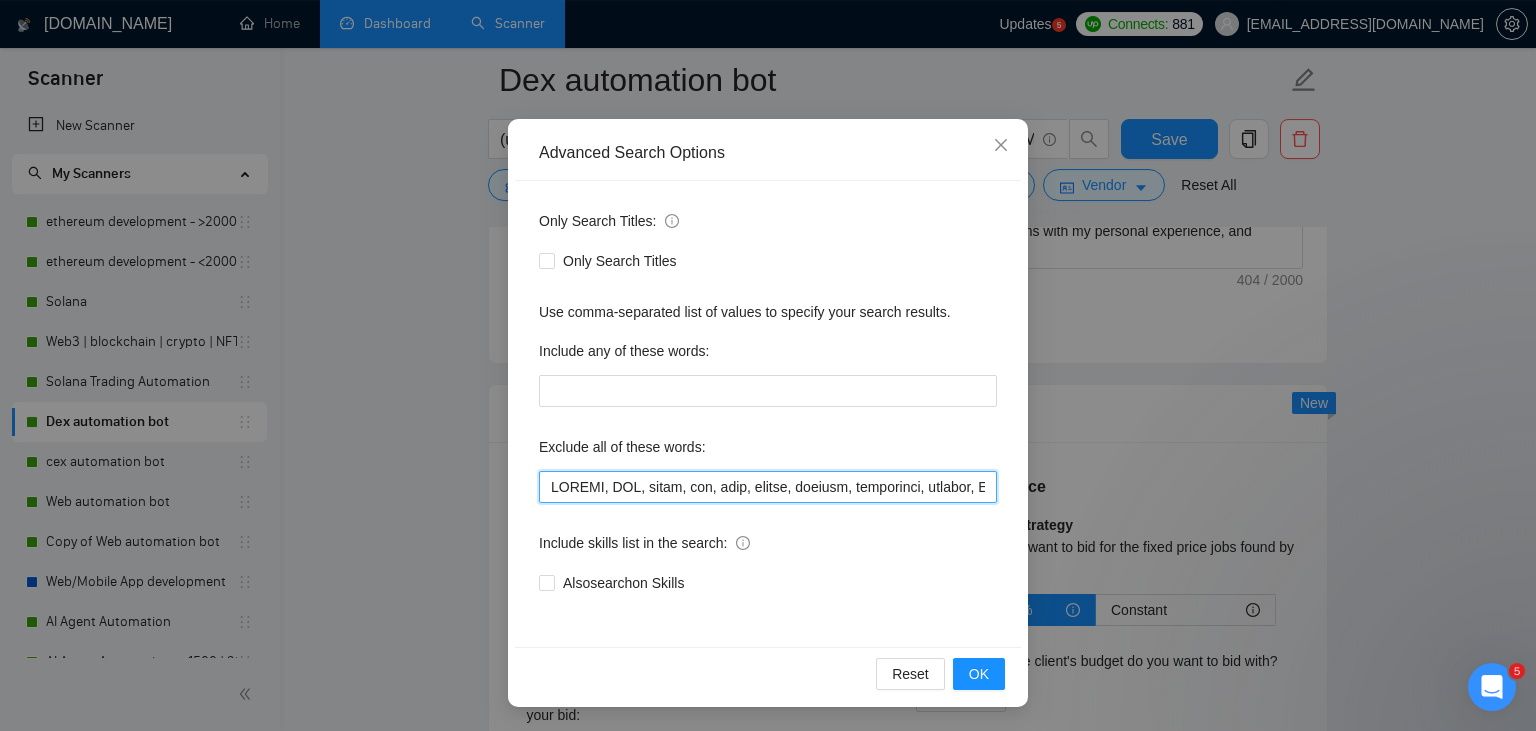 click at bounding box center [768, 487] 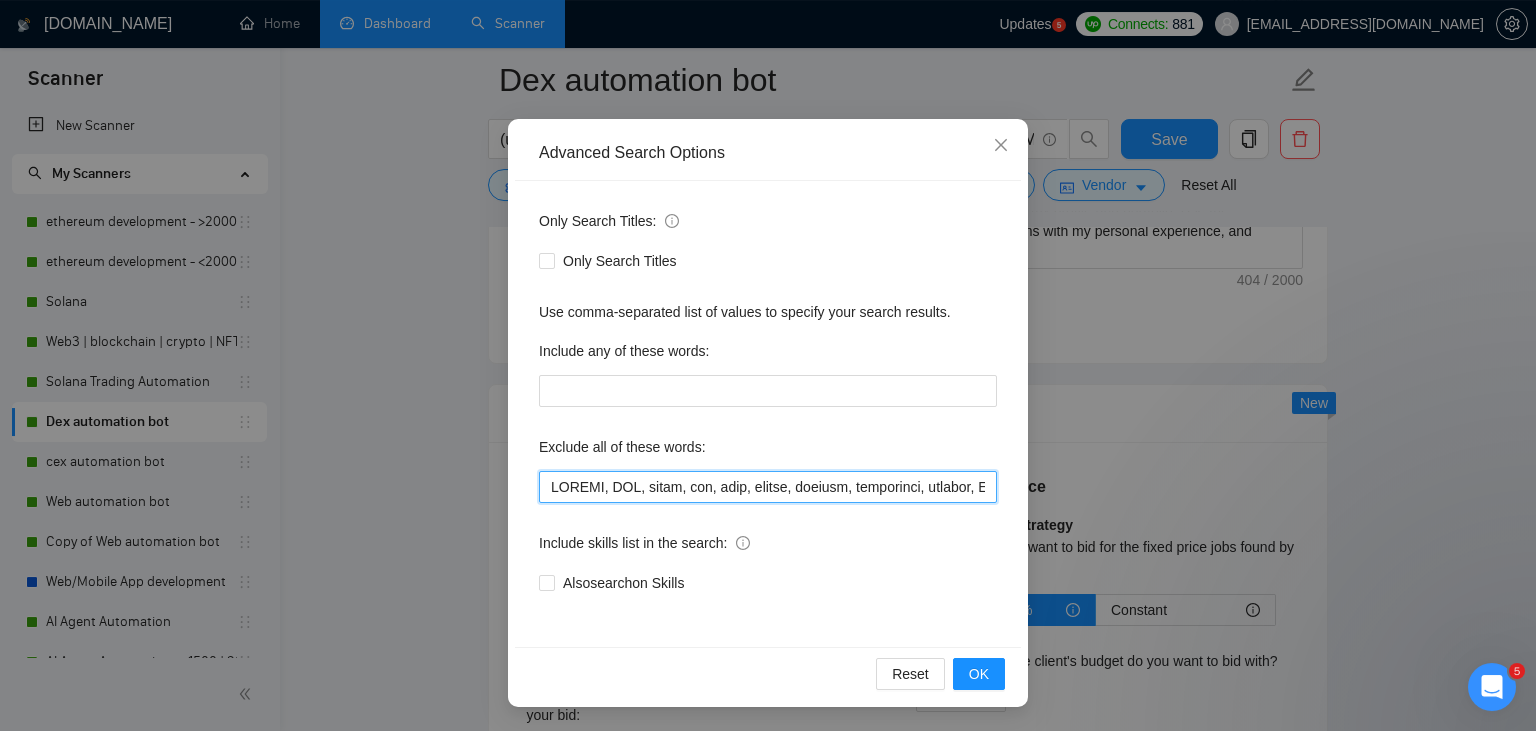 drag, startPoint x: 696, startPoint y: 490, endPoint x: 462, endPoint y: 527, distance: 236.90715 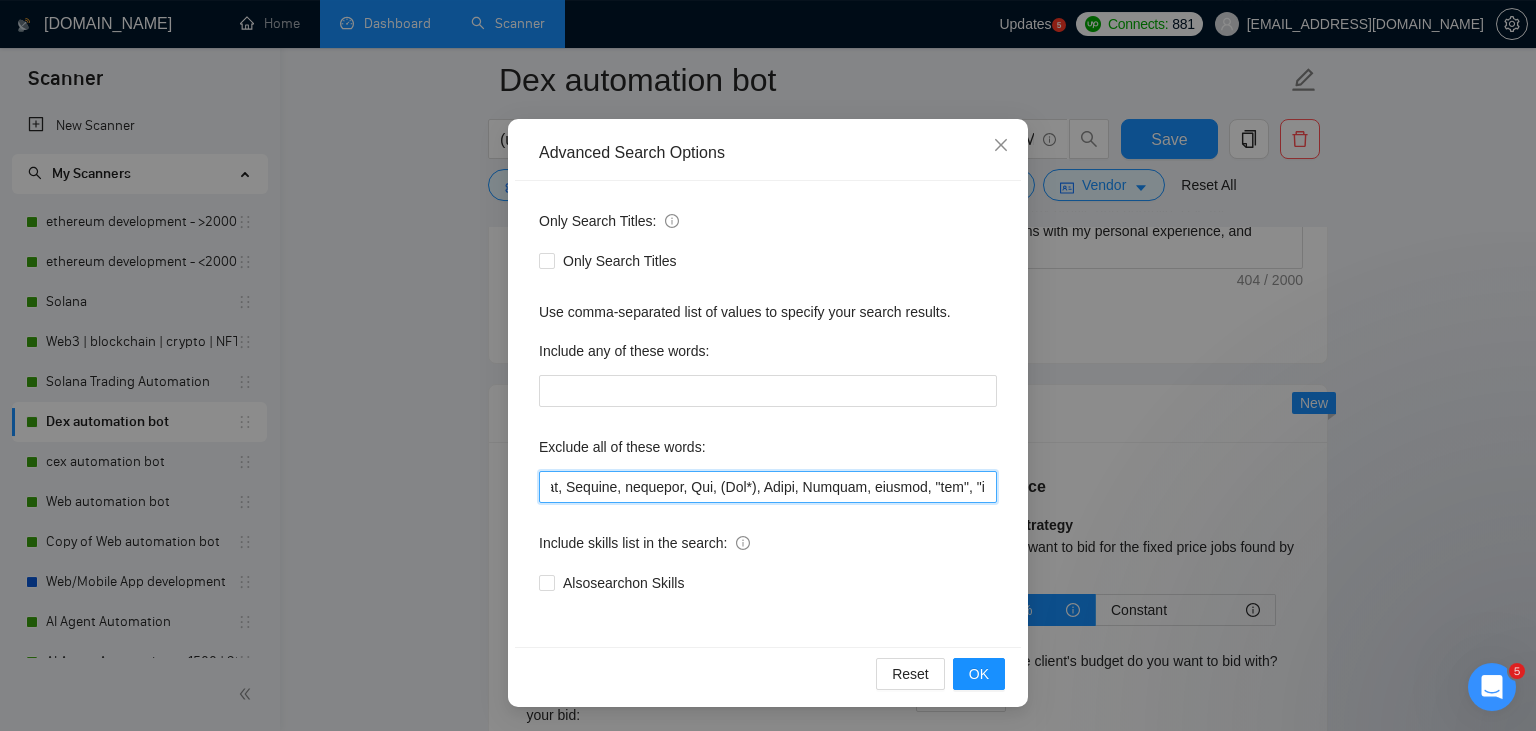 scroll, scrollTop: 0, scrollLeft: 3290, axis: horizontal 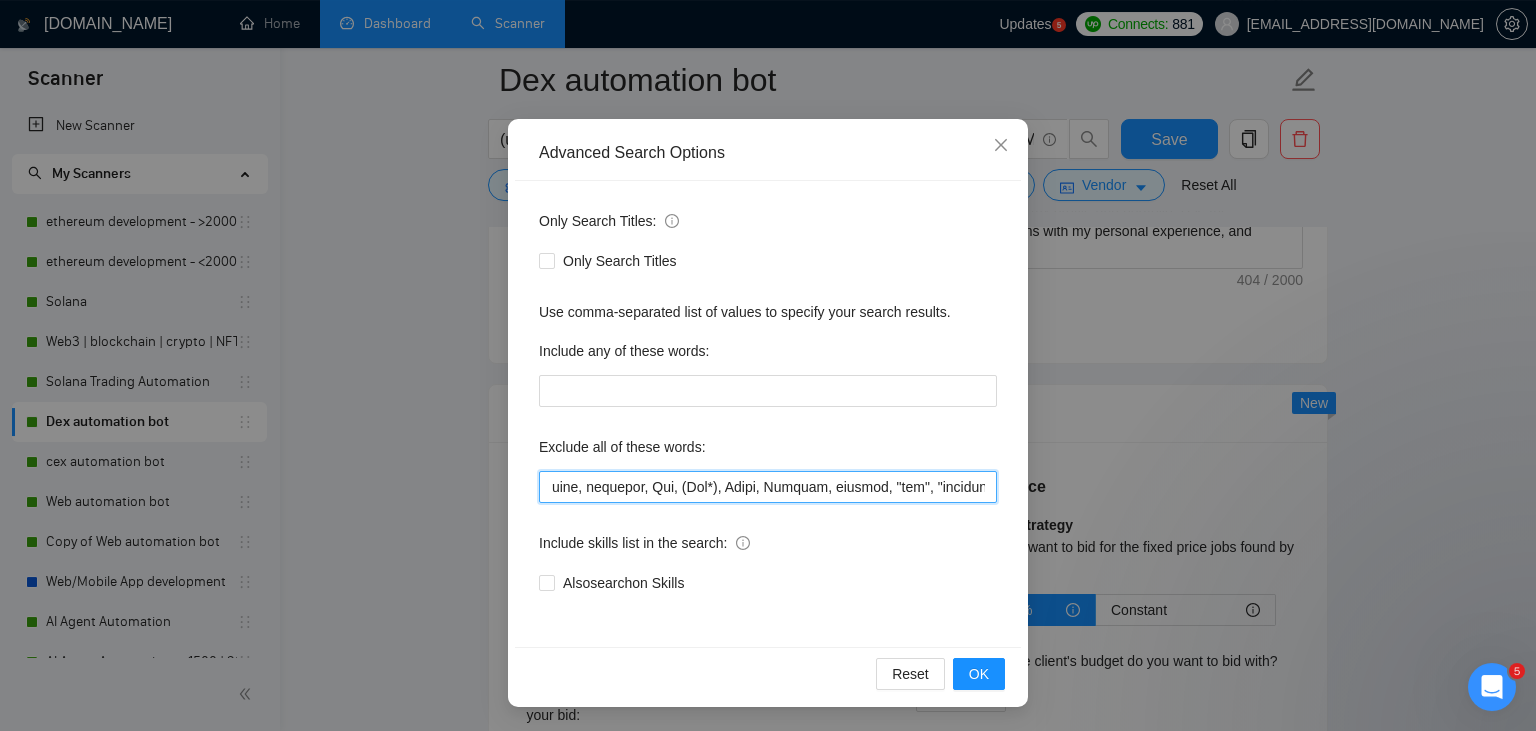 drag, startPoint x: 709, startPoint y: 487, endPoint x: 997, endPoint y: 480, distance: 288.08505 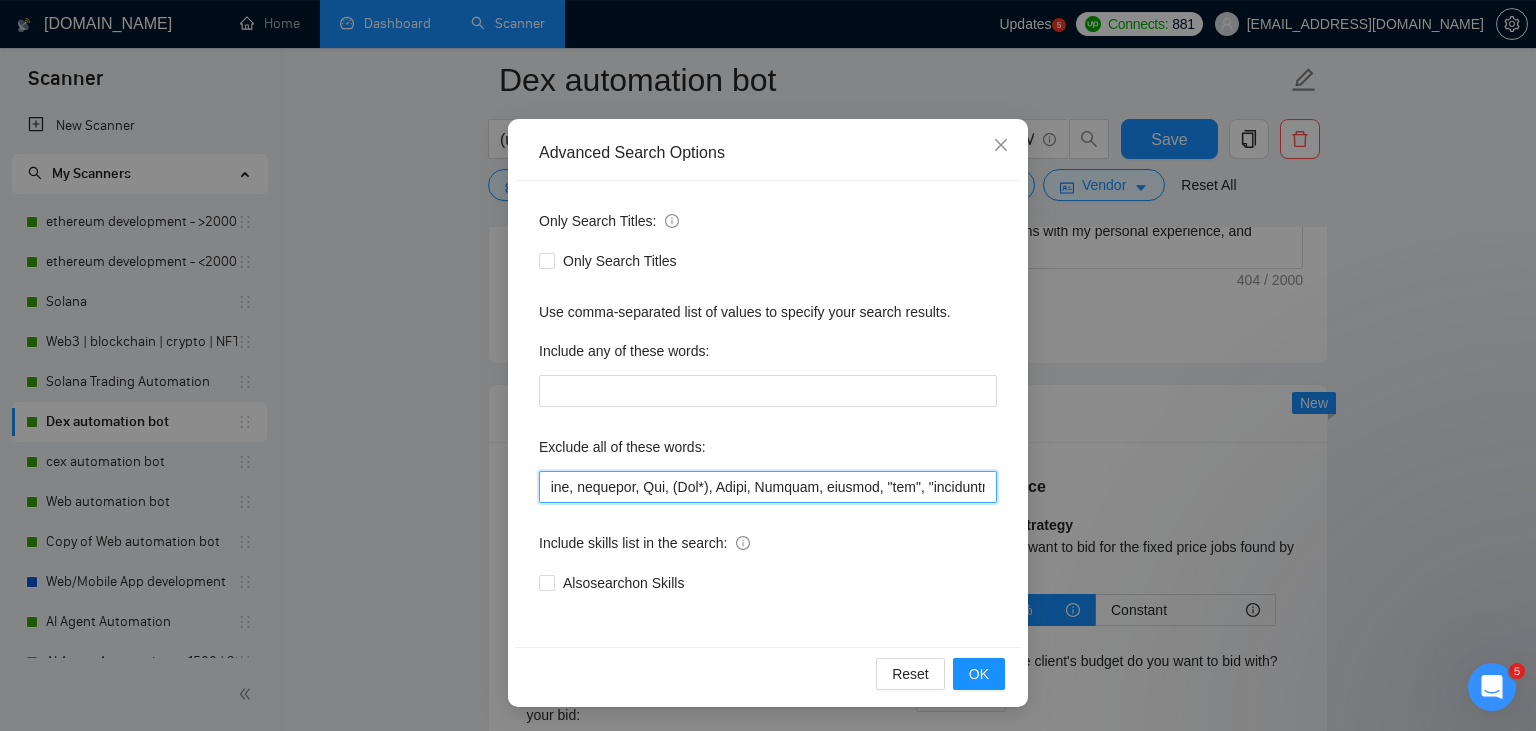 click at bounding box center (768, 487) 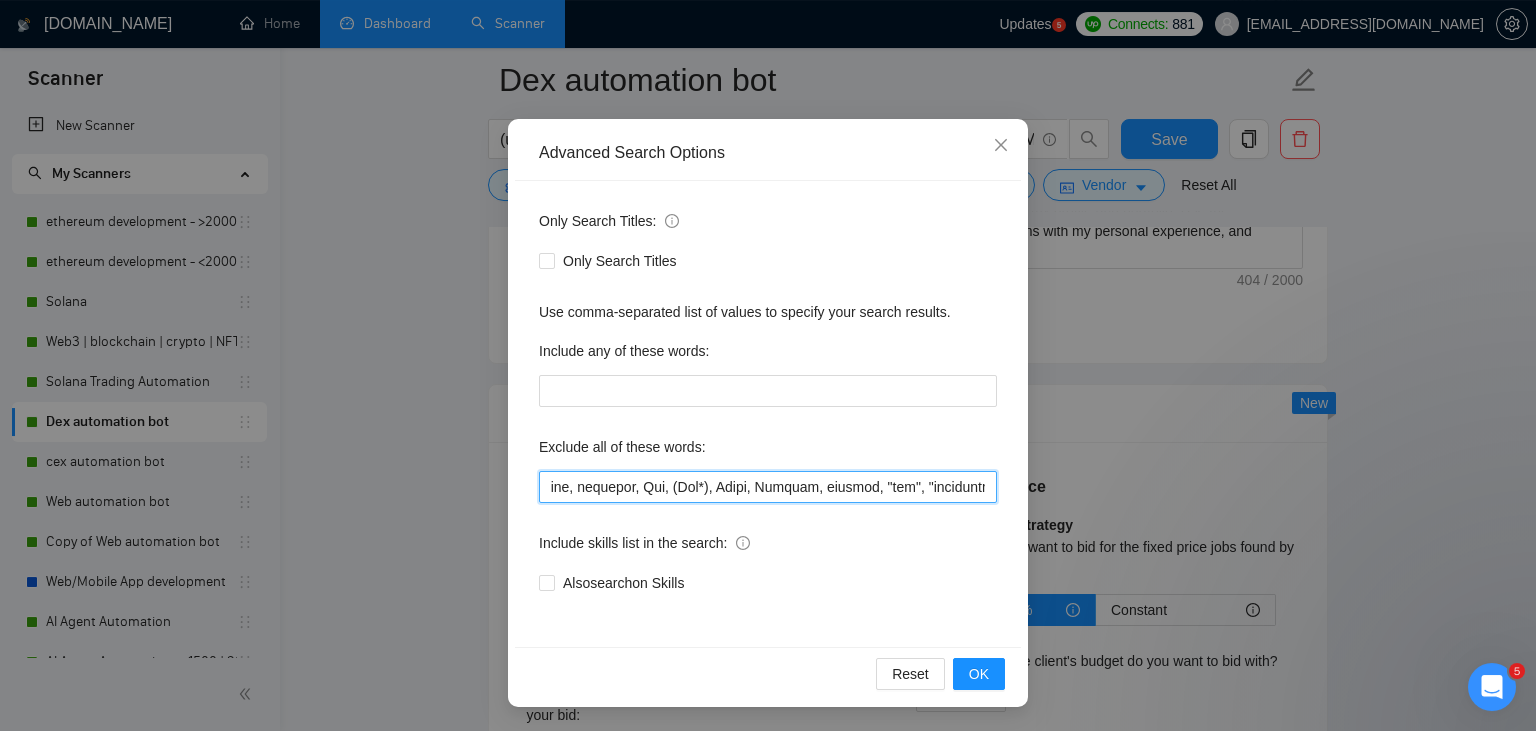 drag, startPoint x: 988, startPoint y: 490, endPoint x: 538, endPoint y: 490, distance: 450 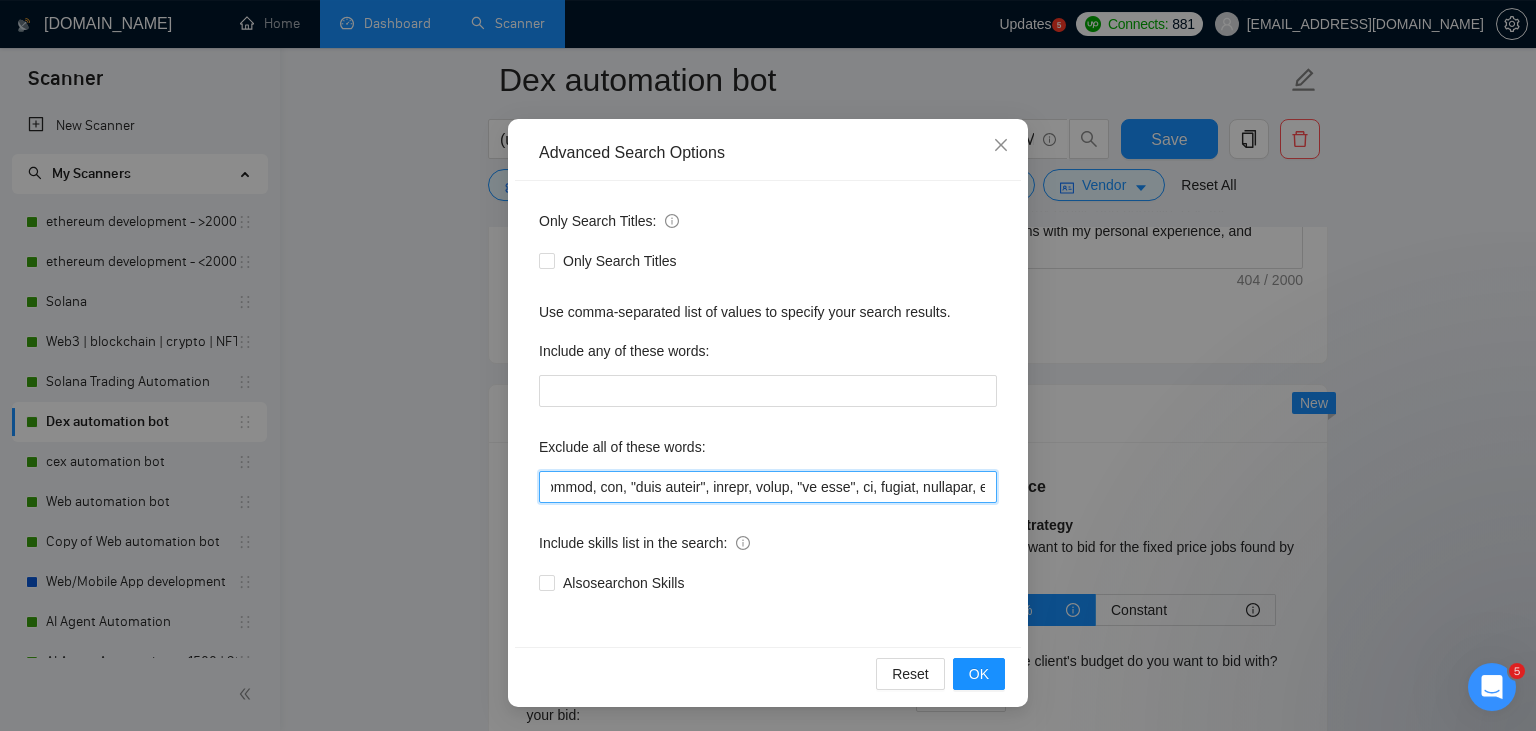 scroll, scrollTop: 0, scrollLeft: 904, axis: horizontal 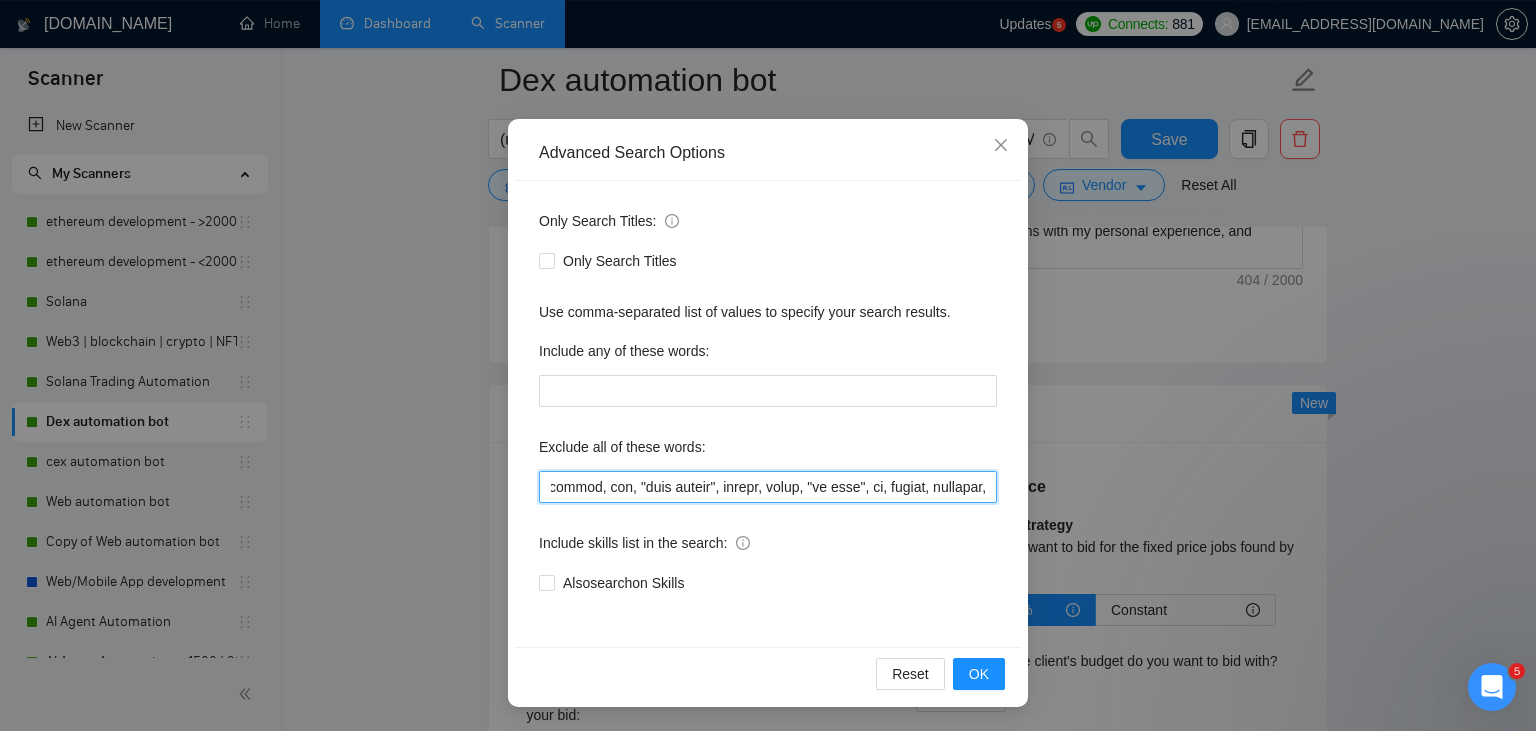 drag, startPoint x: 738, startPoint y: 485, endPoint x: 708, endPoint y: 485, distance: 30 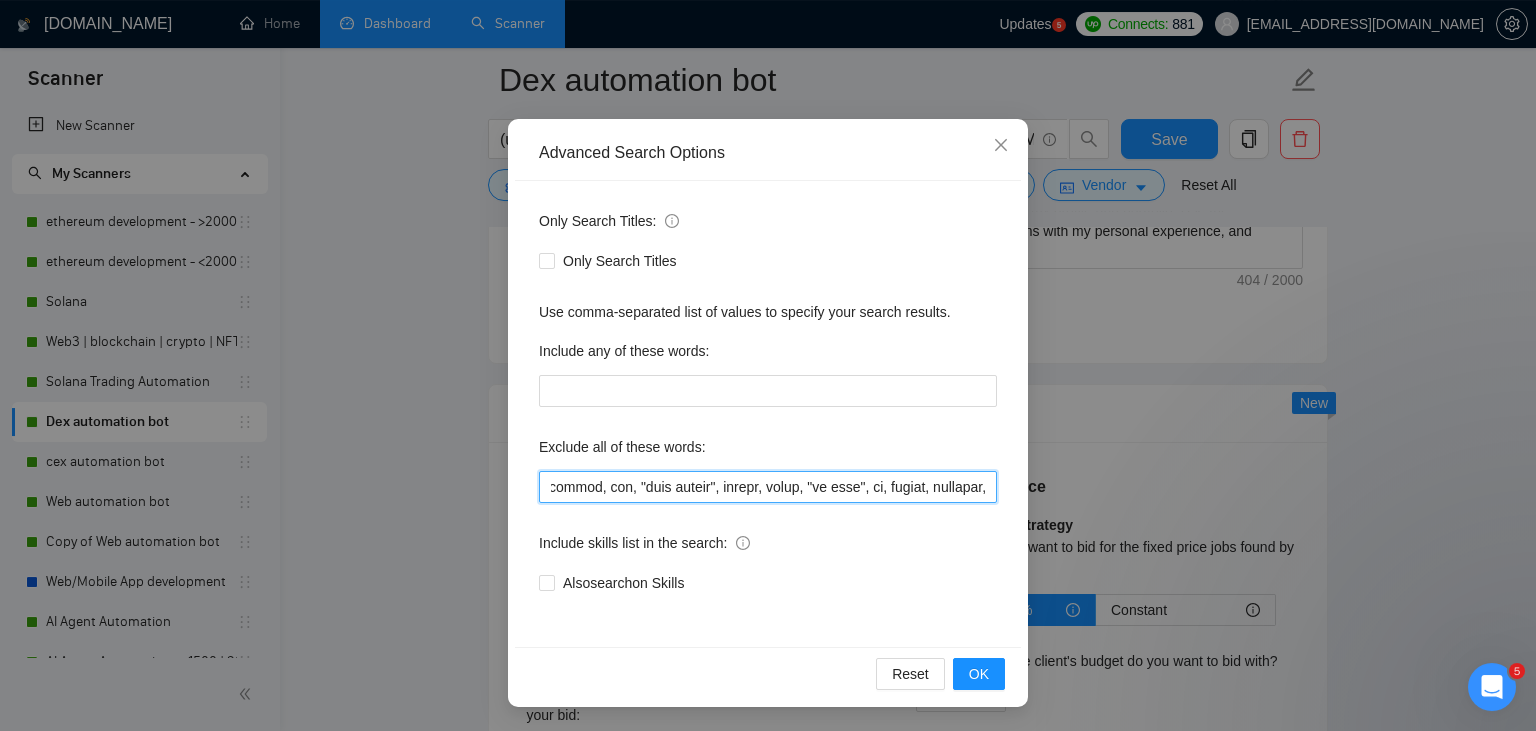 click at bounding box center [768, 487] 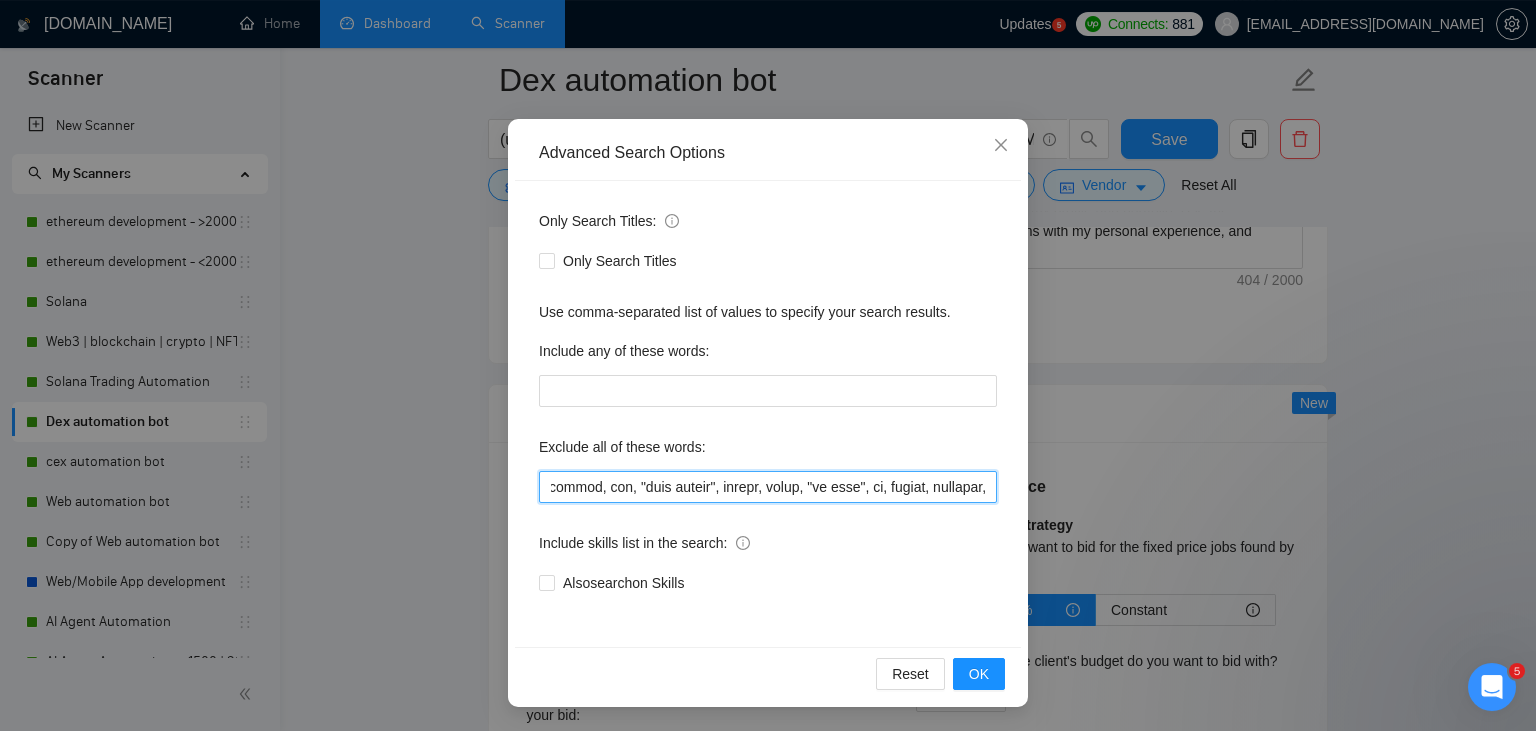 click at bounding box center (768, 487) 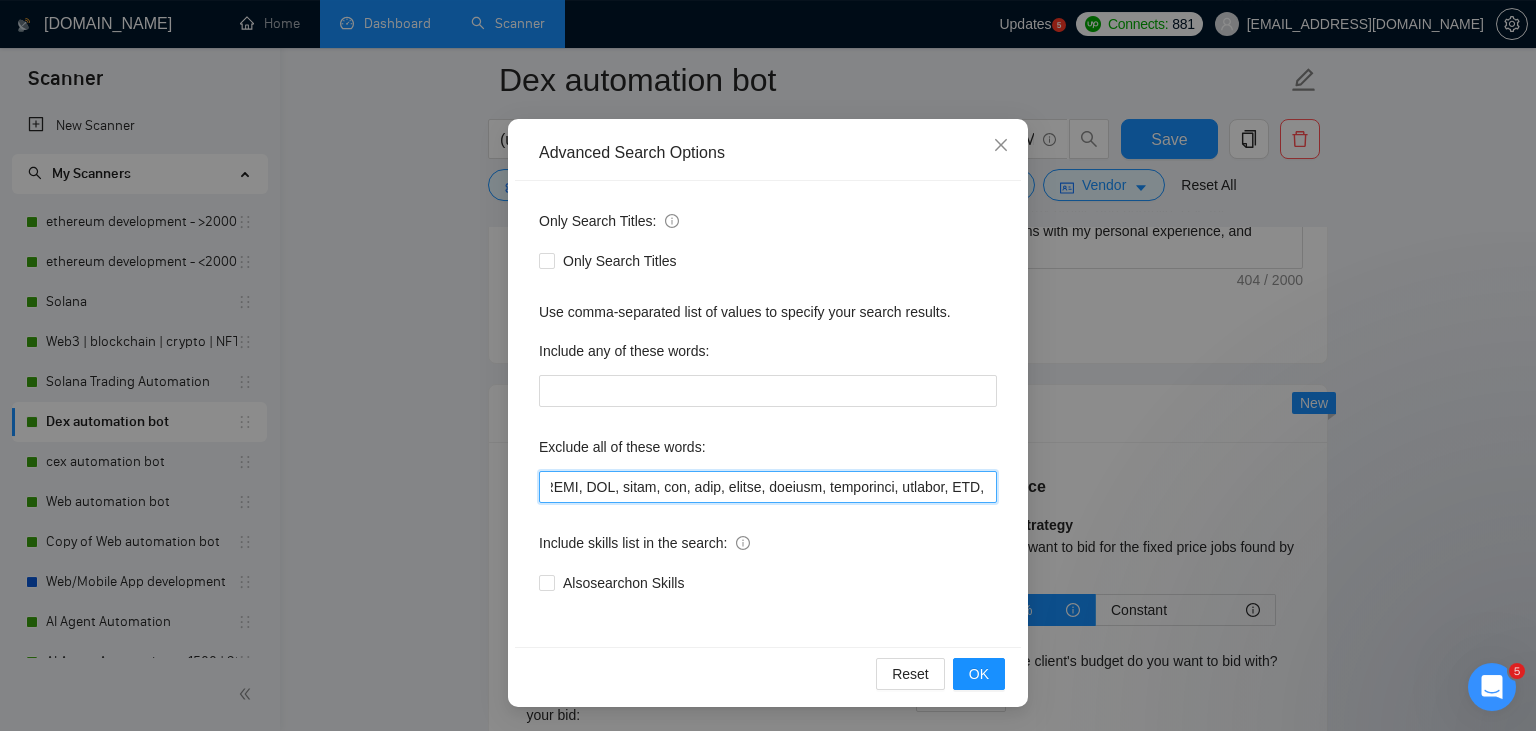 scroll, scrollTop: 0, scrollLeft: 0, axis: both 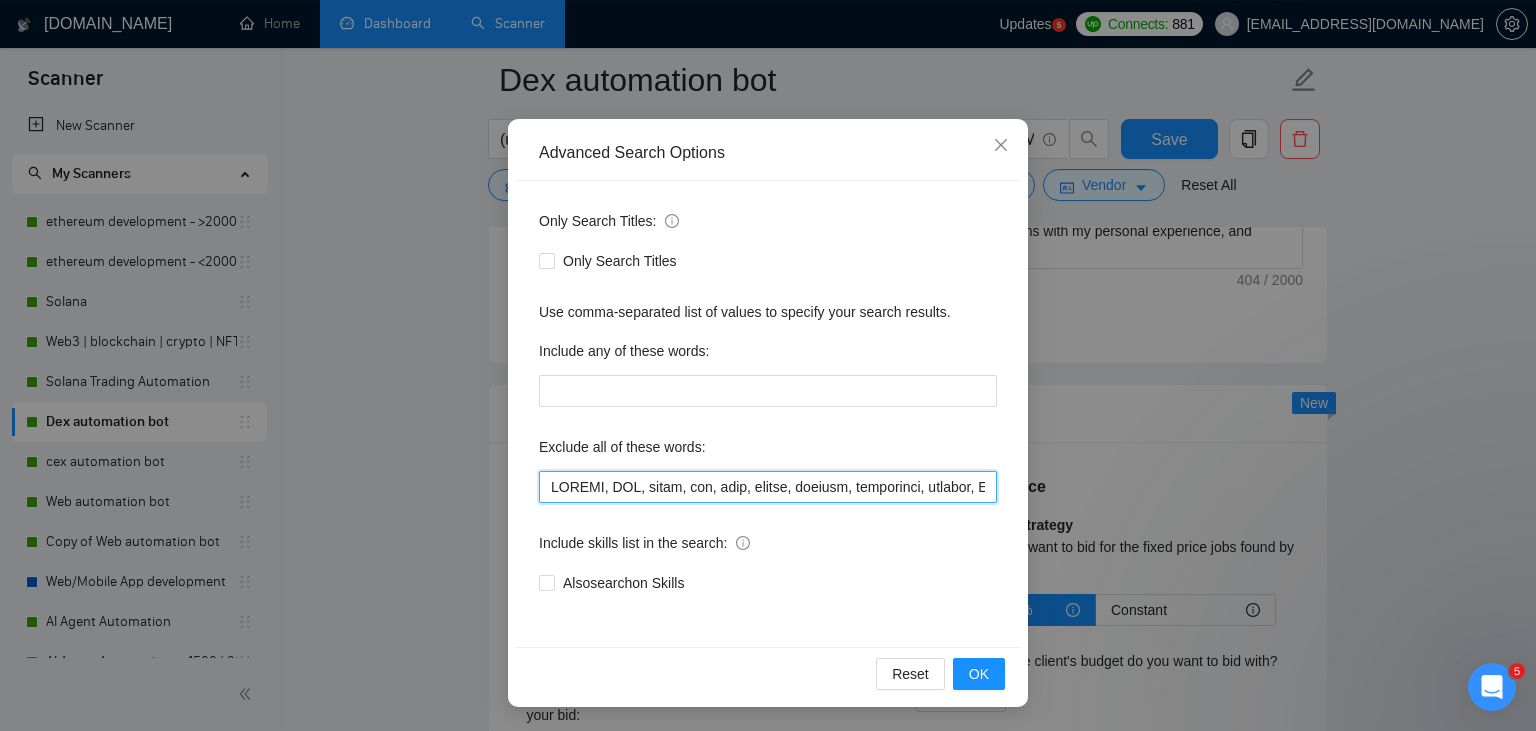 drag, startPoint x: 649, startPoint y: 492, endPoint x: 493, endPoint y: 504, distance: 156.46086 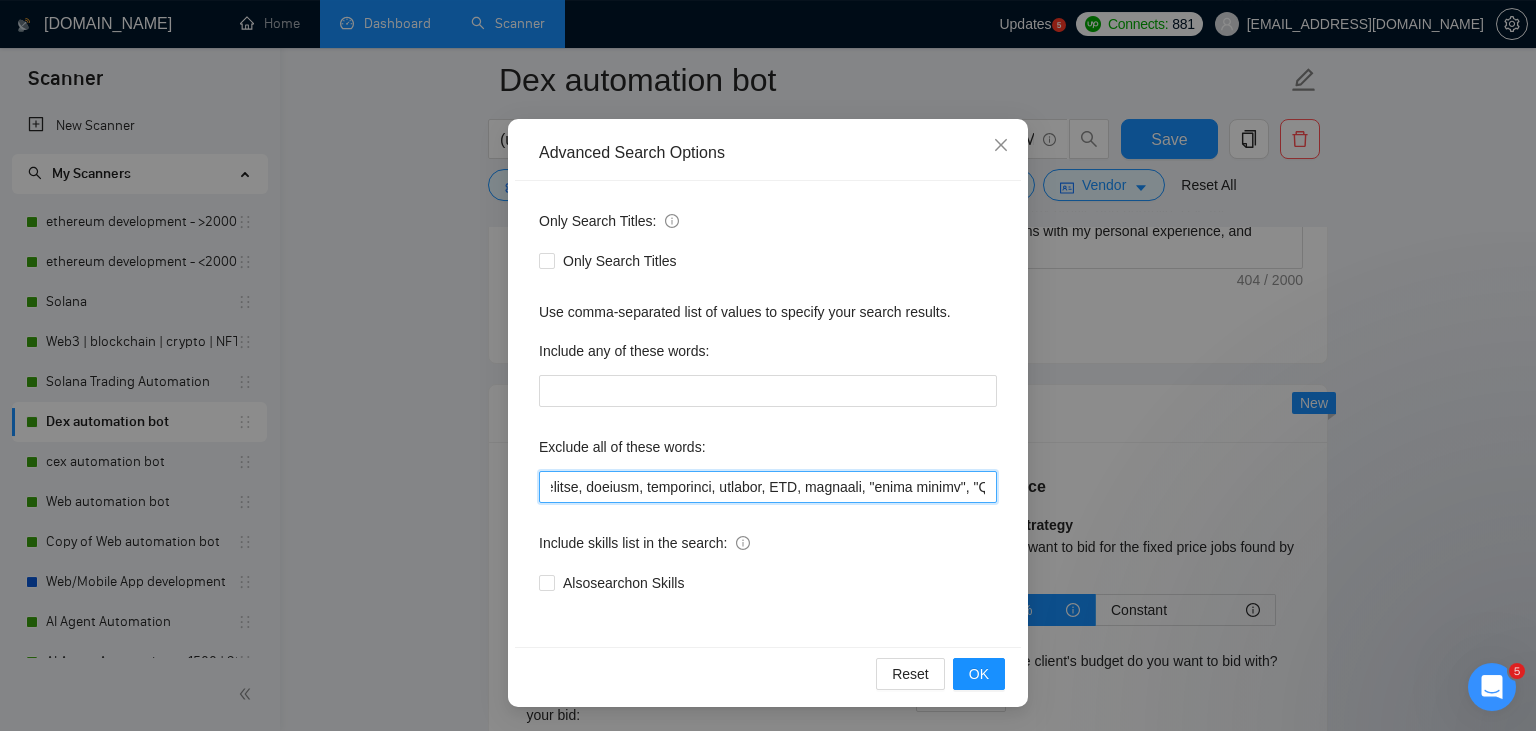 scroll, scrollTop: 0, scrollLeft: 358, axis: horizontal 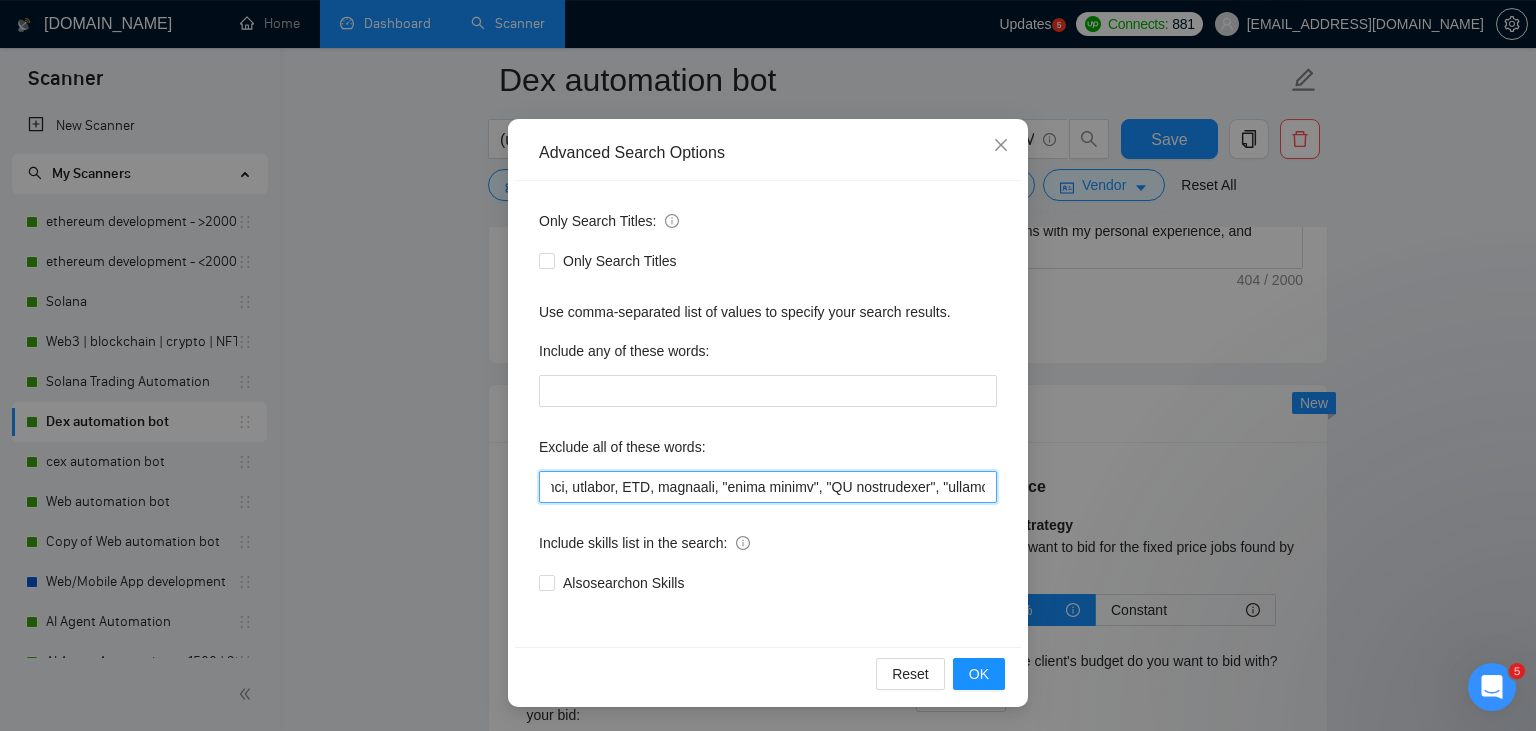 drag, startPoint x: 962, startPoint y: 488, endPoint x: 1010, endPoint y: 486, distance: 48.04165 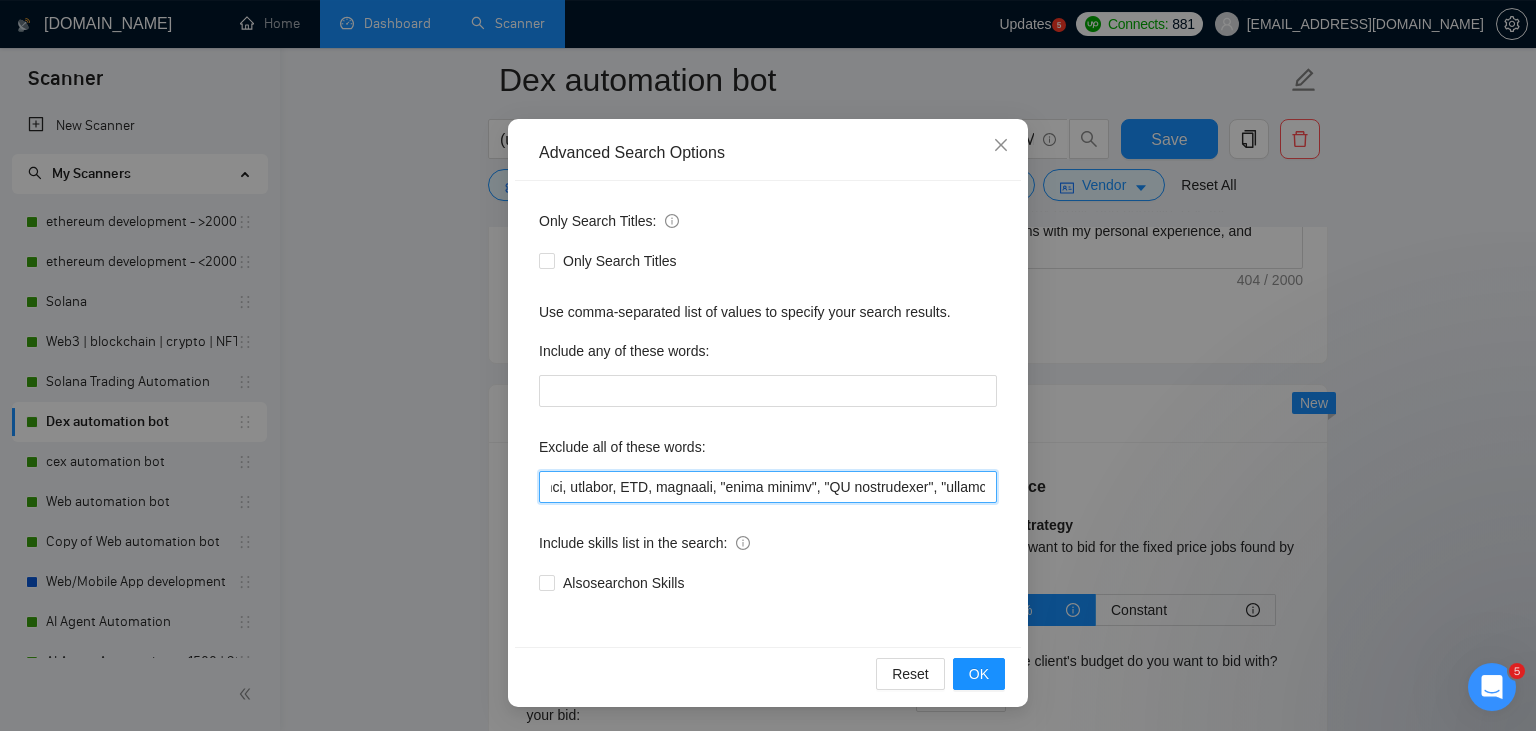 click at bounding box center (768, 487) 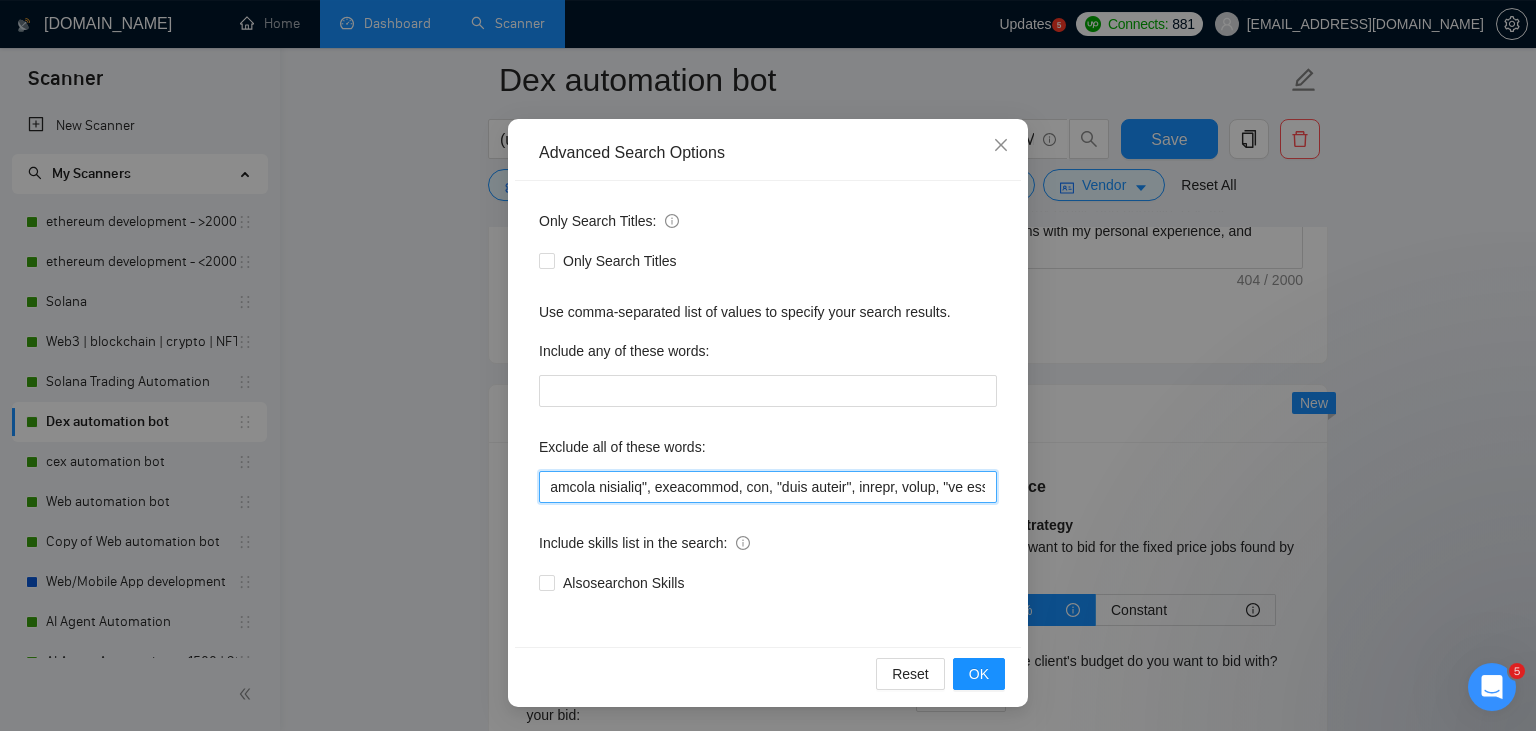 drag, startPoint x: 782, startPoint y: 490, endPoint x: 990, endPoint y: 490, distance: 208 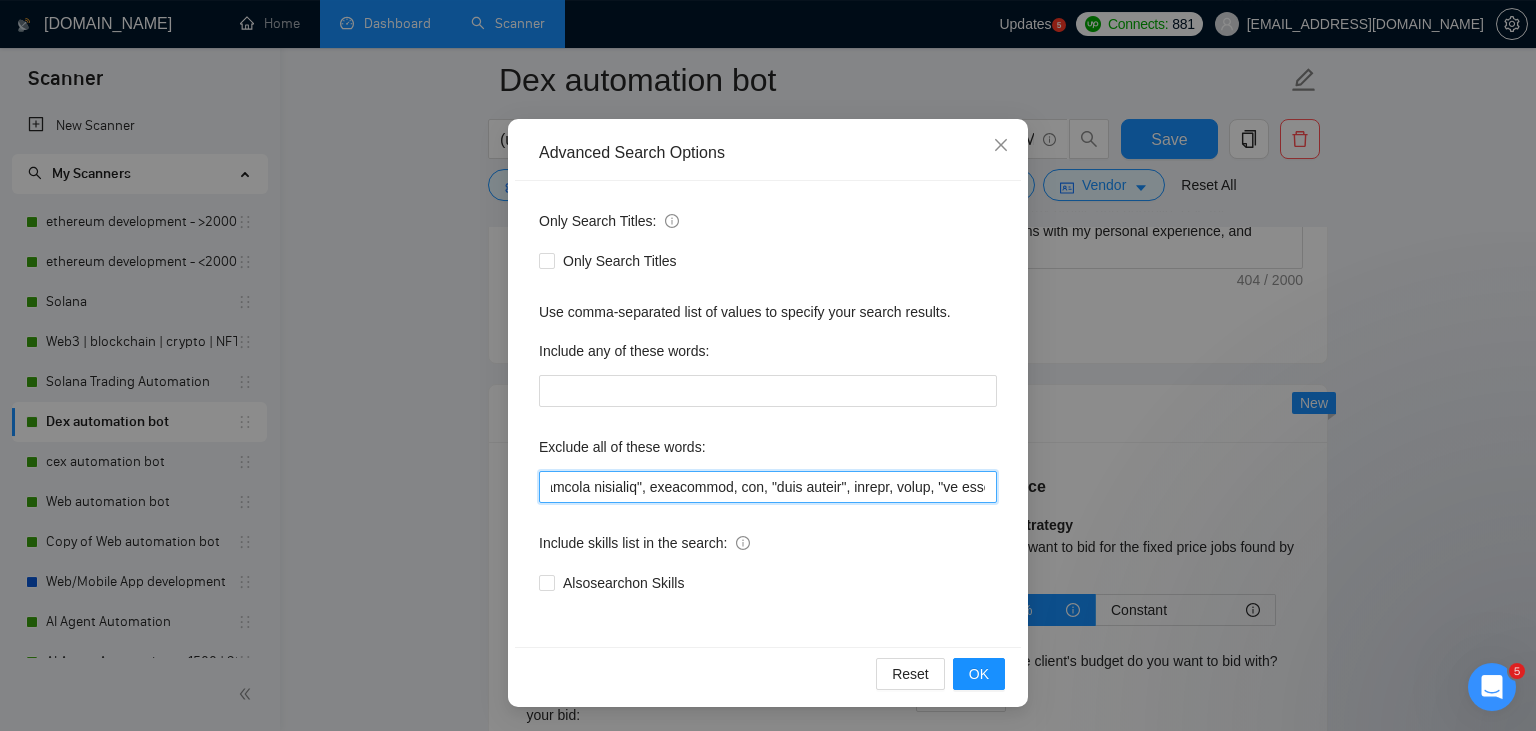 click at bounding box center [768, 487] 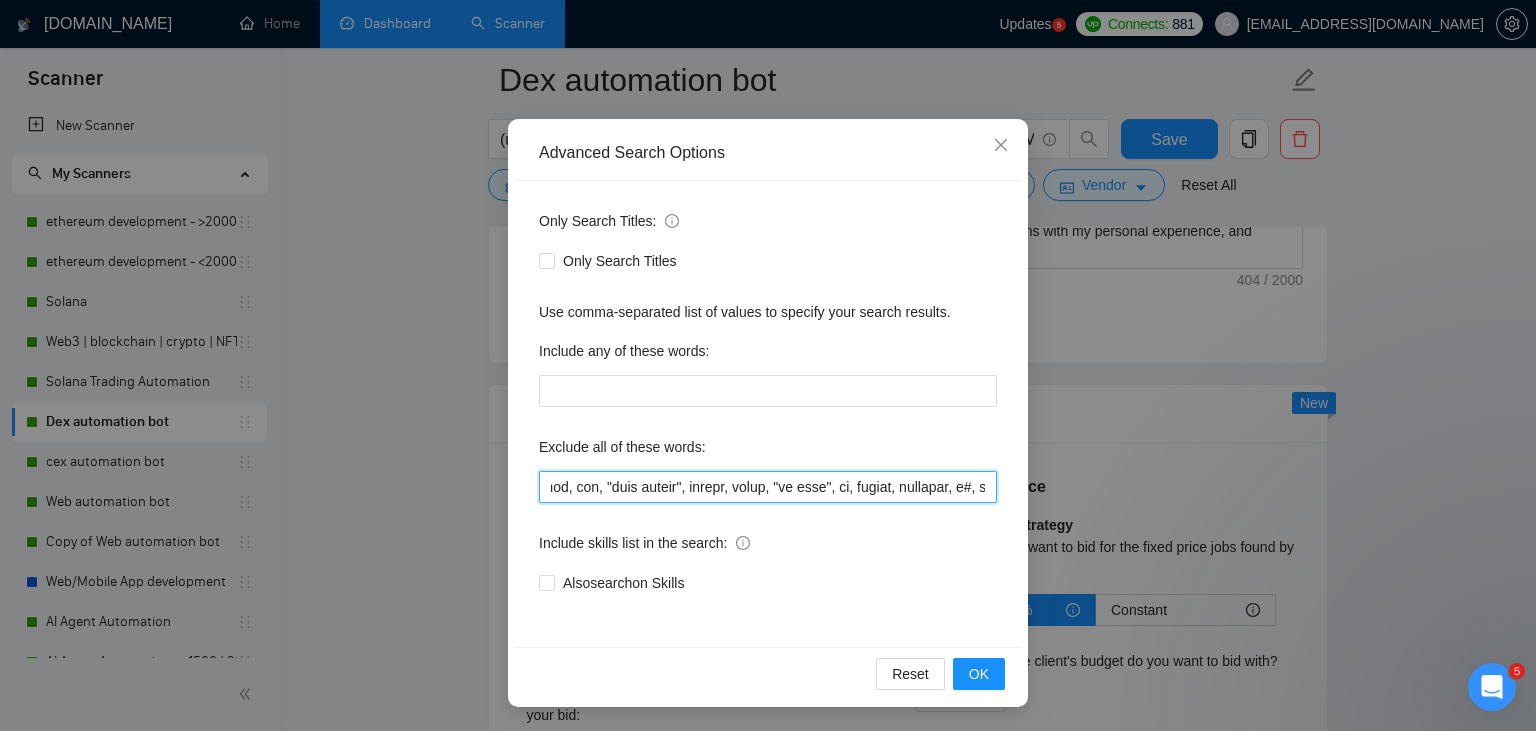 scroll, scrollTop: 0, scrollLeft: 1000, axis: horizontal 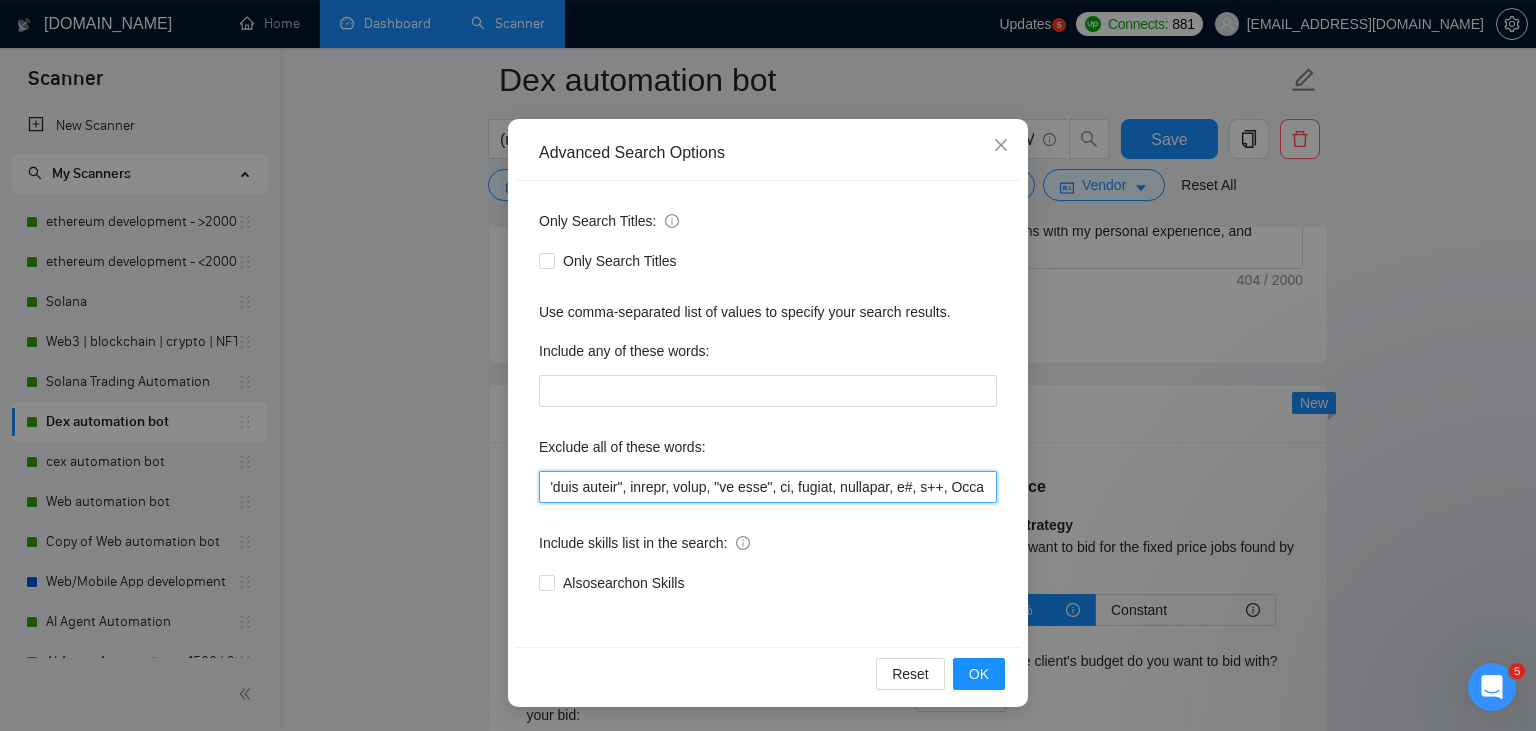 drag, startPoint x: 954, startPoint y: 487, endPoint x: 994, endPoint y: 486, distance: 40.012497 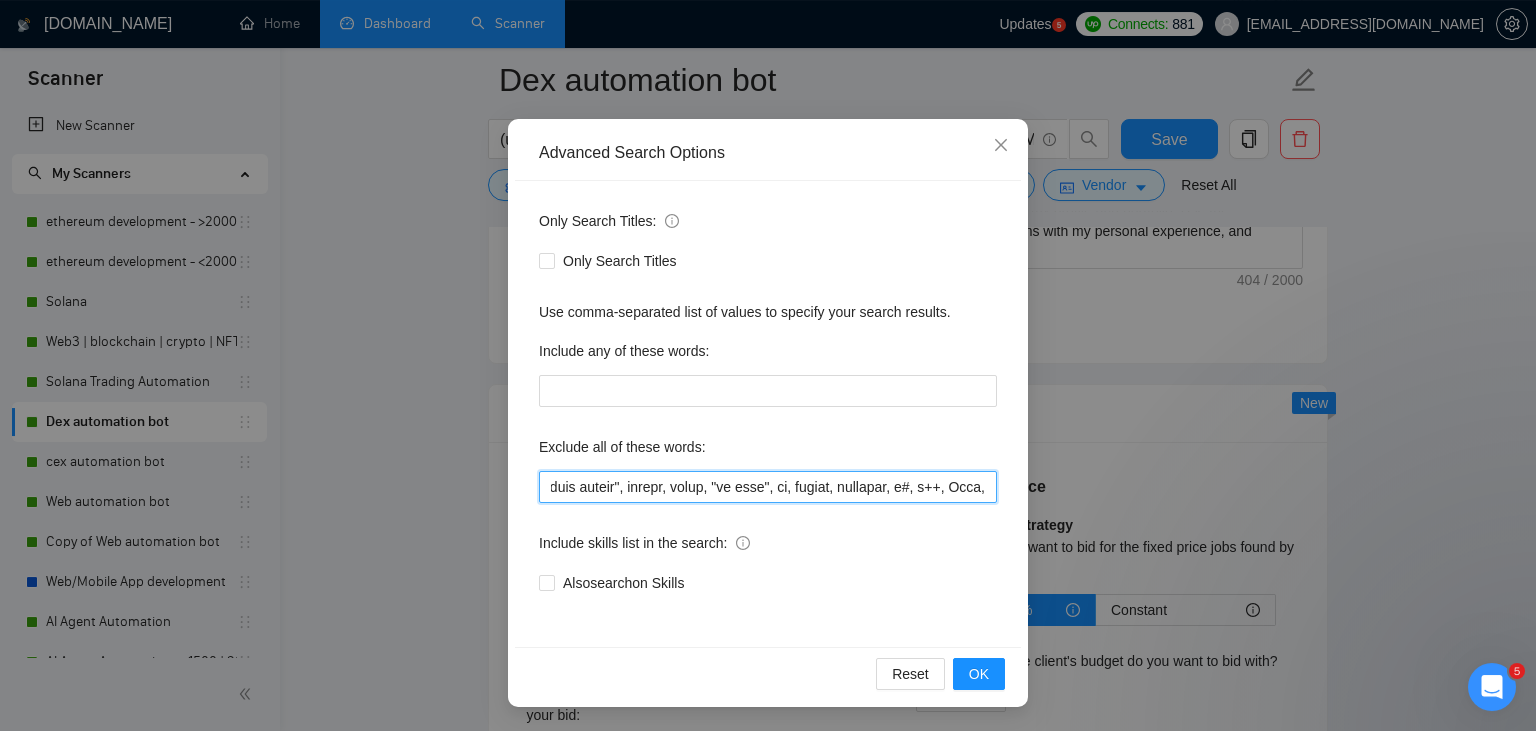 click at bounding box center [768, 487] 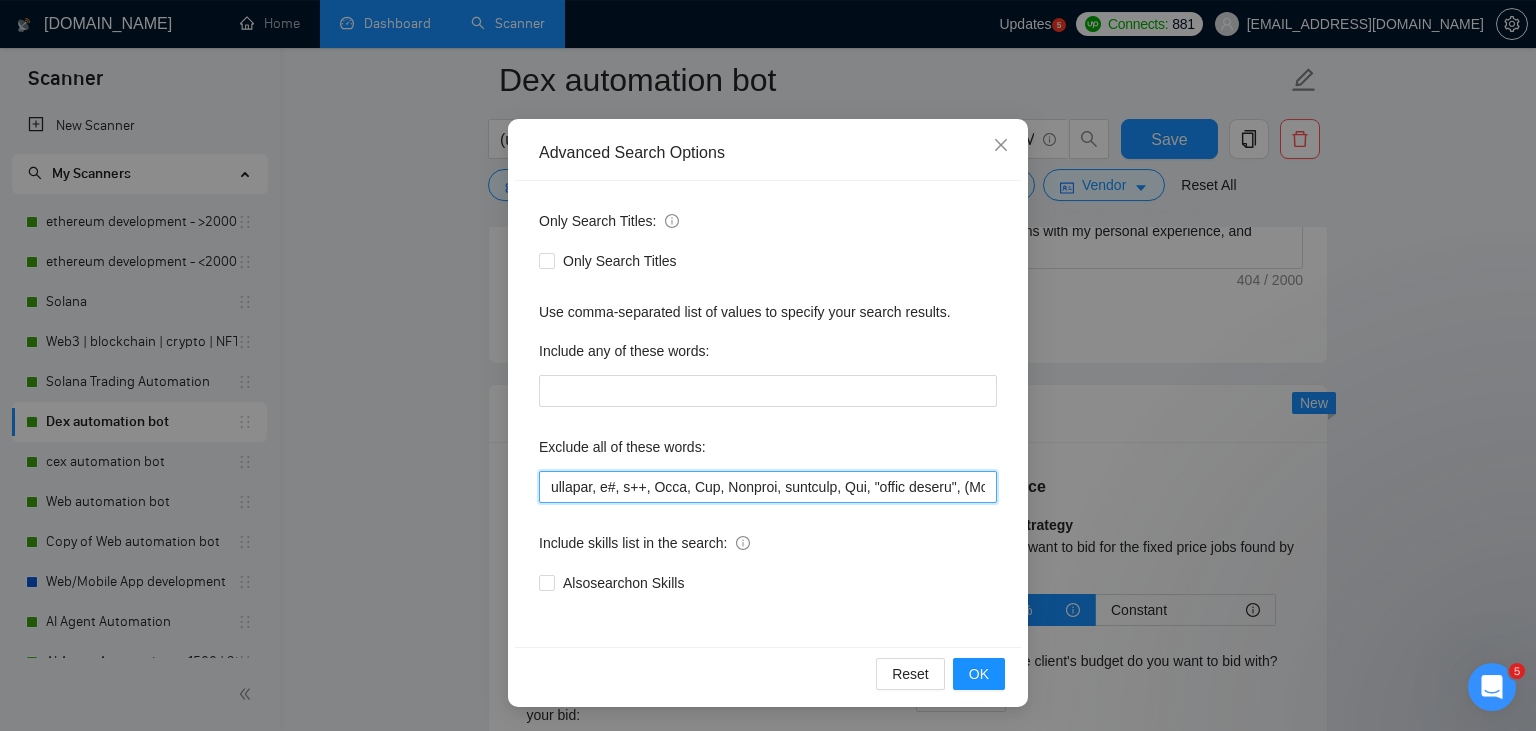 drag, startPoint x: 966, startPoint y: 486, endPoint x: 1010, endPoint y: 487, distance: 44.011364 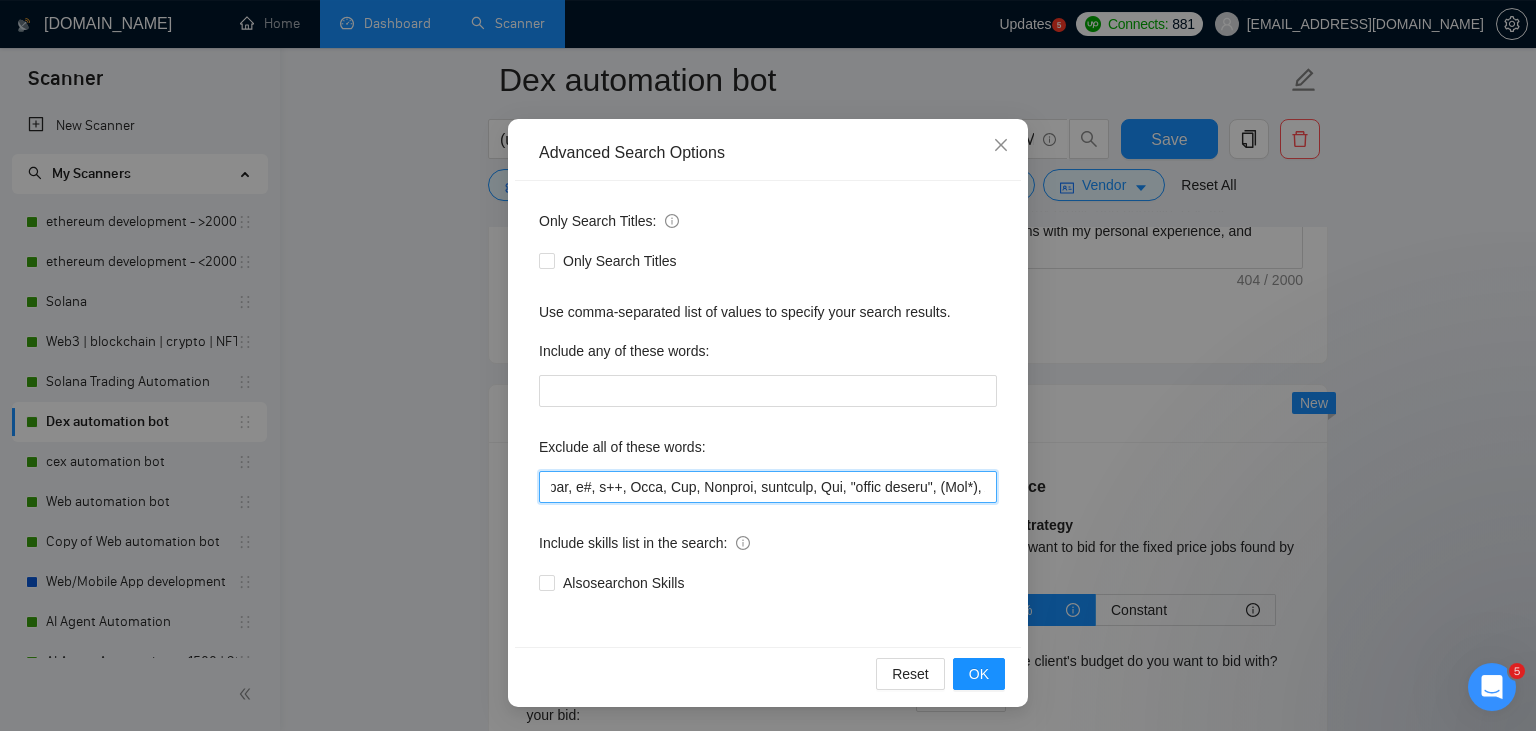 click at bounding box center (768, 487) 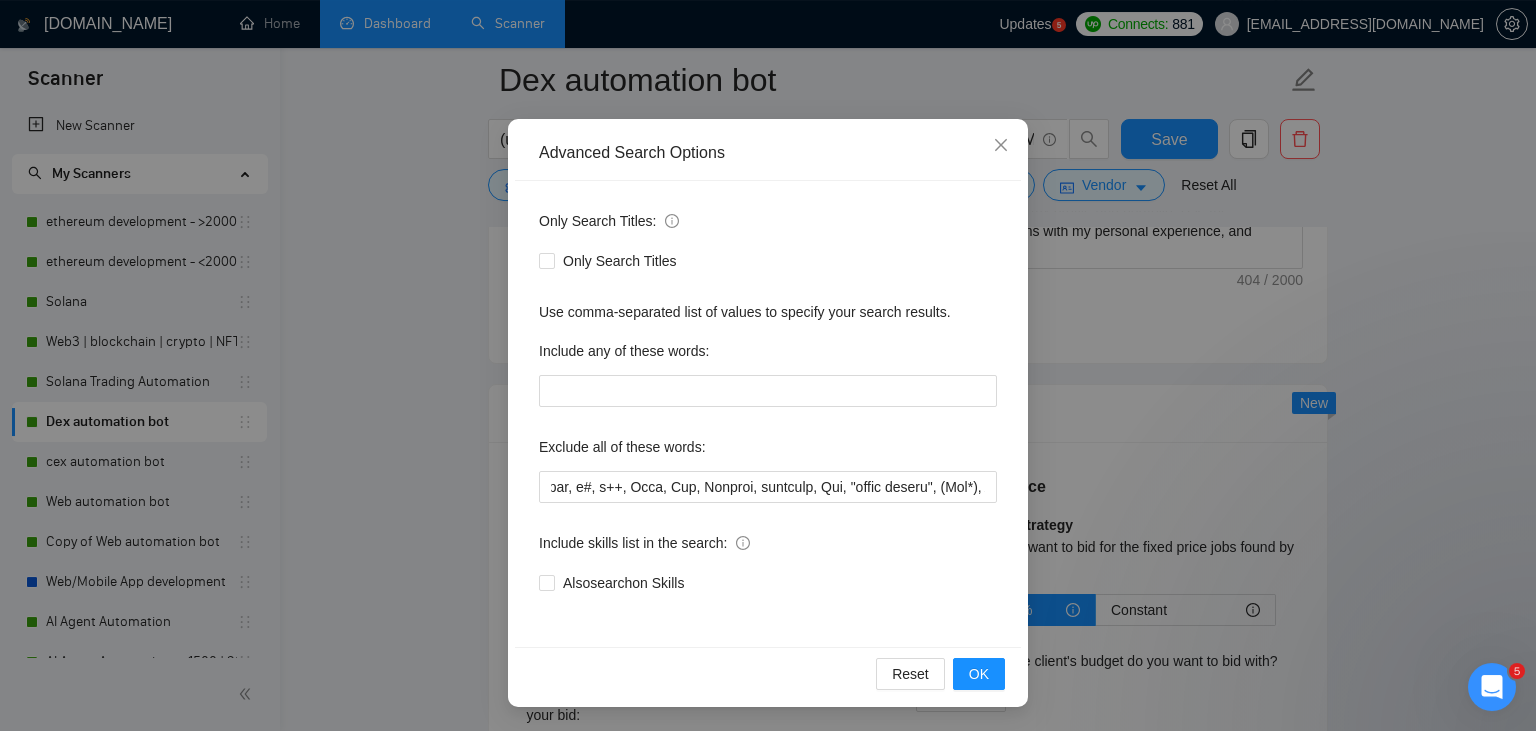 click on "Only Search Titles:   Only Search Titles Use comma-separated list of values to specify your search results. Include any of these words: Exclude all of these words: Include skills list in the search:   Also  search  on Skills" at bounding box center [768, 414] 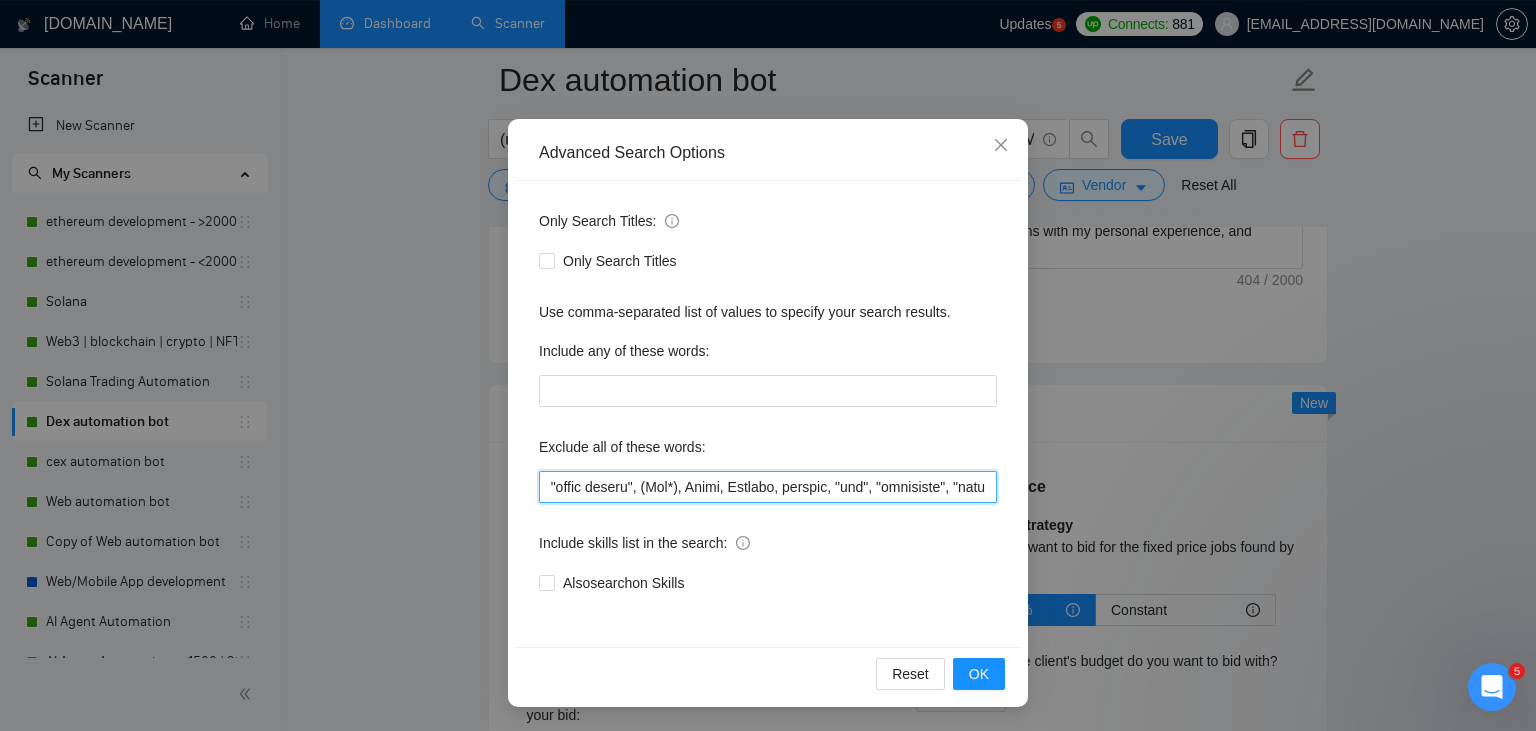 drag, startPoint x: 945, startPoint y: 493, endPoint x: 1014, endPoint y: 484, distance: 69.58448 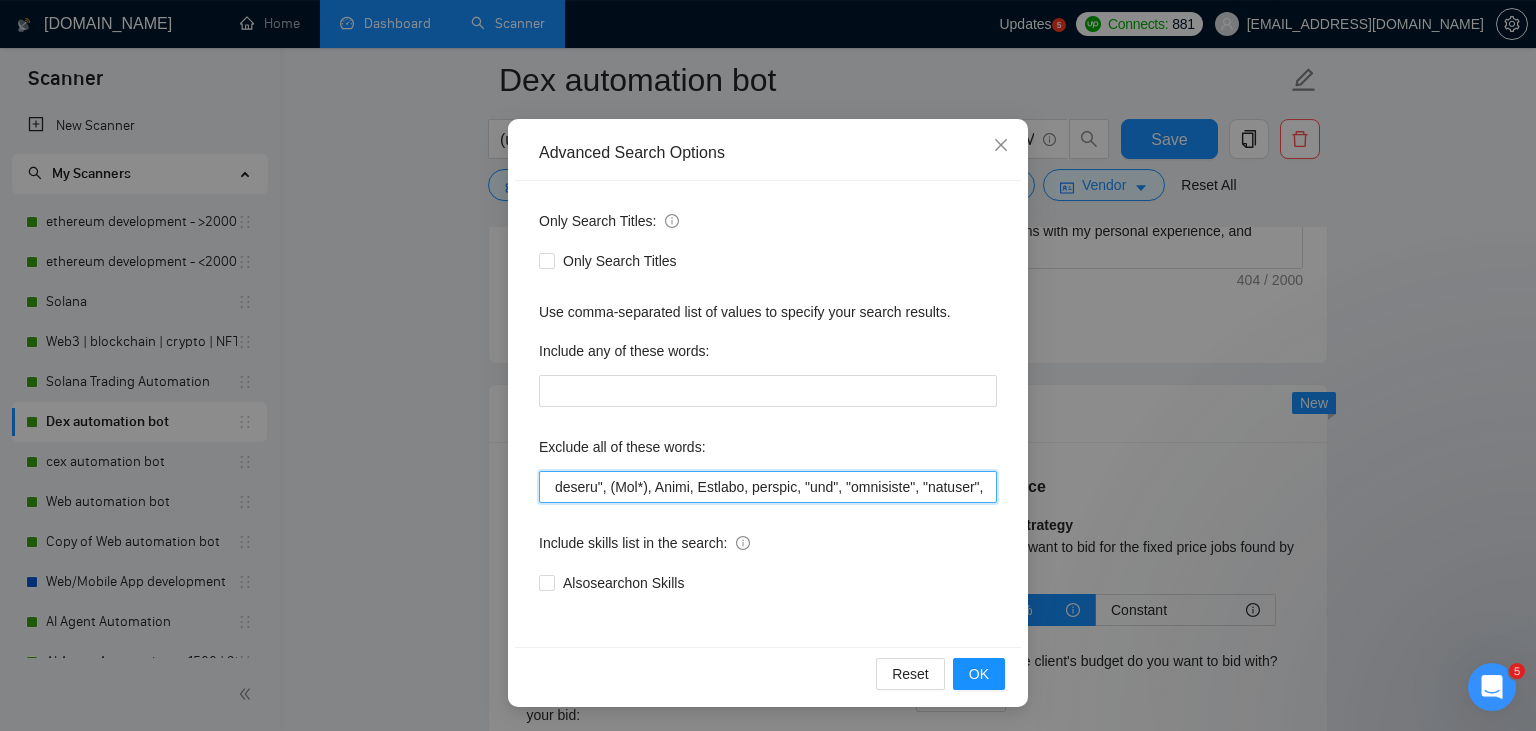 click at bounding box center (768, 487) 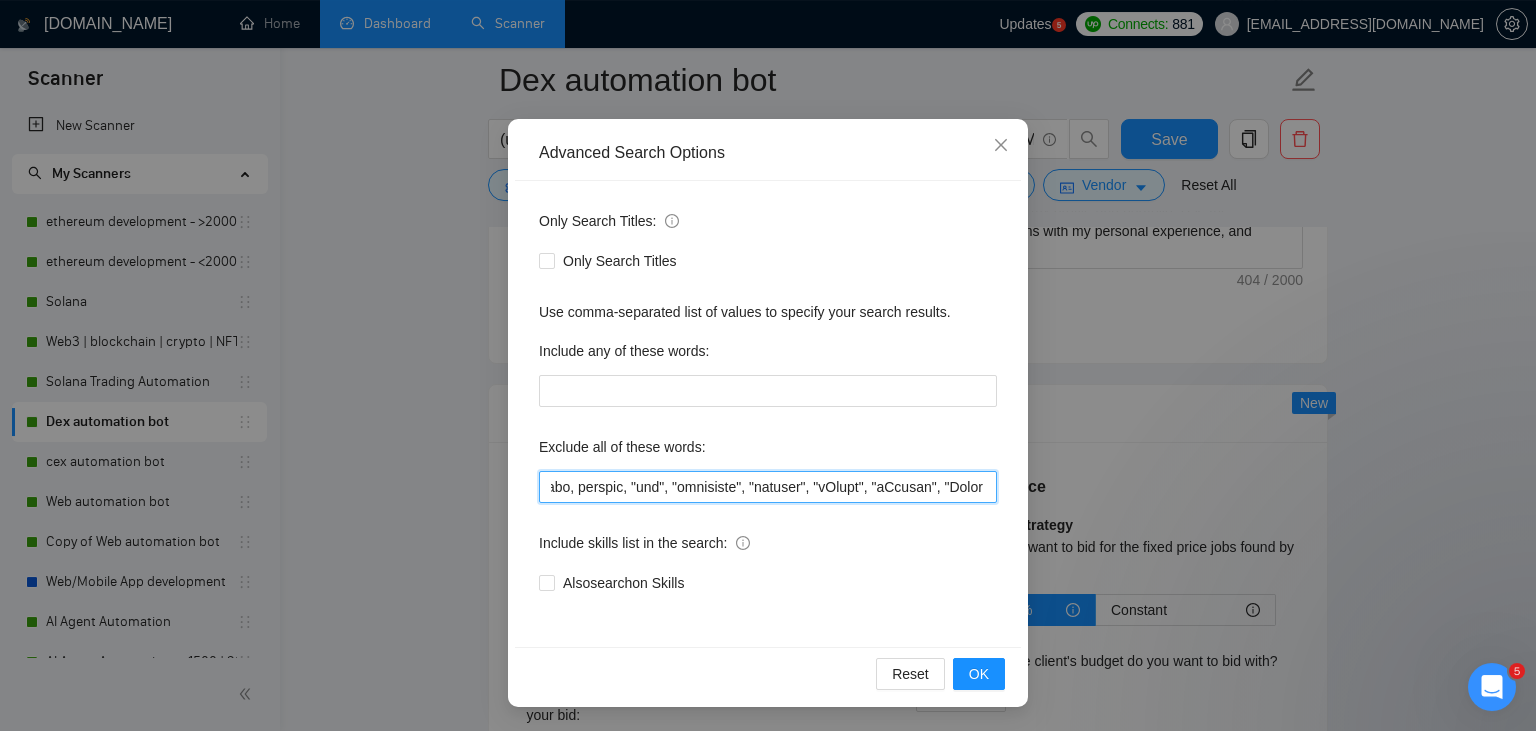 drag, startPoint x: 831, startPoint y: 486, endPoint x: 1002, endPoint y: 479, distance: 171.14322 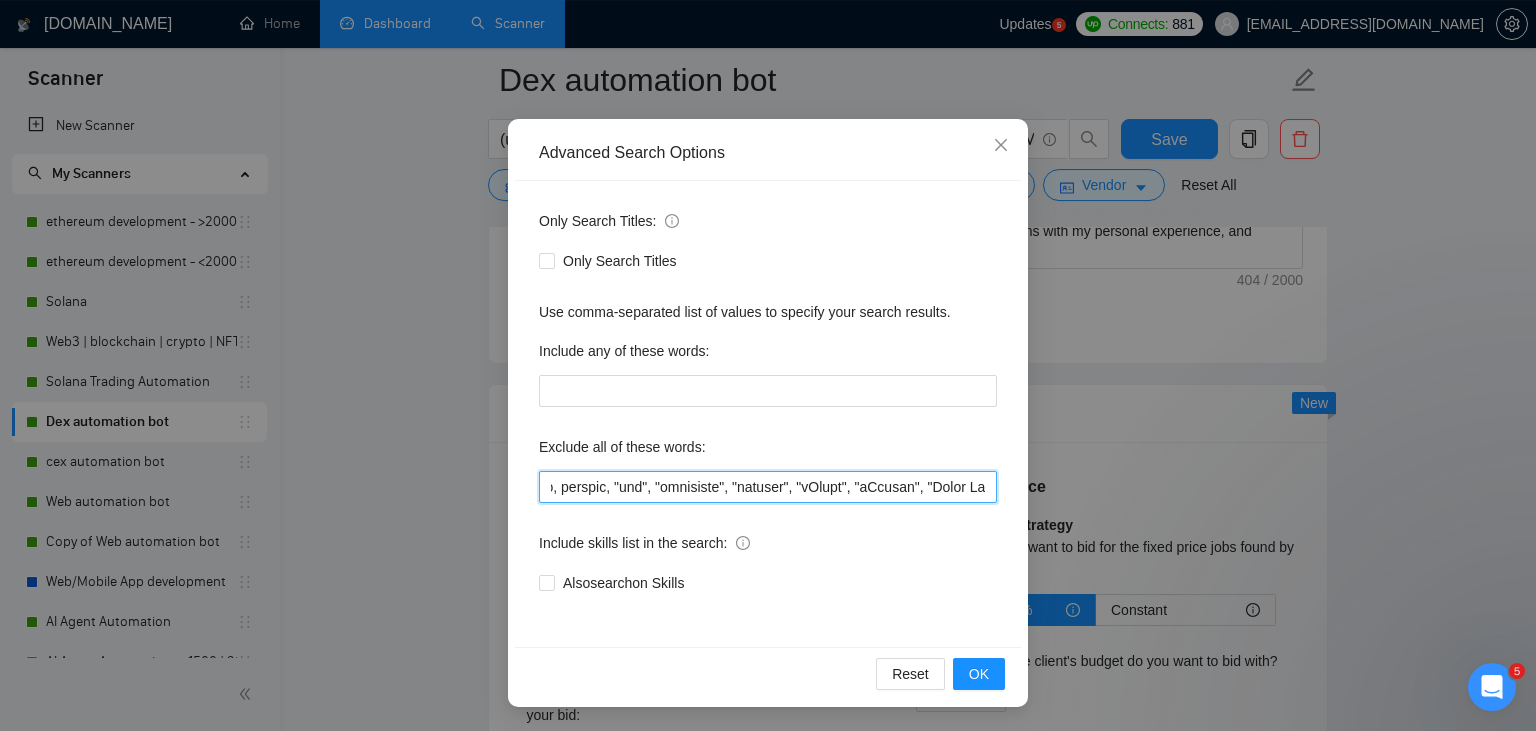 click at bounding box center (768, 487) 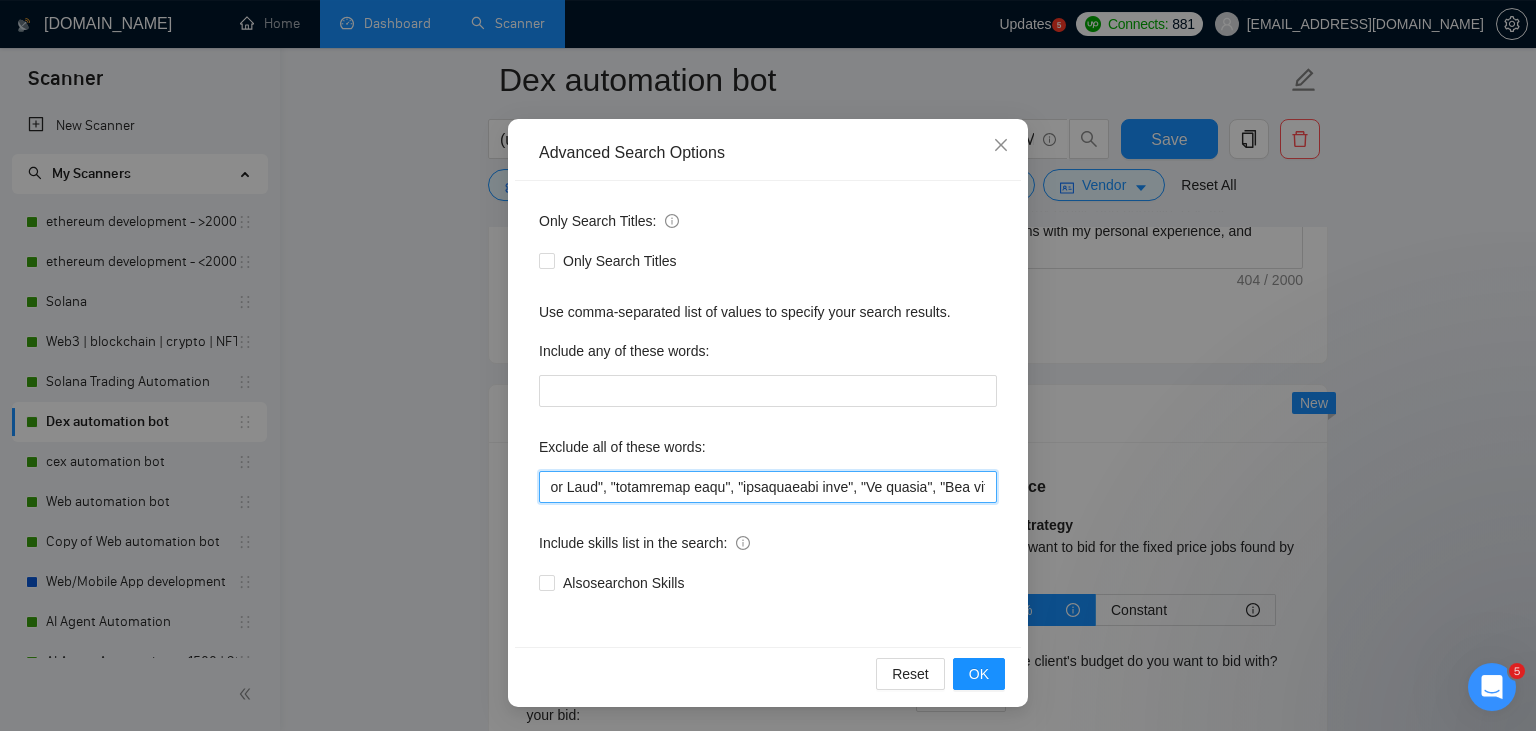 scroll, scrollTop: 0, scrollLeft: 2421, axis: horizontal 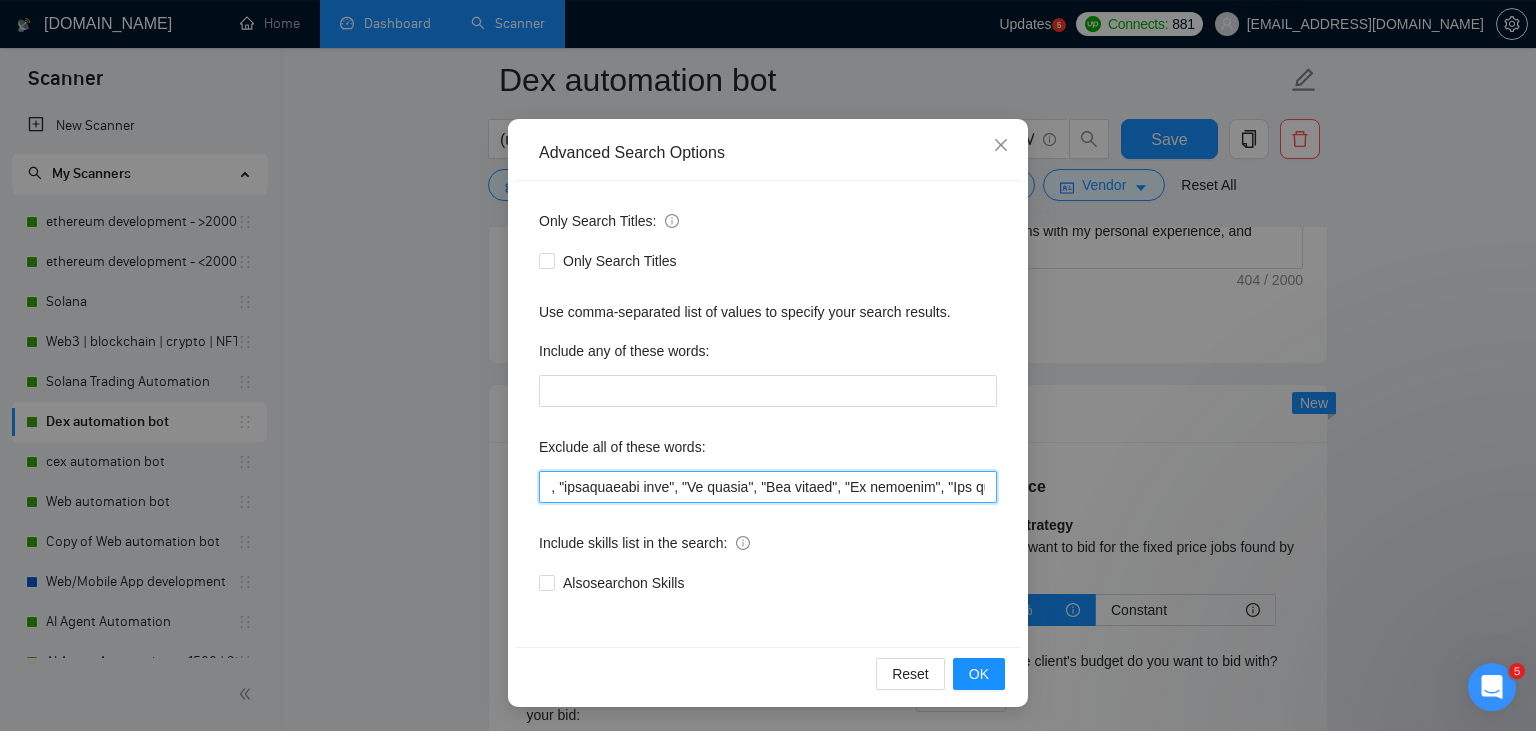 drag, startPoint x: 906, startPoint y: 482, endPoint x: 1030, endPoint y: 474, distance: 124.2578 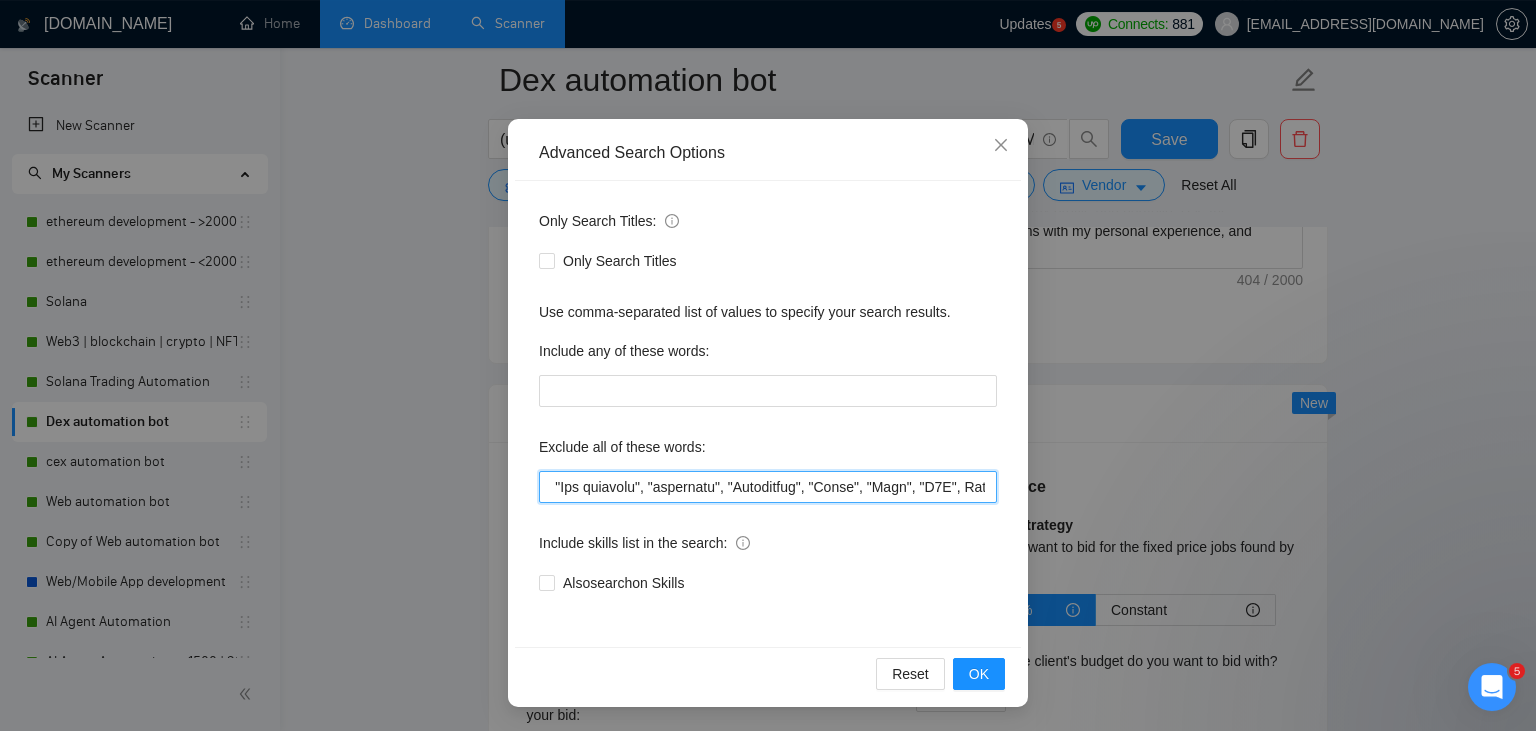 drag, startPoint x: 918, startPoint y: 486, endPoint x: 1035, endPoint y: 479, distance: 117.20921 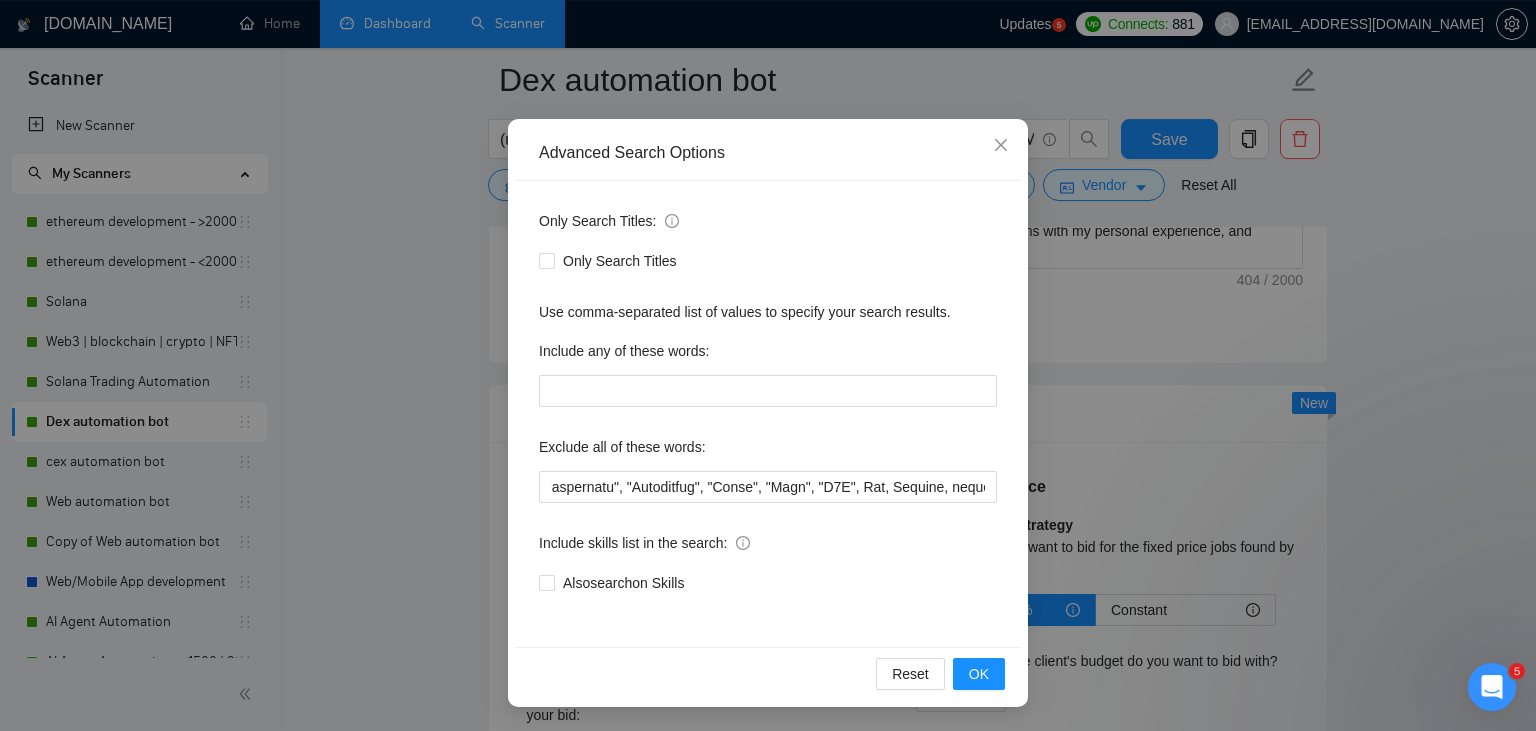 click on "Exclude all of these words:" at bounding box center [768, 451] 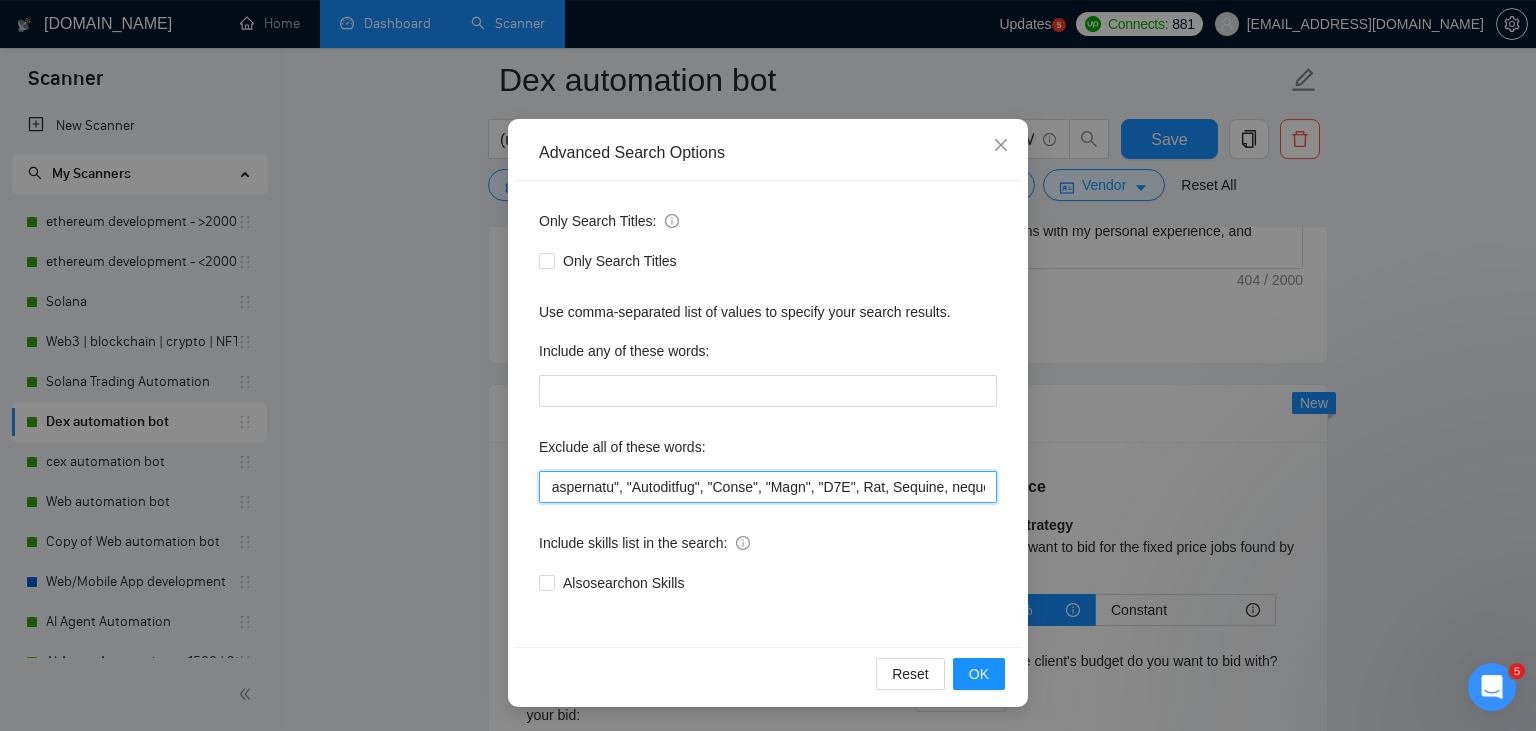 click at bounding box center (768, 487) 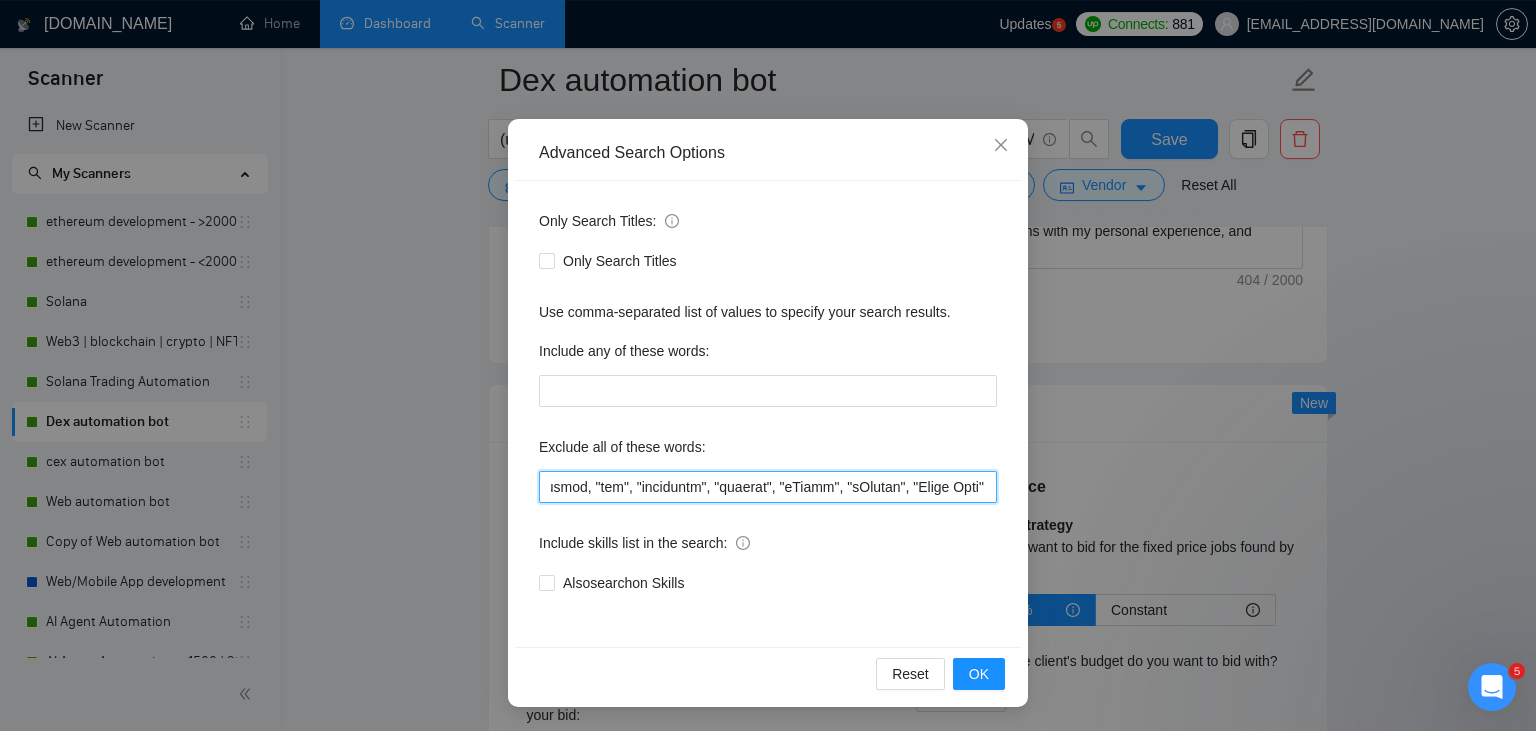 drag, startPoint x: 945, startPoint y: 491, endPoint x: 1033, endPoint y: 484, distance: 88.27797 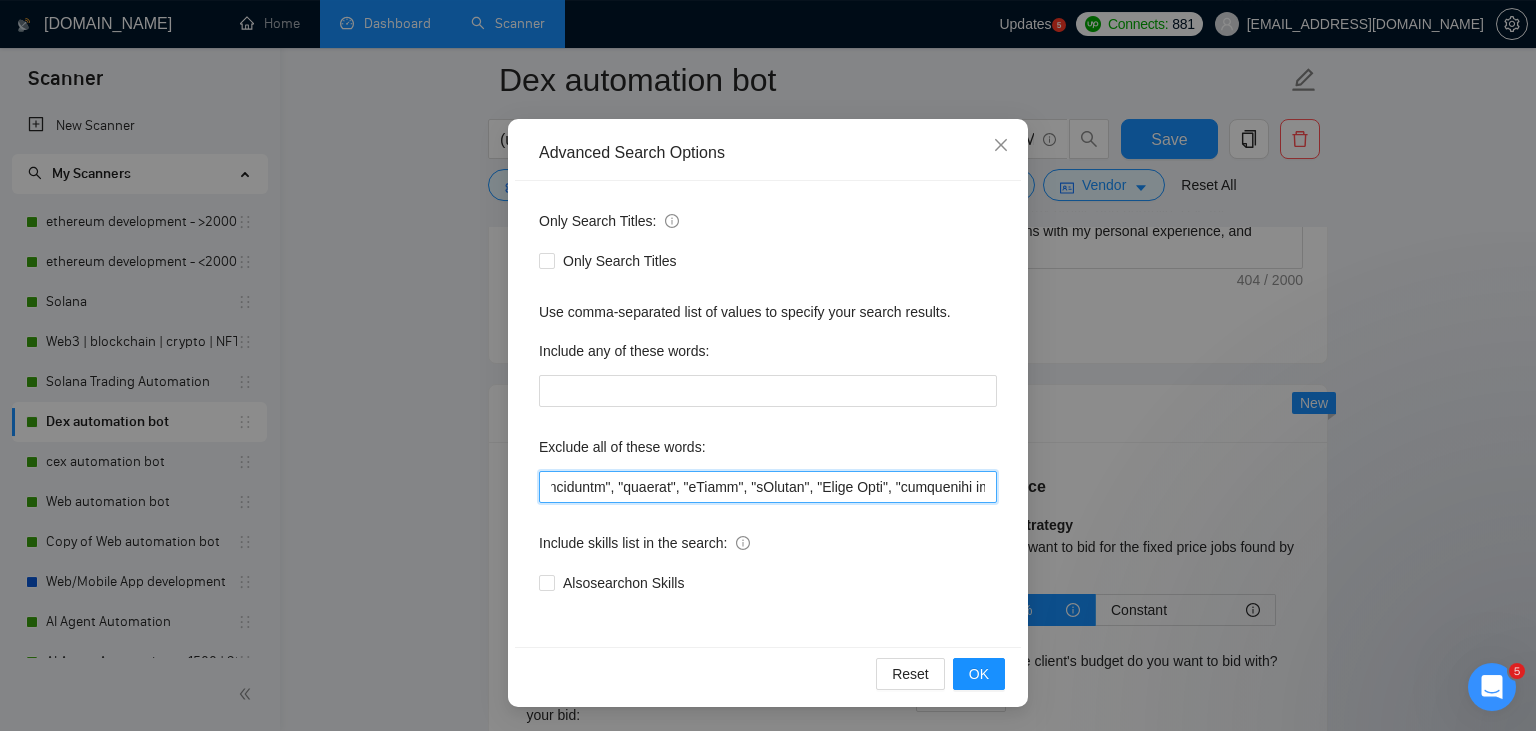 click at bounding box center [768, 487] 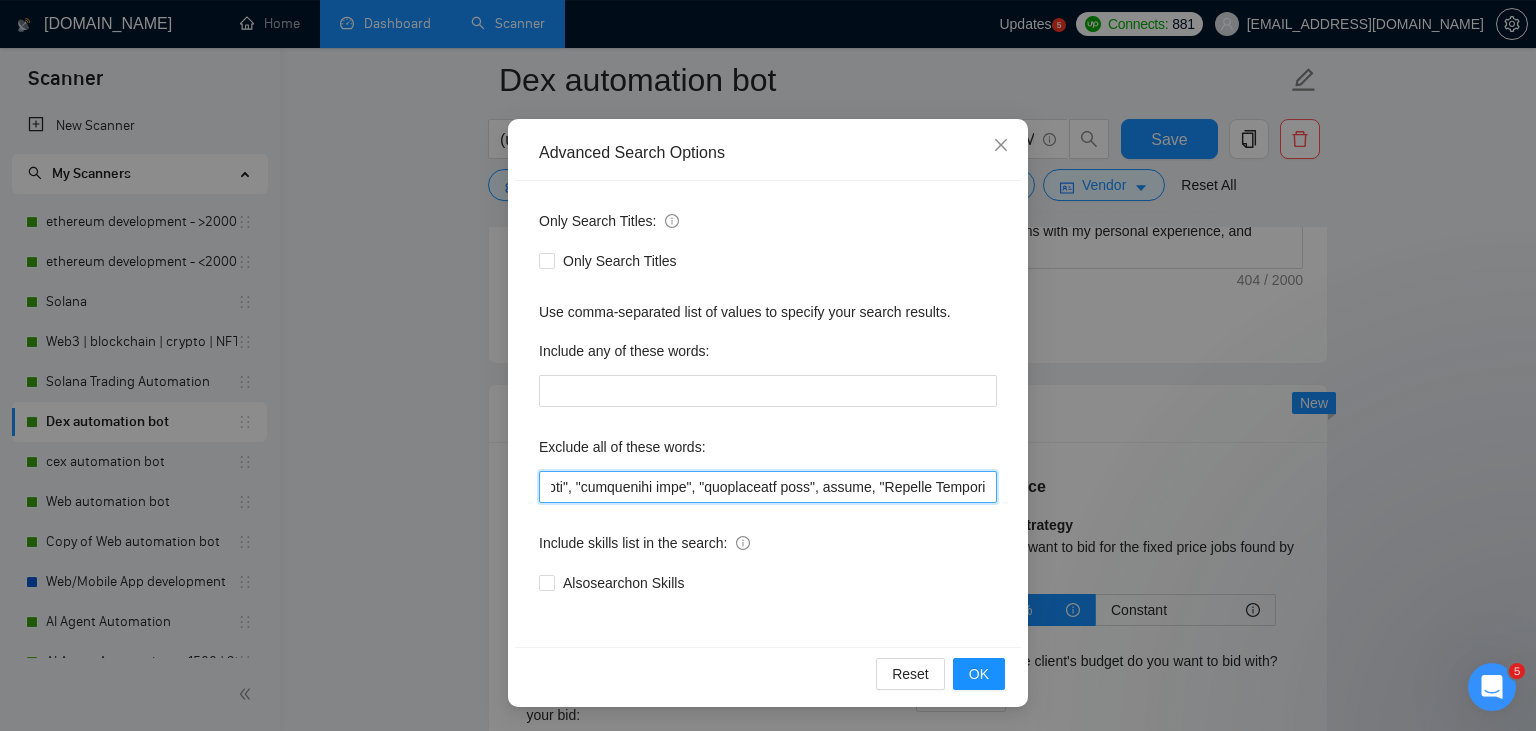drag, startPoint x: 924, startPoint y: 496, endPoint x: 1020, endPoint y: 498, distance: 96.02083 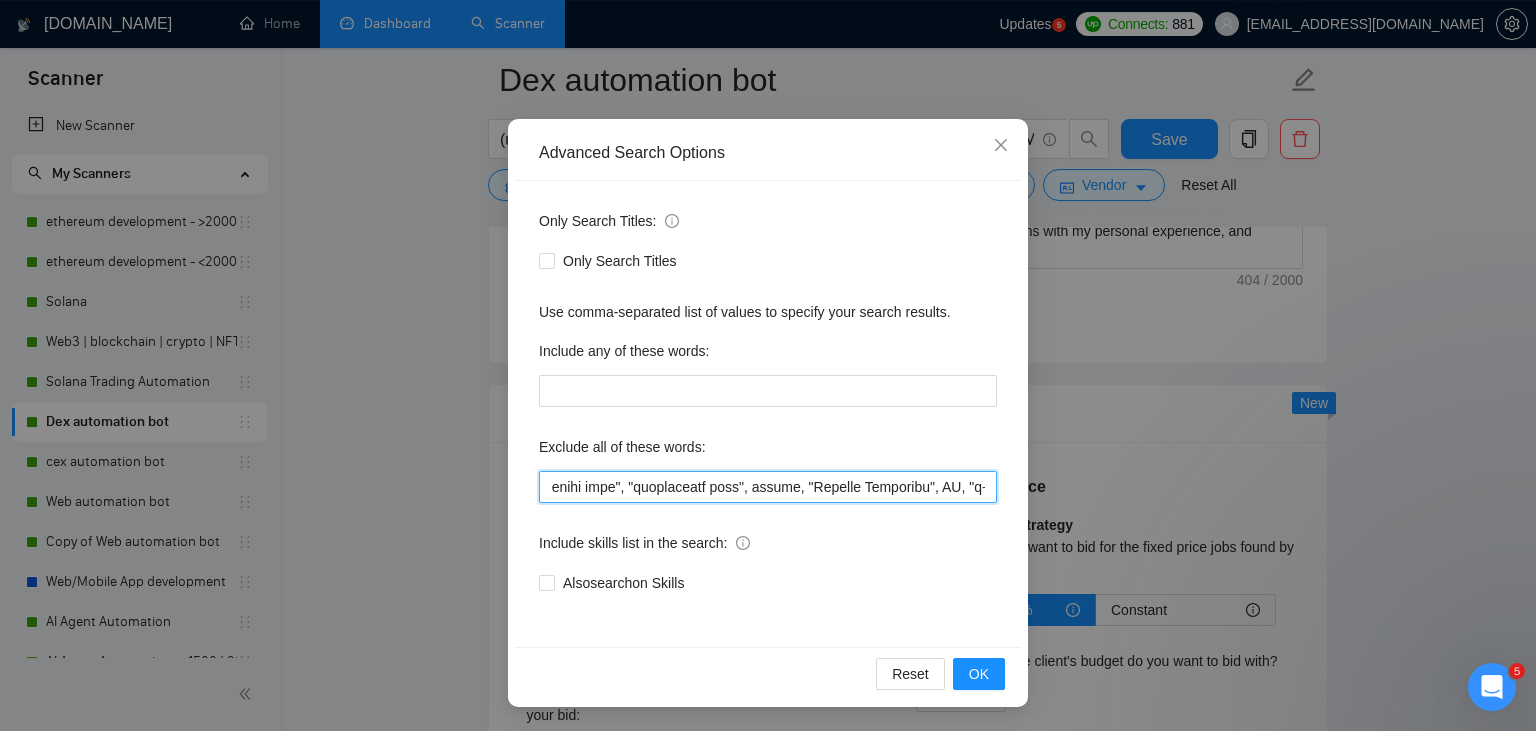 click at bounding box center [768, 487] 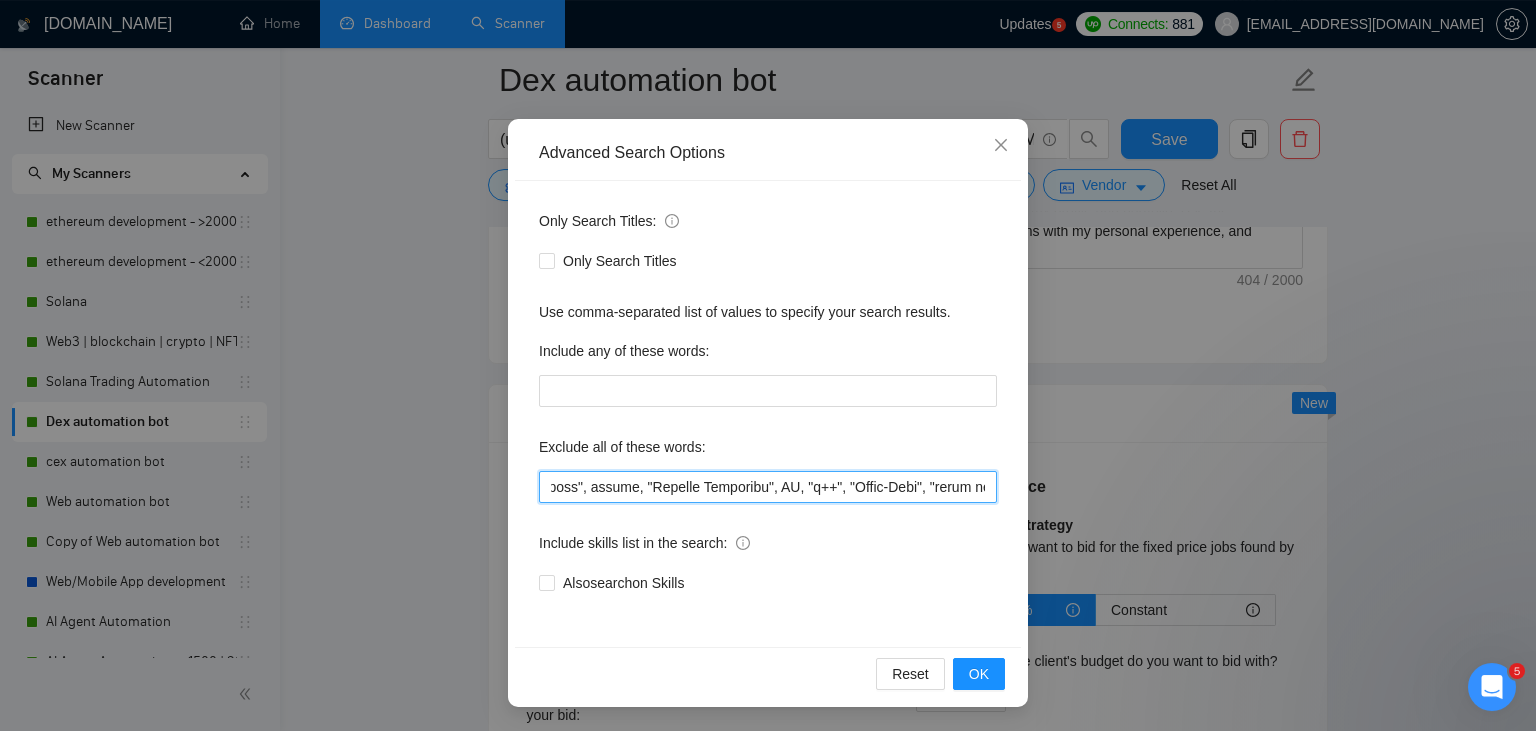 drag, startPoint x: 934, startPoint y: 488, endPoint x: 995, endPoint y: 487, distance: 61.008198 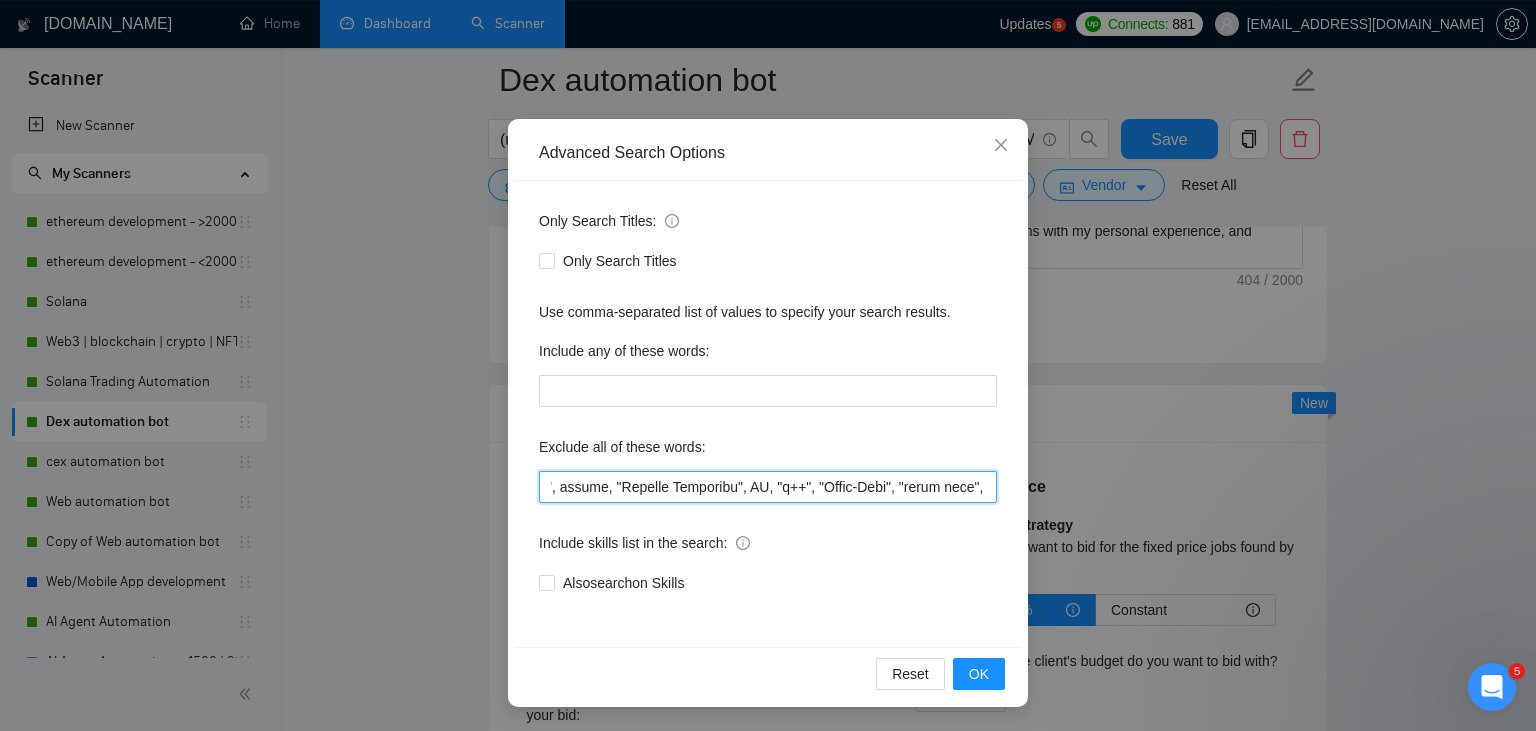click at bounding box center (768, 487) 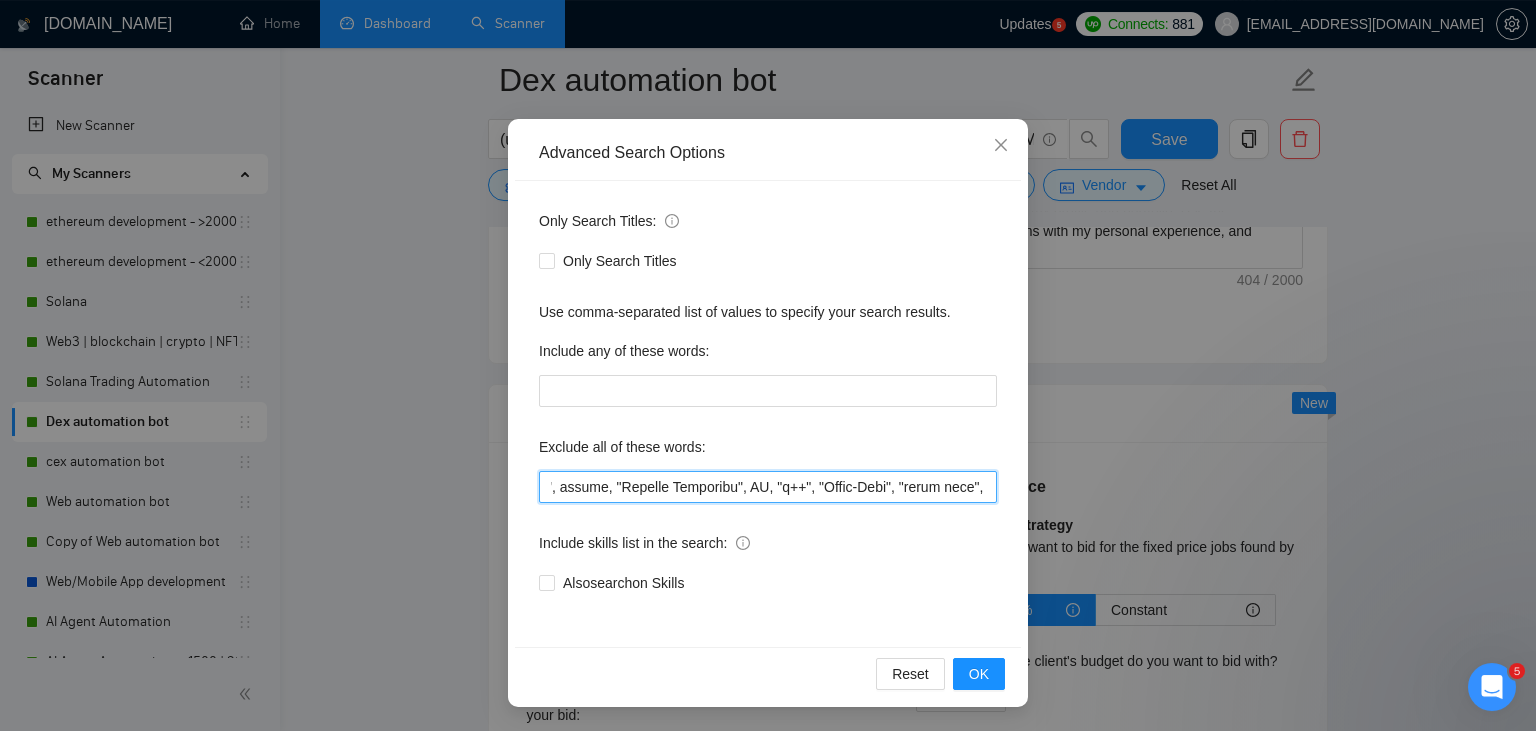 click at bounding box center [768, 487] 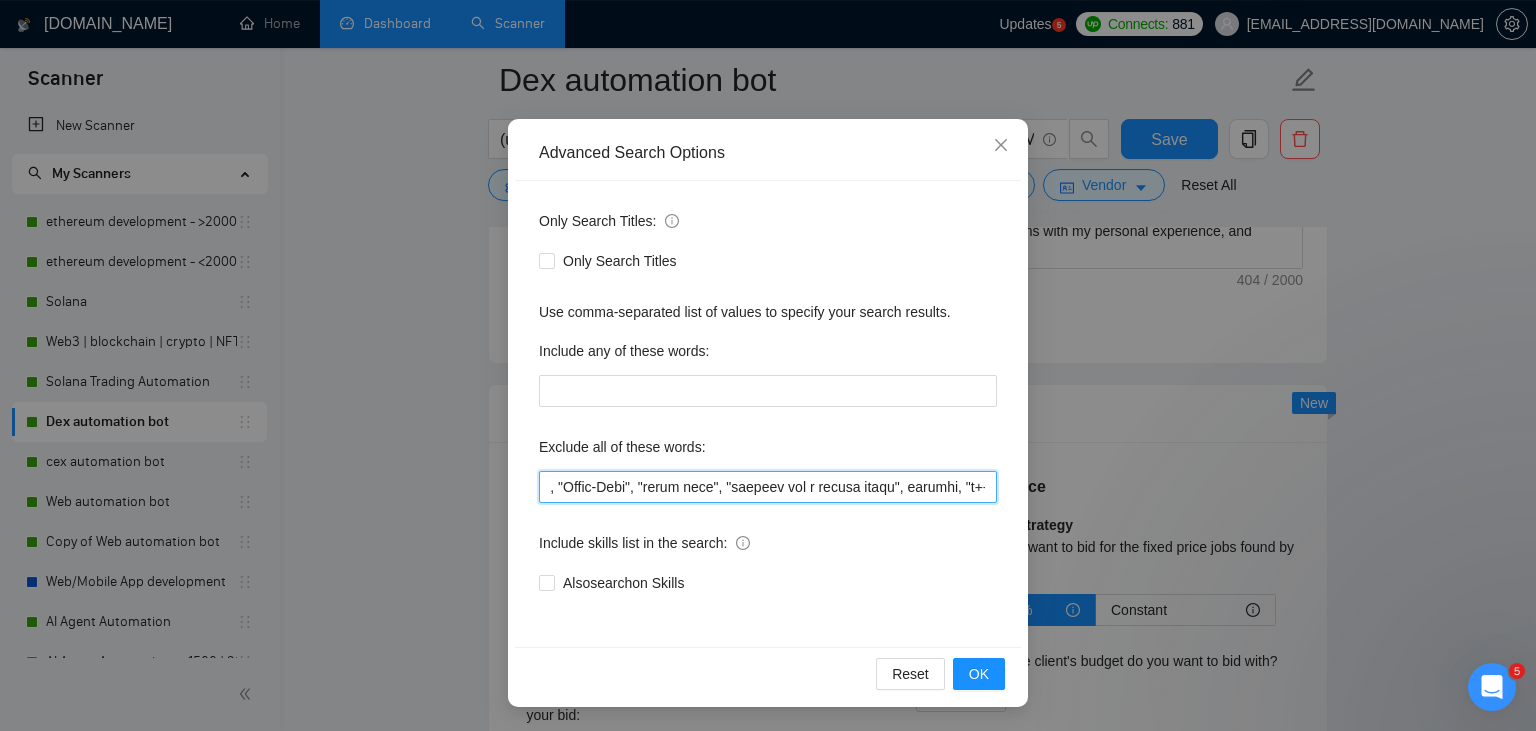 scroll, scrollTop: 0, scrollLeft: 4666, axis: horizontal 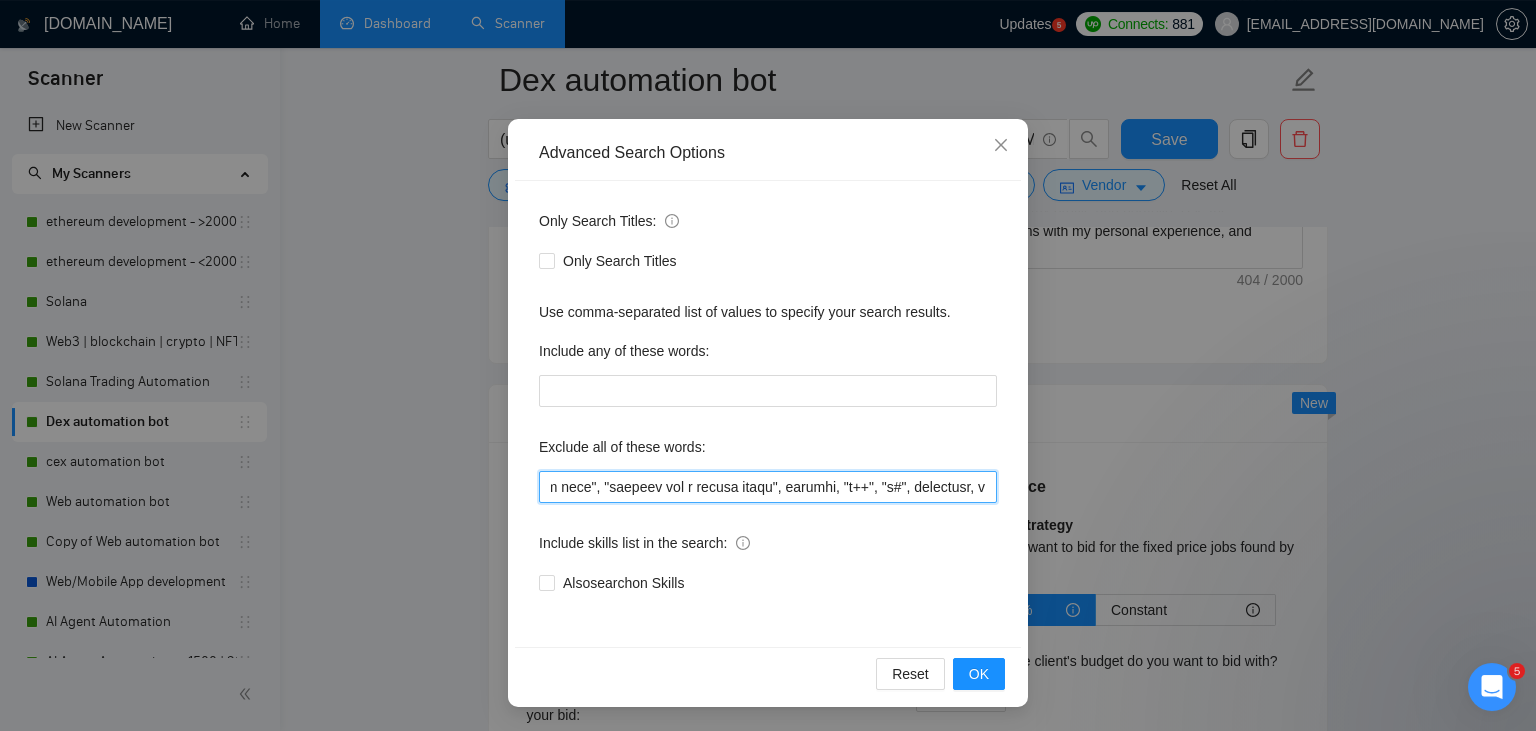drag, startPoint x: 815, startPoint y: 484, endPoint x: 1009, endPoint y: 492, distance: 194.16487 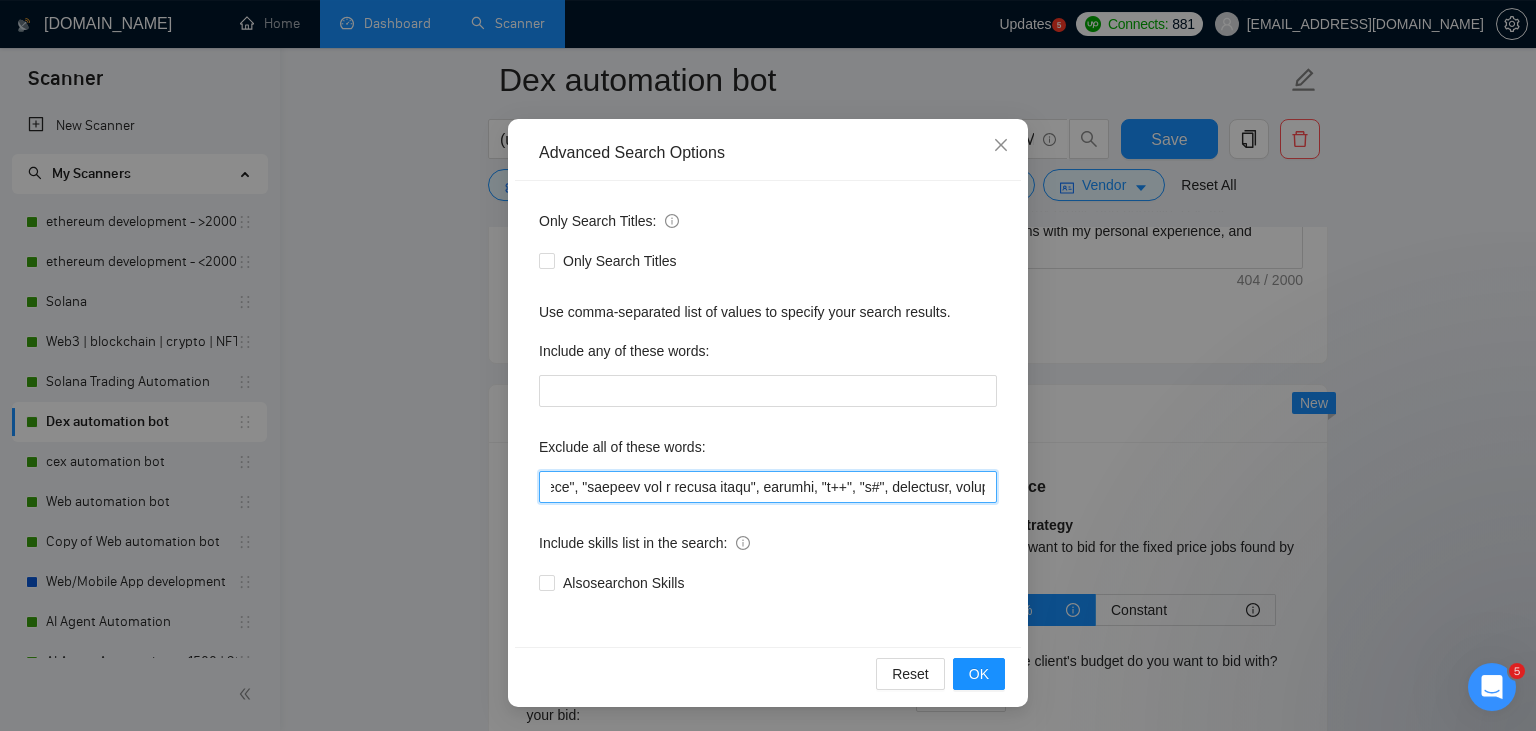 click at bounding box center [768, 487] 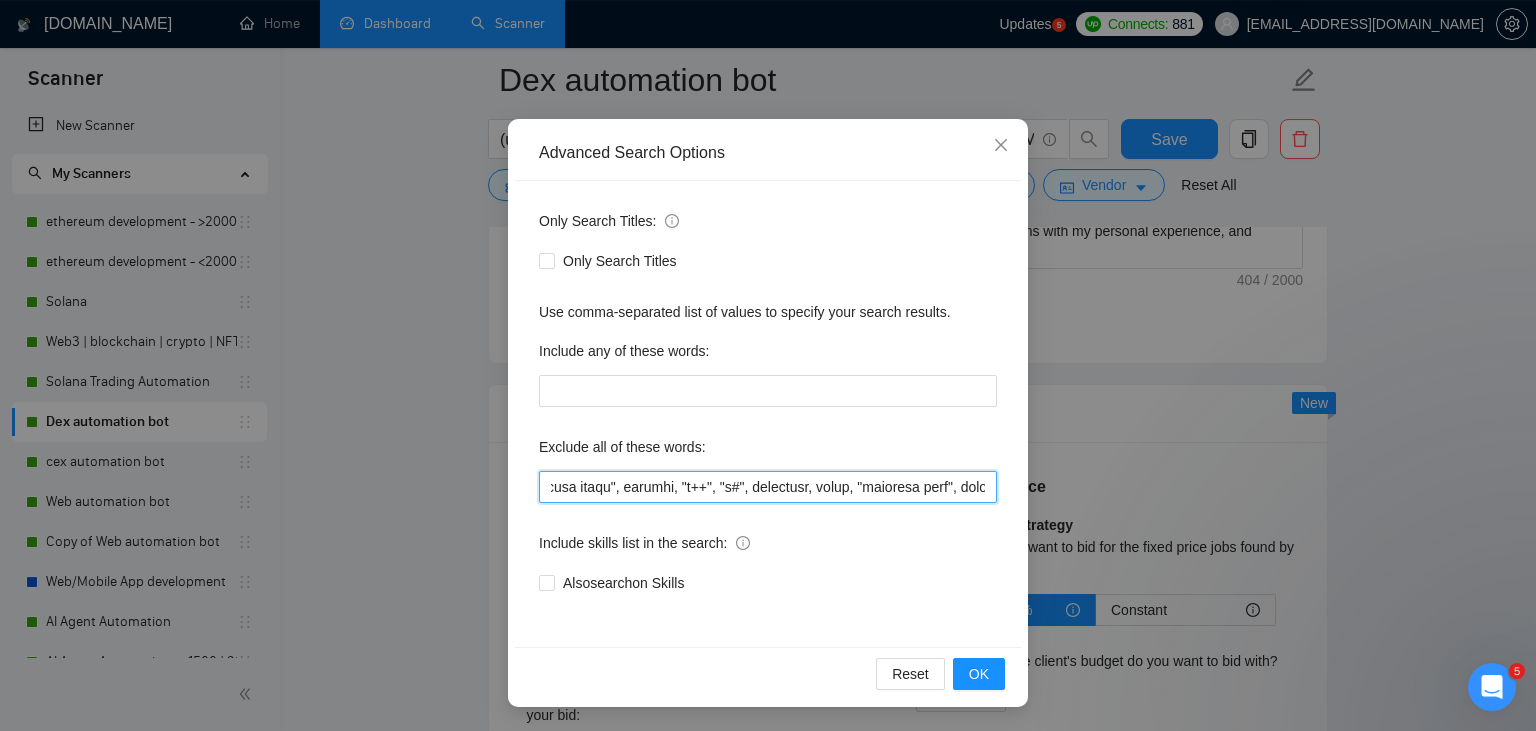 scroll, scrollTop: 0, scrollLeft: 4870, axis: horizontal 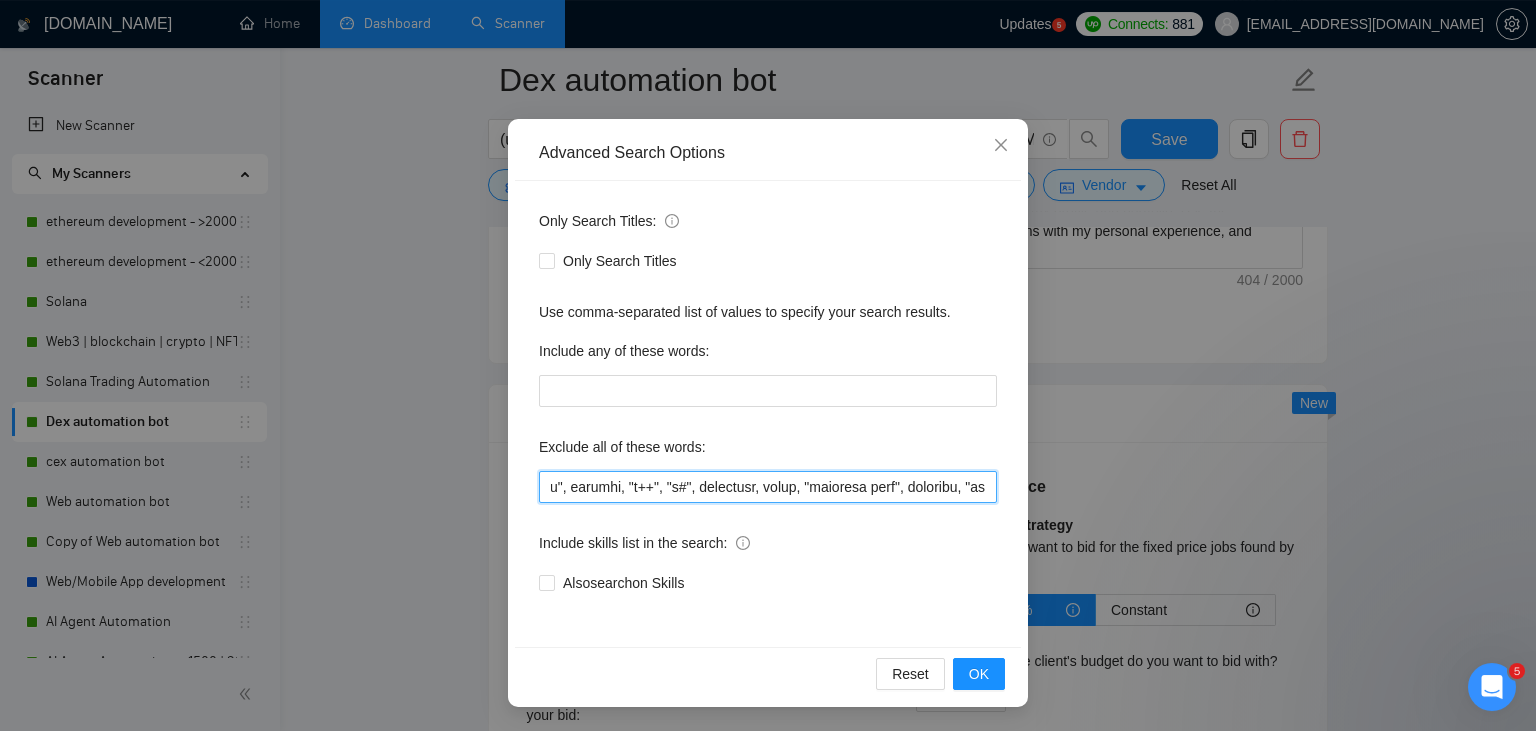 drag, startPoint x: 826, startPoint y: 490, endPoint x: 1001, endPoint y: 490, distance: 175 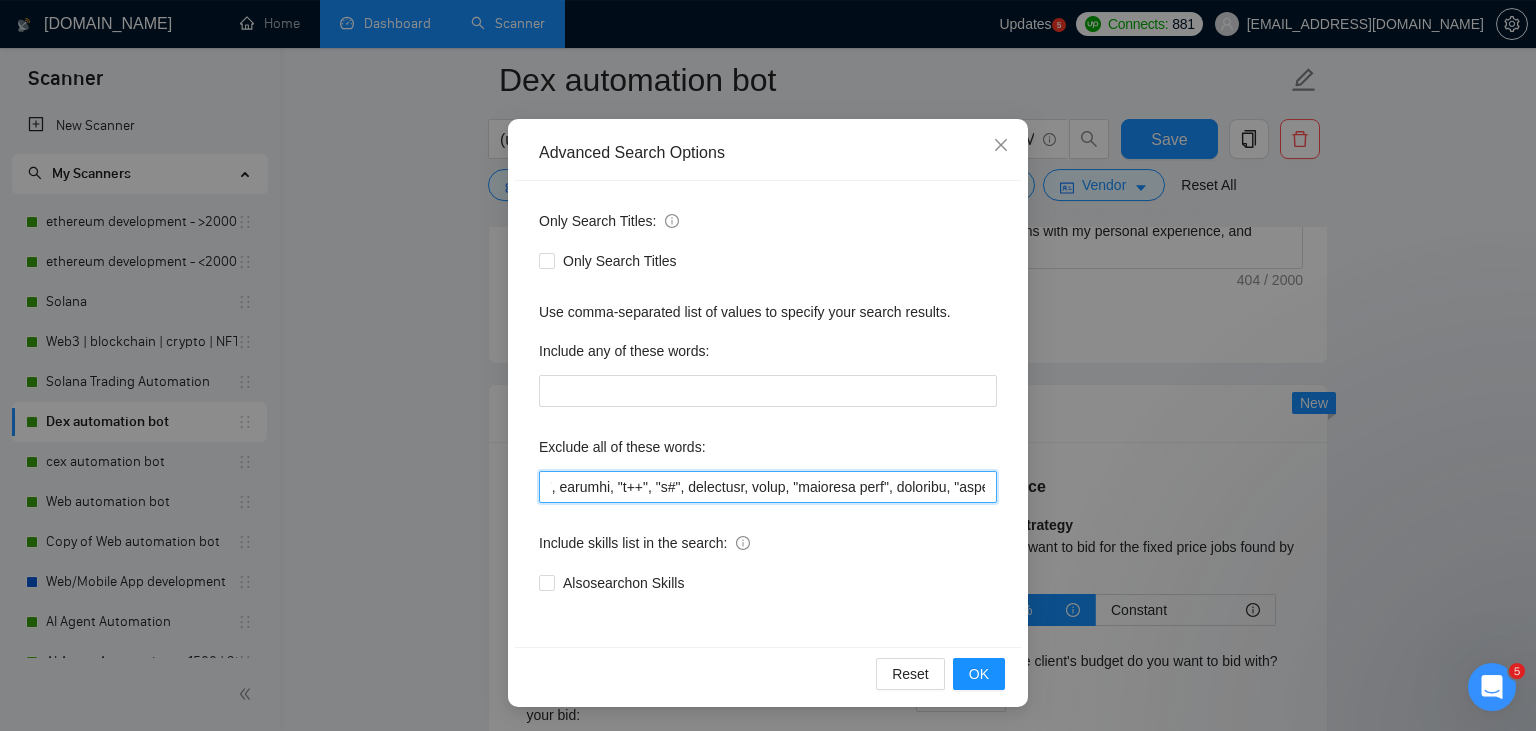 click at bounding box center [768, 487] 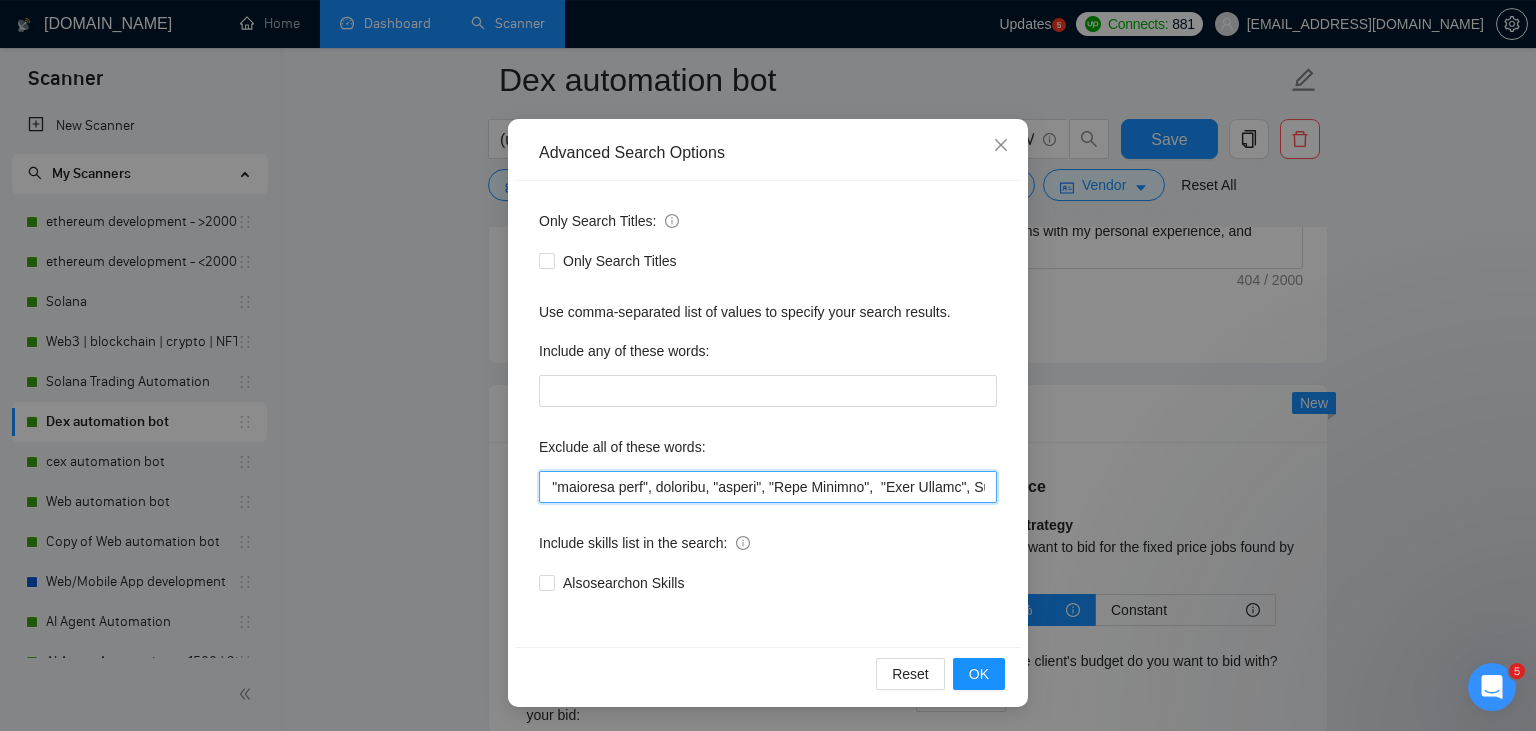 drag, startPoint x: 922, startPoint y: 489, endPoint x: 1012, endPoint y: 490, distance: 90.005554 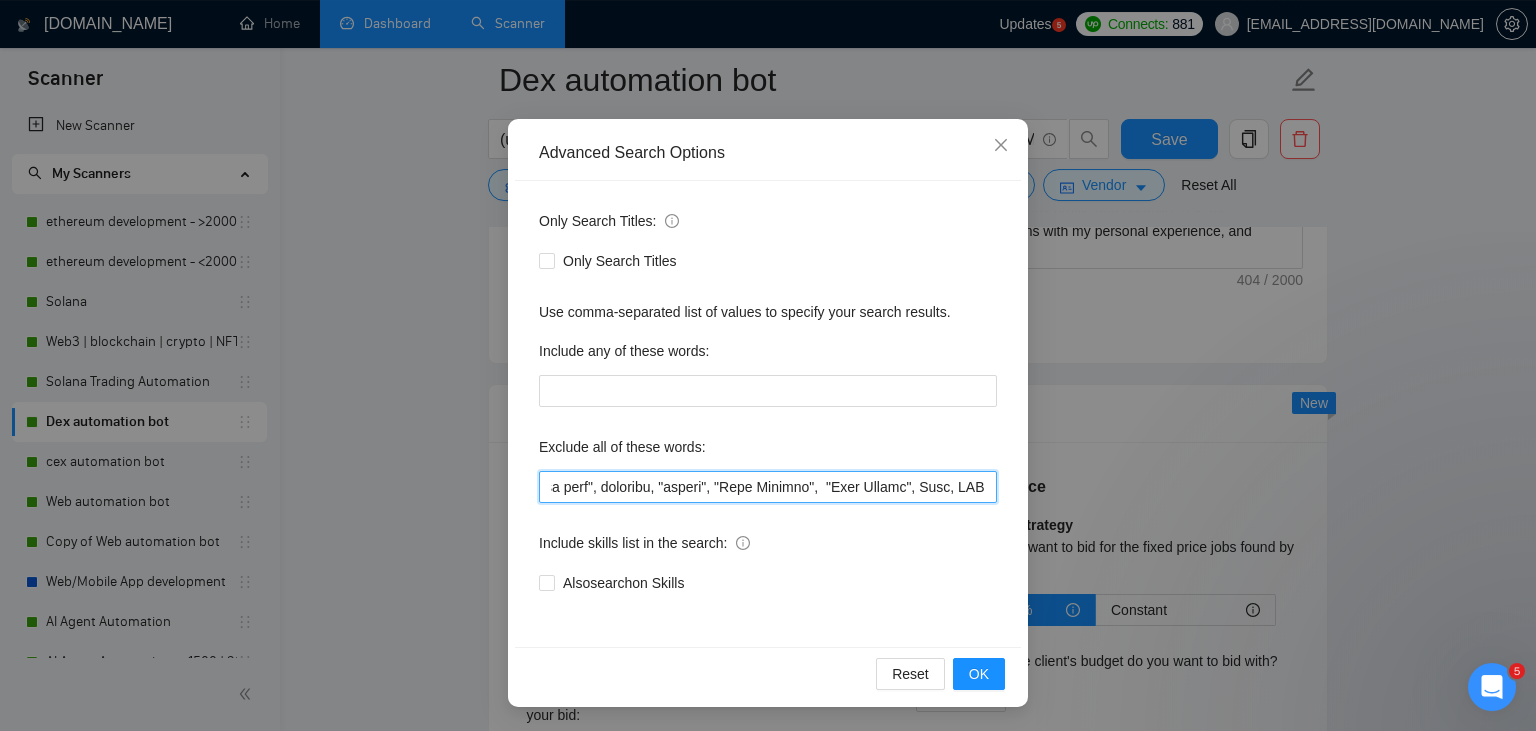 click at bounding box center (768, 487) 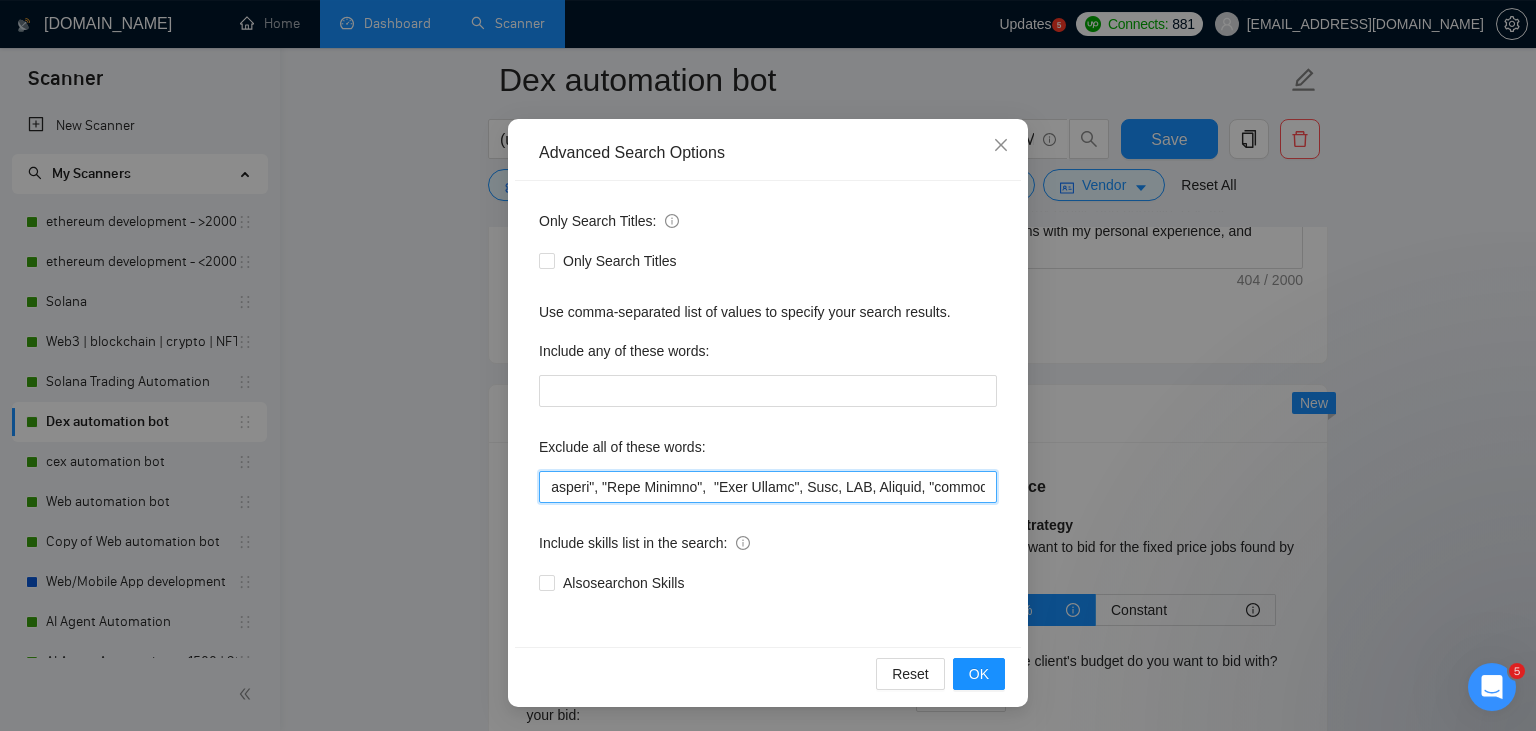 scroll, scrollTop: 0, scrollLeft: 5342, axis: horizontal 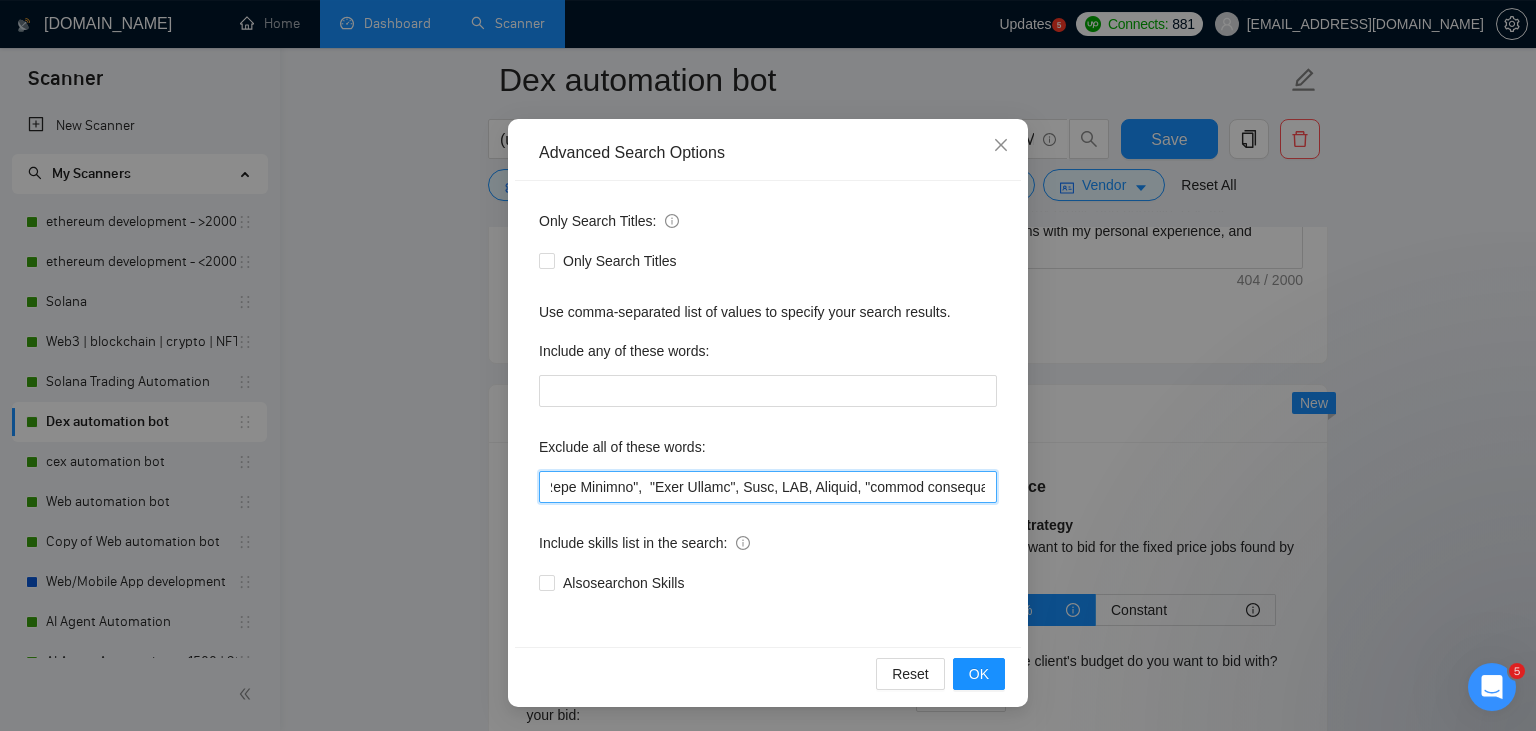 drag, startPoint x: 854, startPoint y: 486, endPoint x: 1001, endPoint y: 482, distance: 147.05441 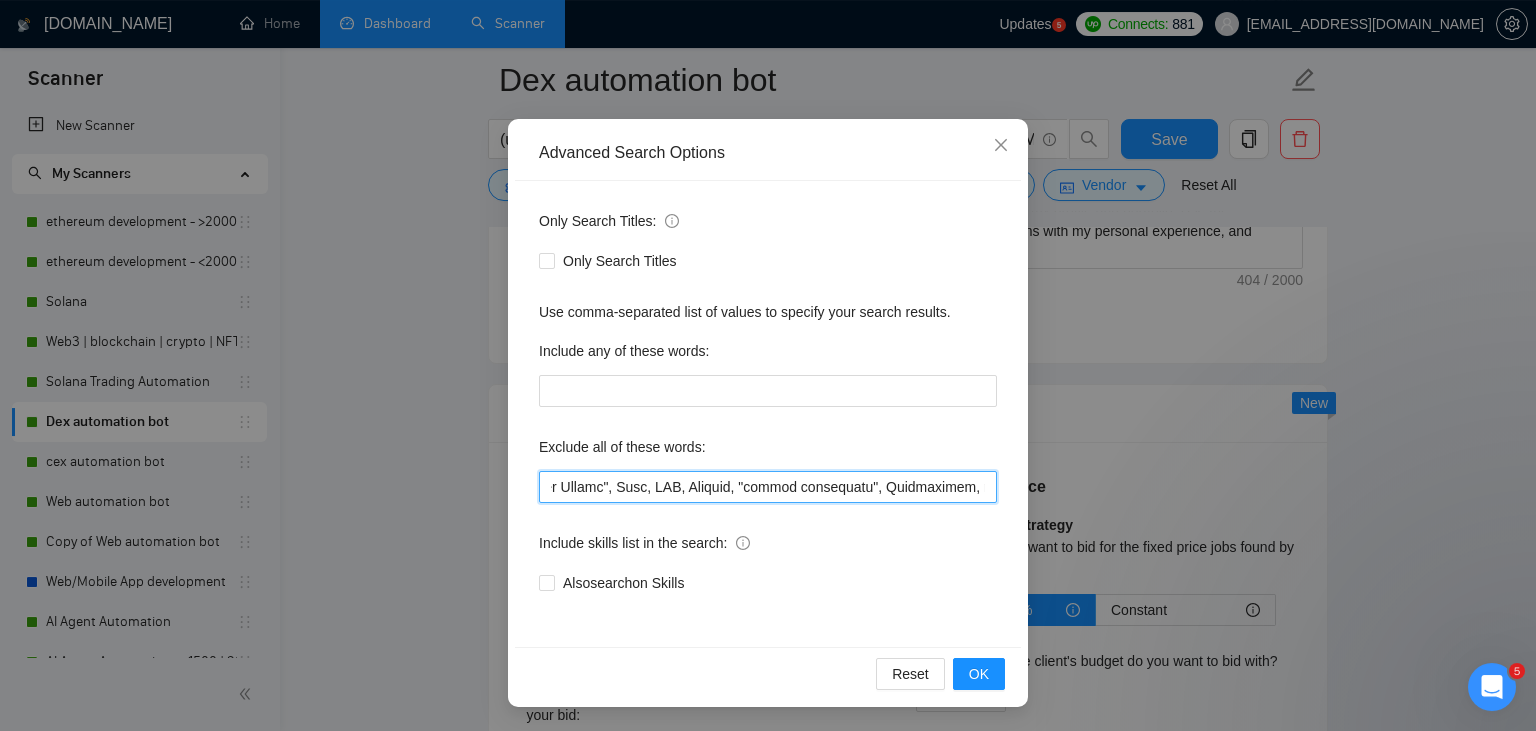 scroll, scrollTop: 0, scrollLeft: 5522, axis: horizontal 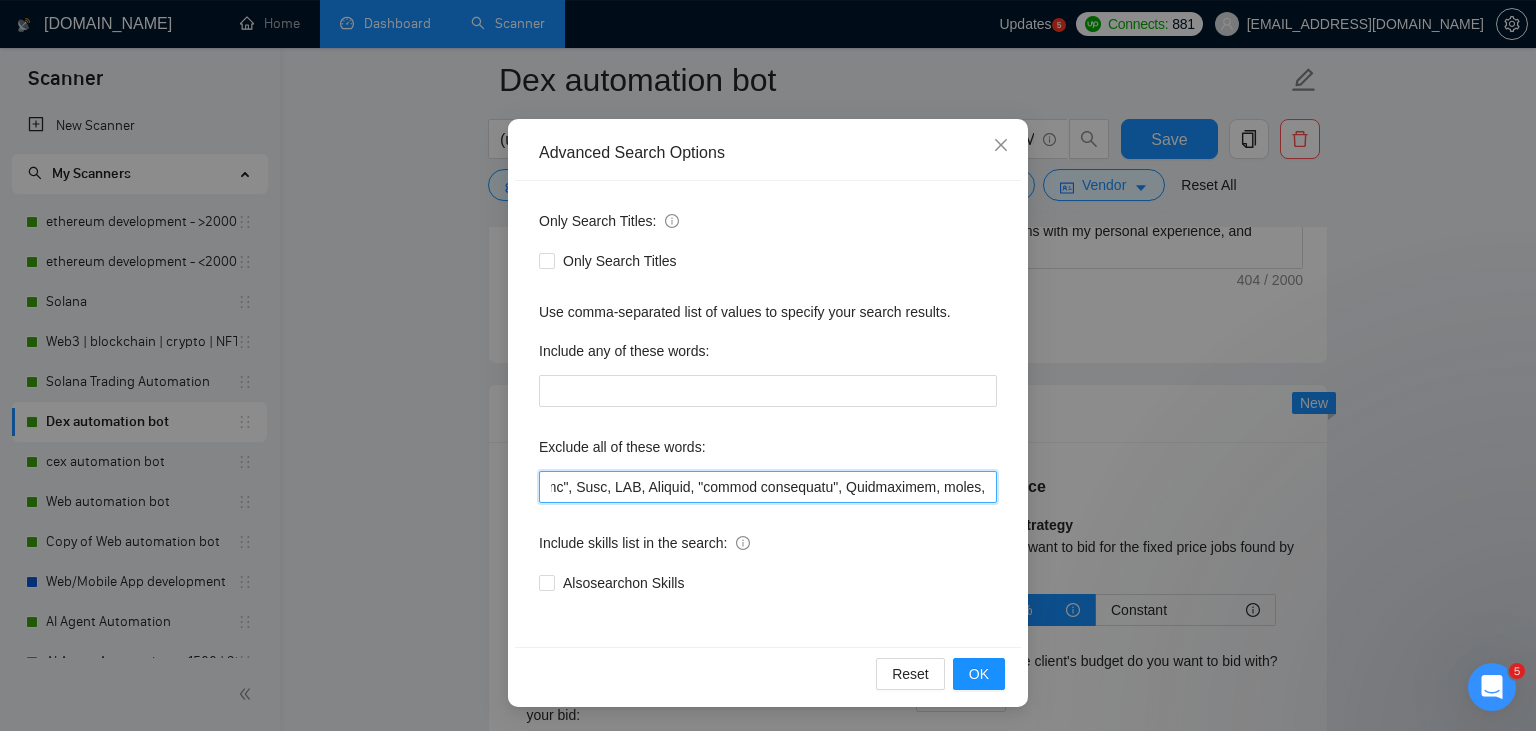 drag, startPoint x: 827, startPoint y: 487, endPoint x: 1002, endPoint y: 497, distance: 175.28548 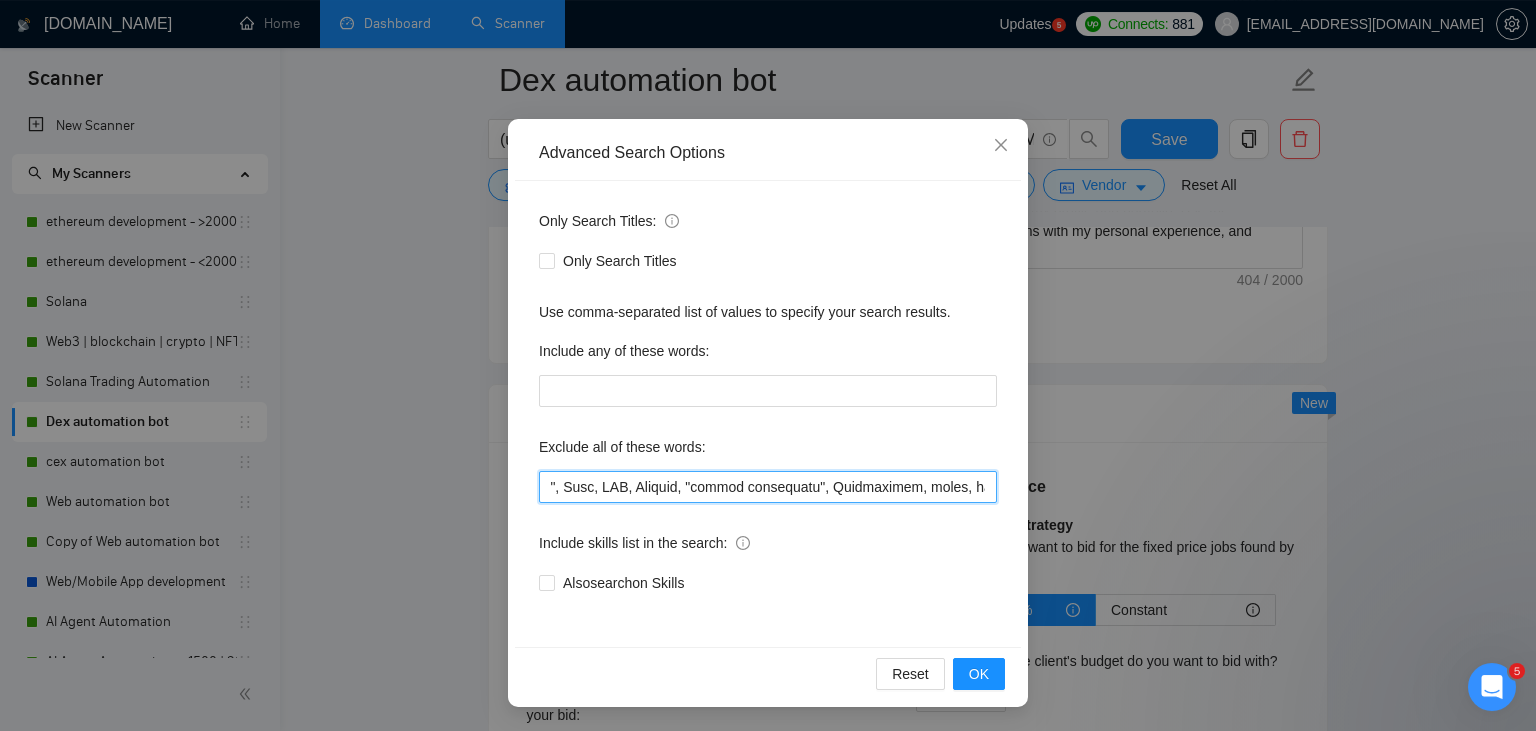 click at bounding box center (768, 487) 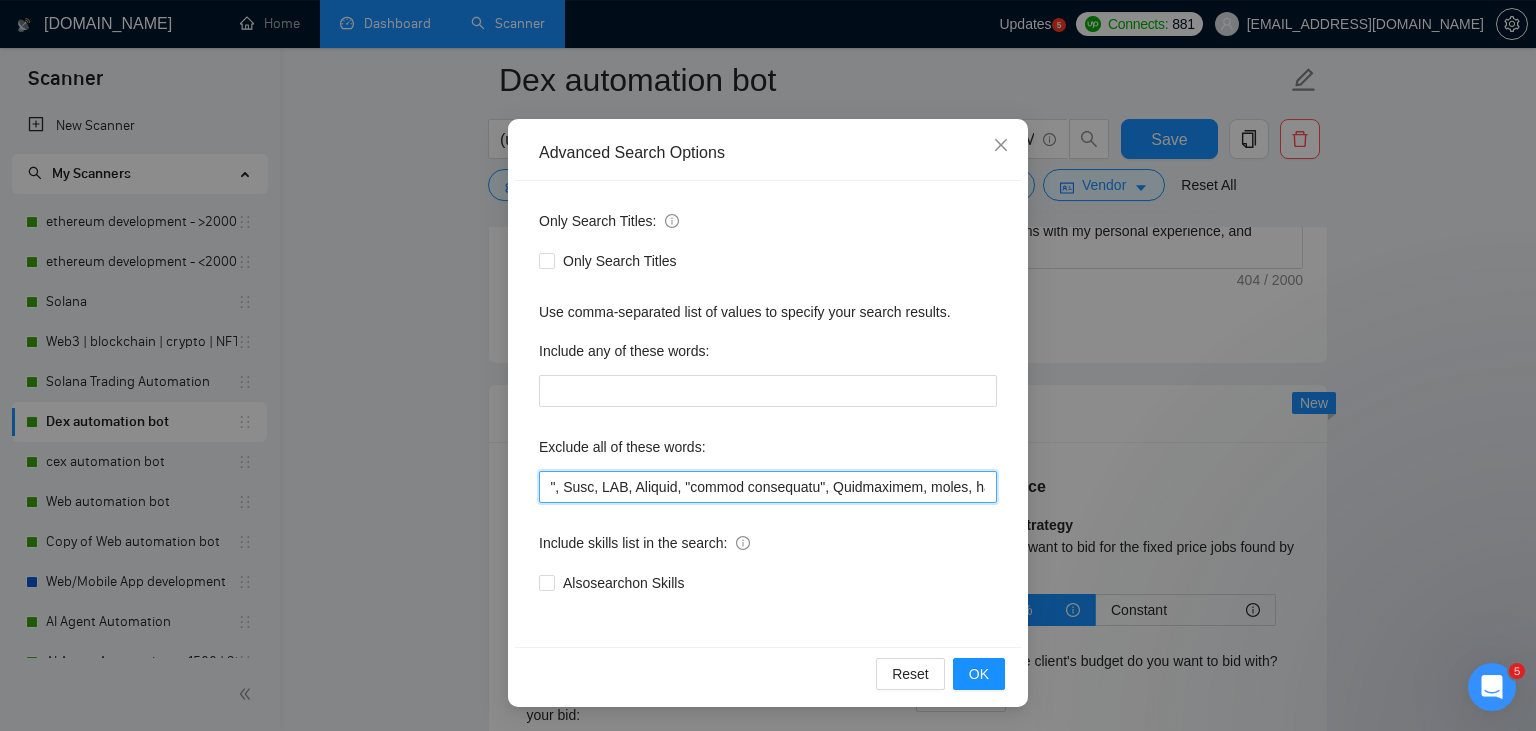 click at bounding box center [768, 487] 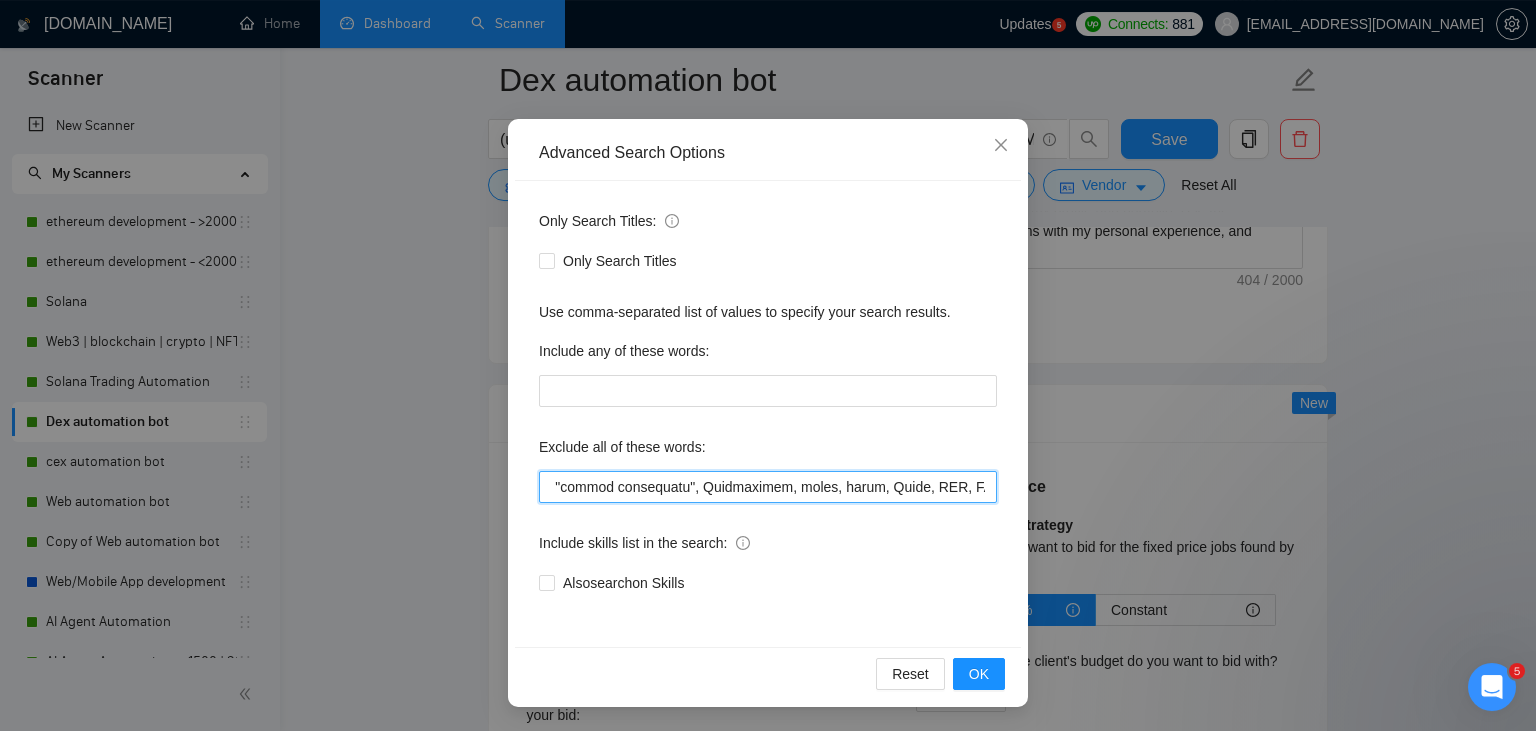drag, startPoint x: 910, startPoint y: 489, endPoint x: 999, endPoint y: 494, distance: 89.140335 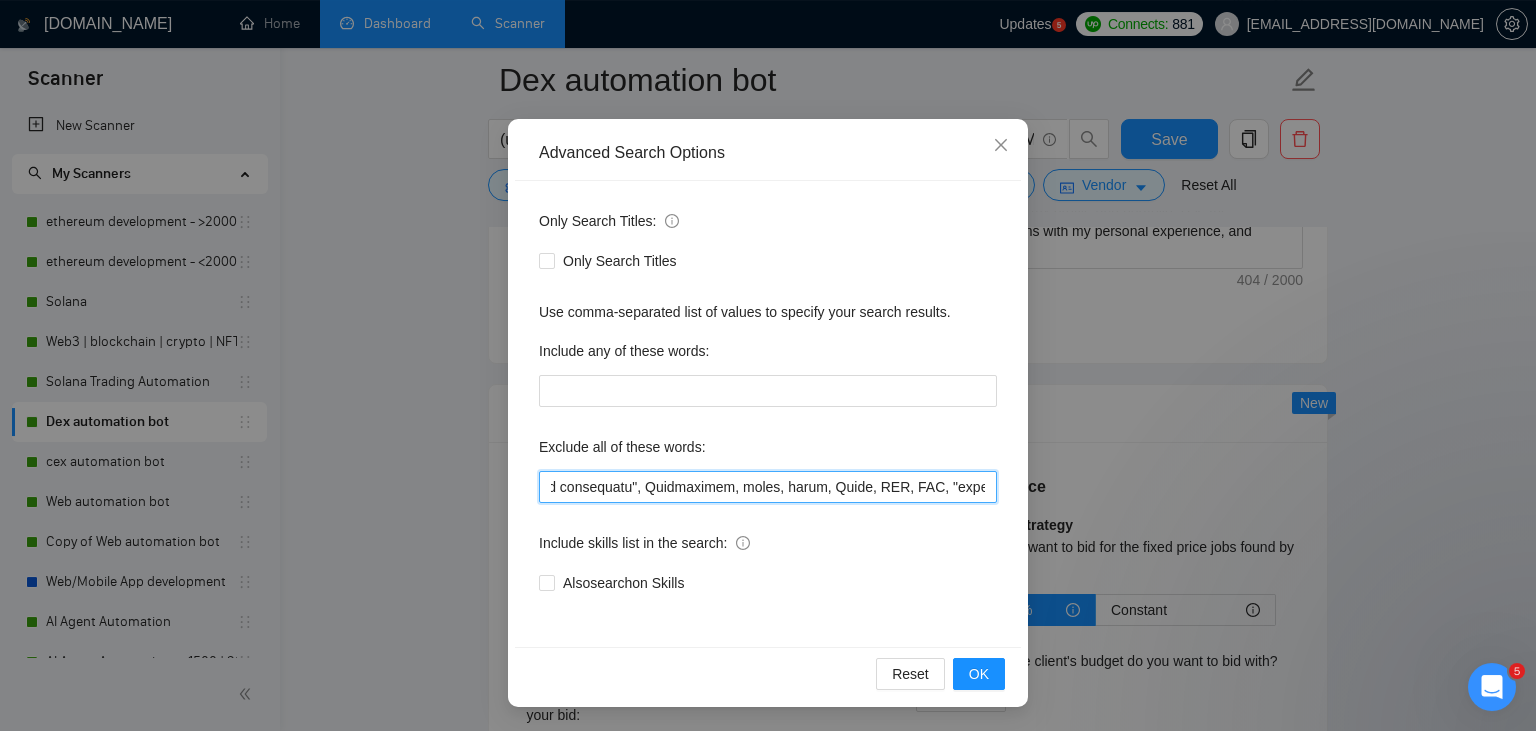 click at bounding box center [768, 487] 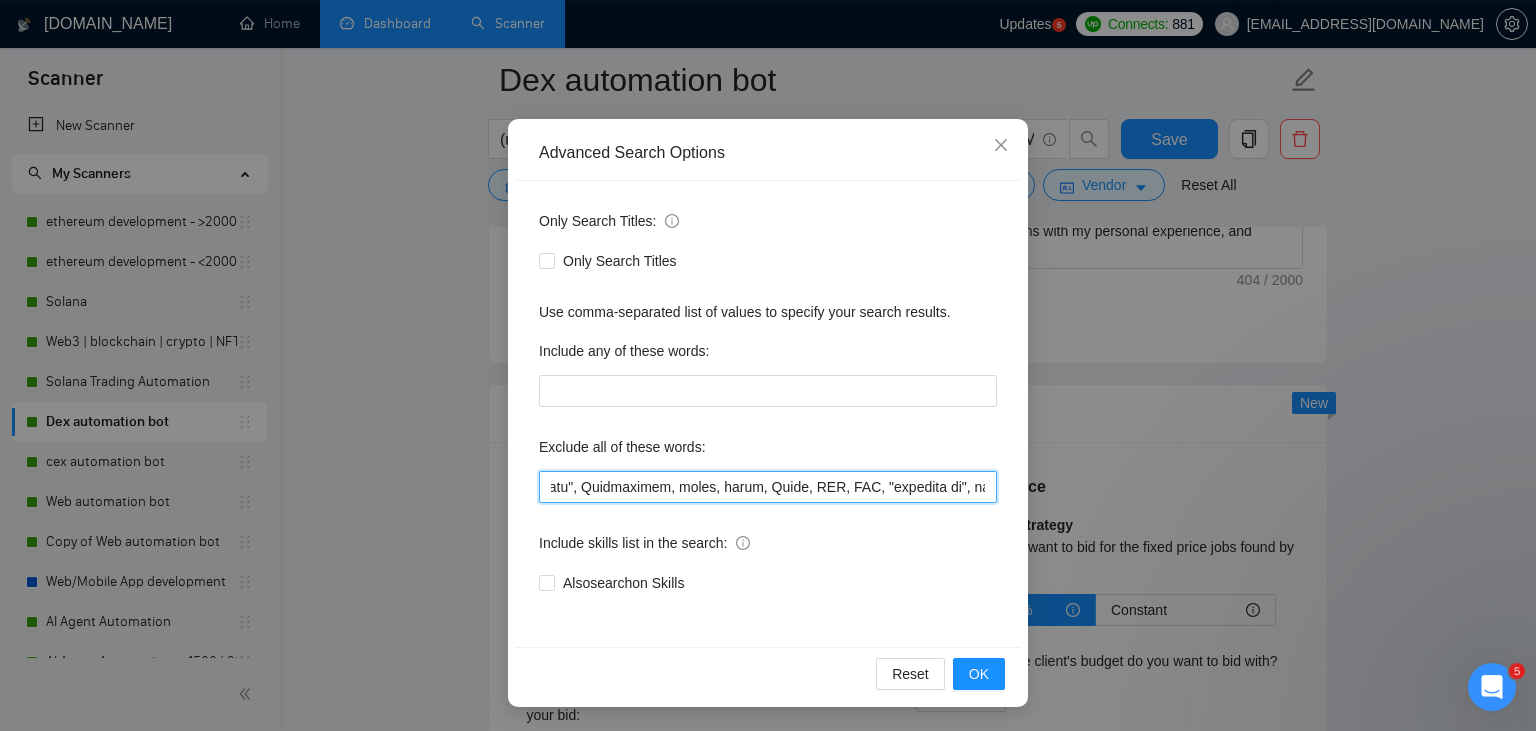 drag, startPoint x: 890, startPoint y: 483, endPoint x: 1012, endPoint y: 483, distance: 122 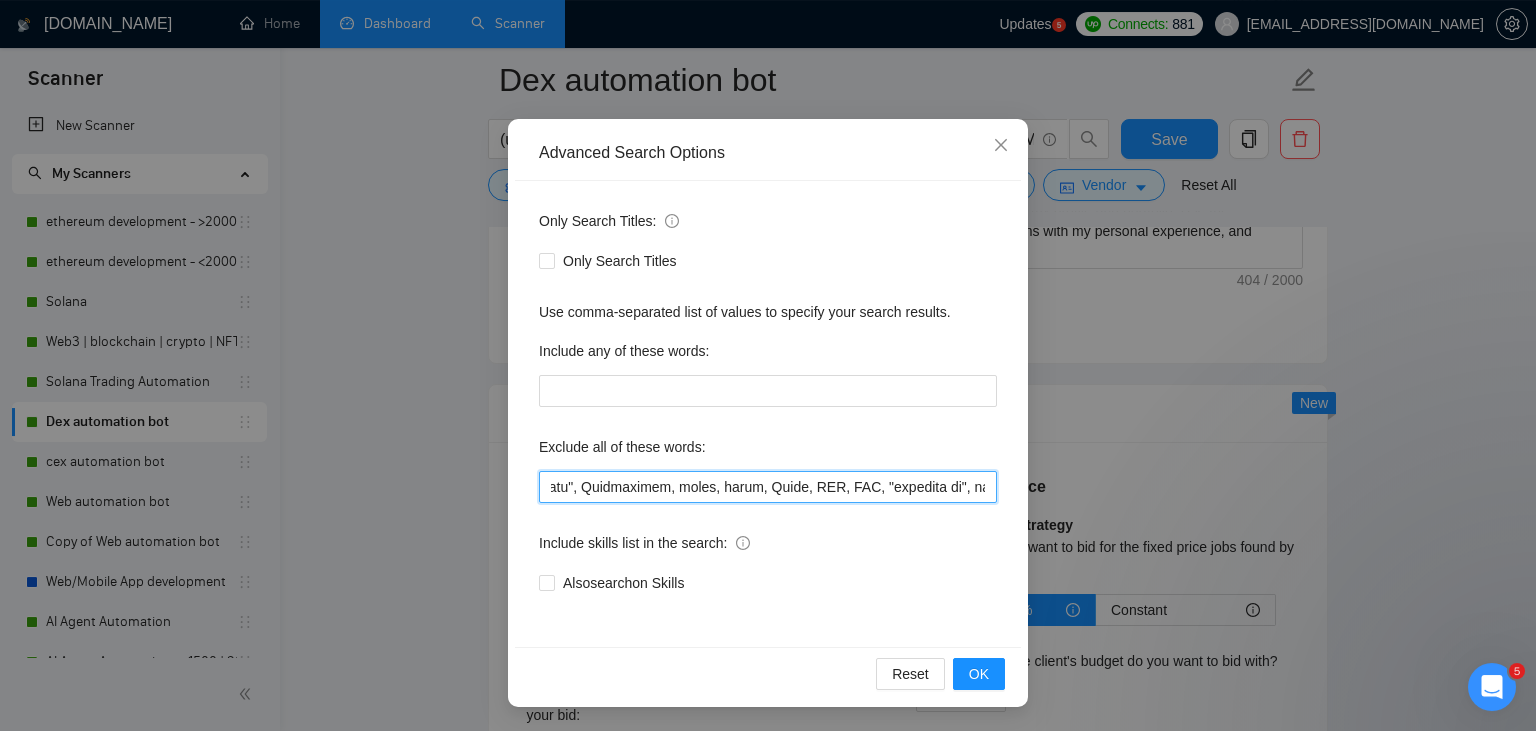drag, startPoint x: 886, startPoint y: 495, endPoint x: 839, endPoint y: 490, distance: 47.26521 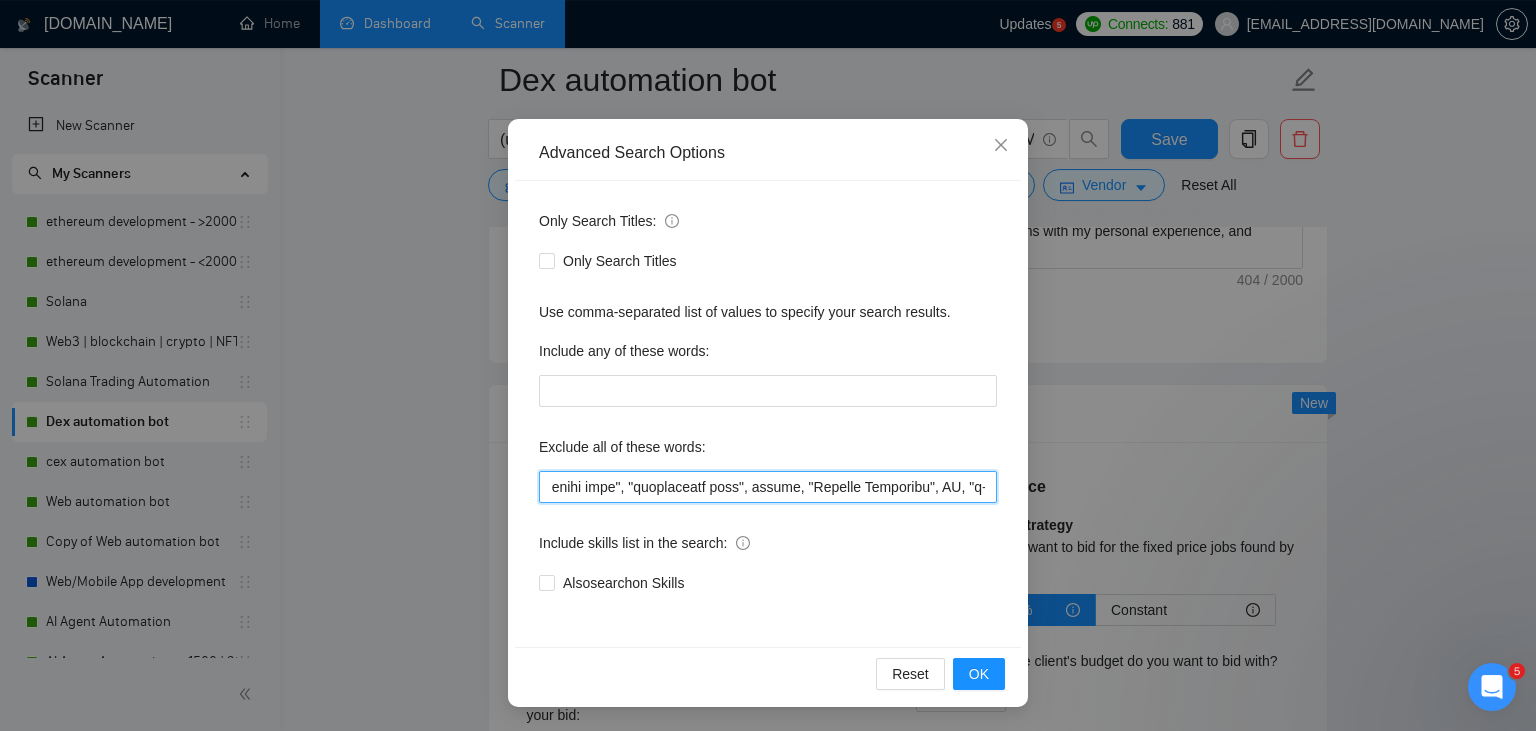 drag, startPoint x: 984, startPoint y: 486, endPoint x: 528, endPoint y: 490, distance: 456.01755 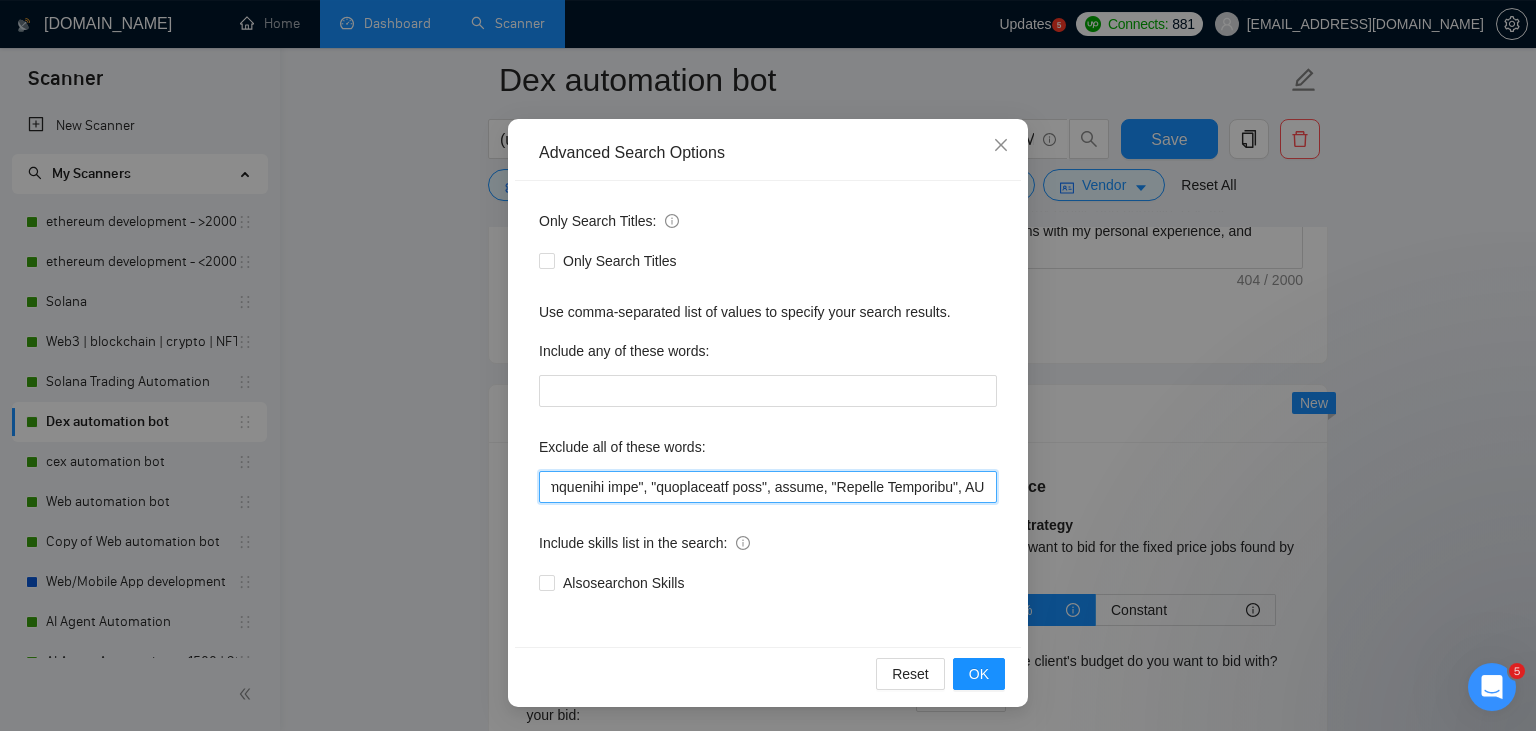 click at bounding box center [768, 487] 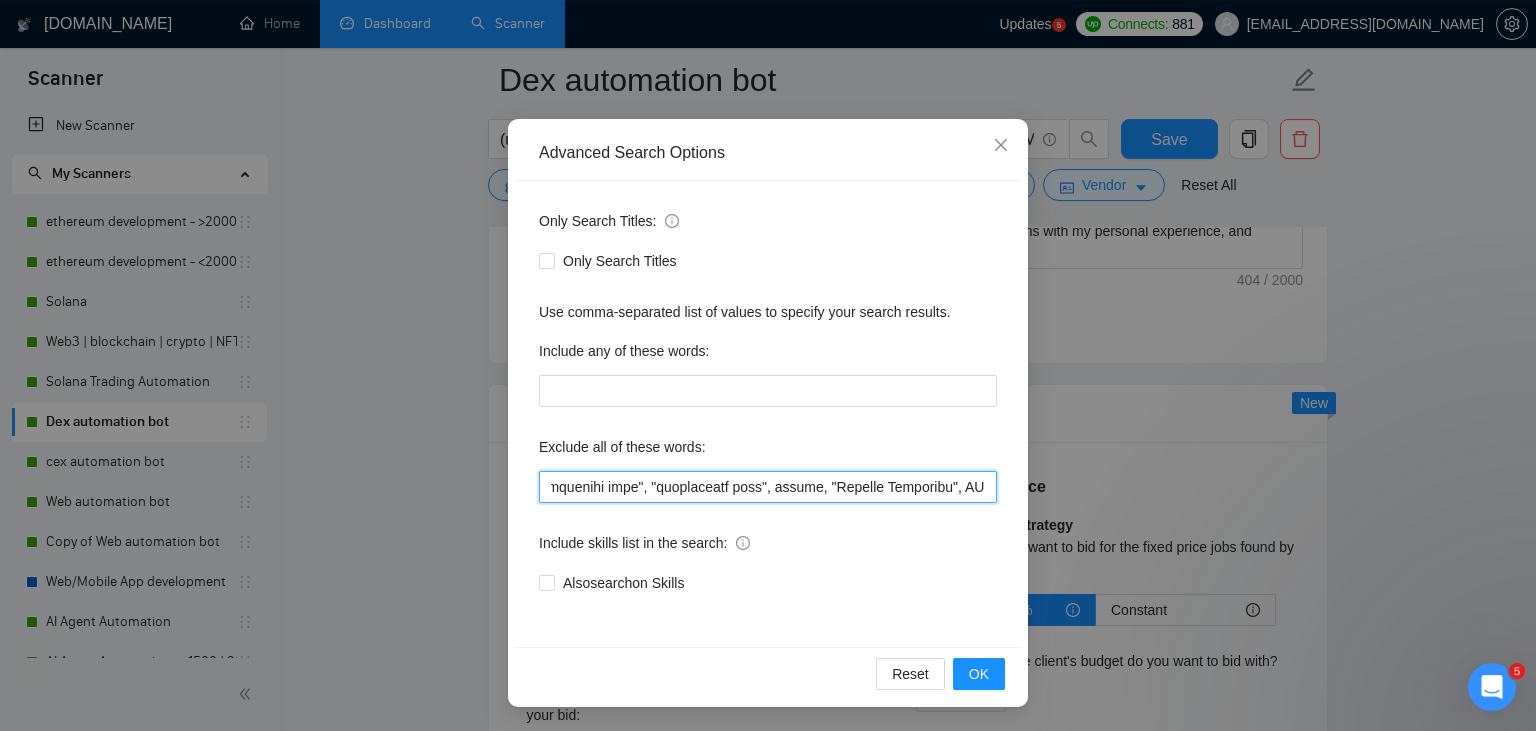 click at bounding box center [768, 487] 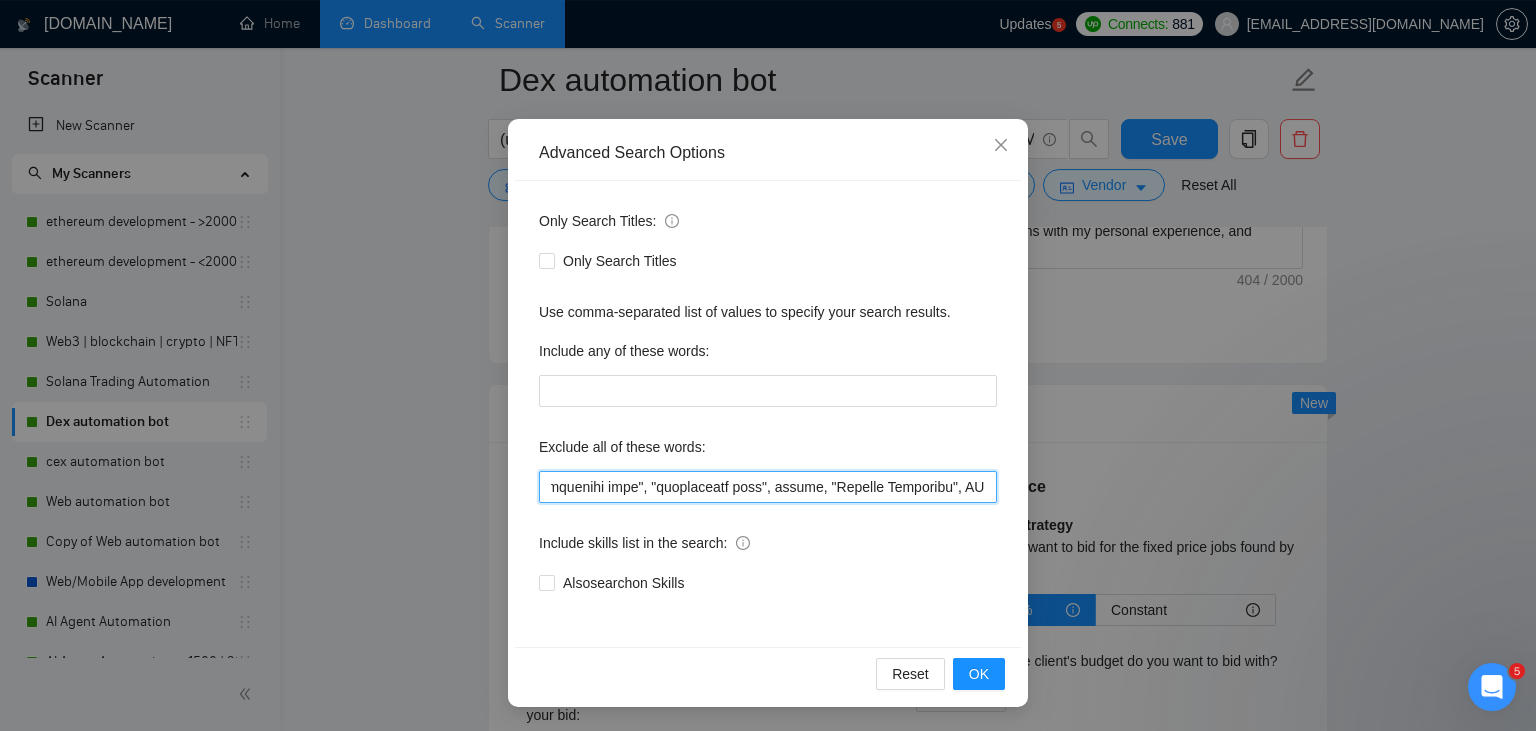 click at bounding box center (768, 487) 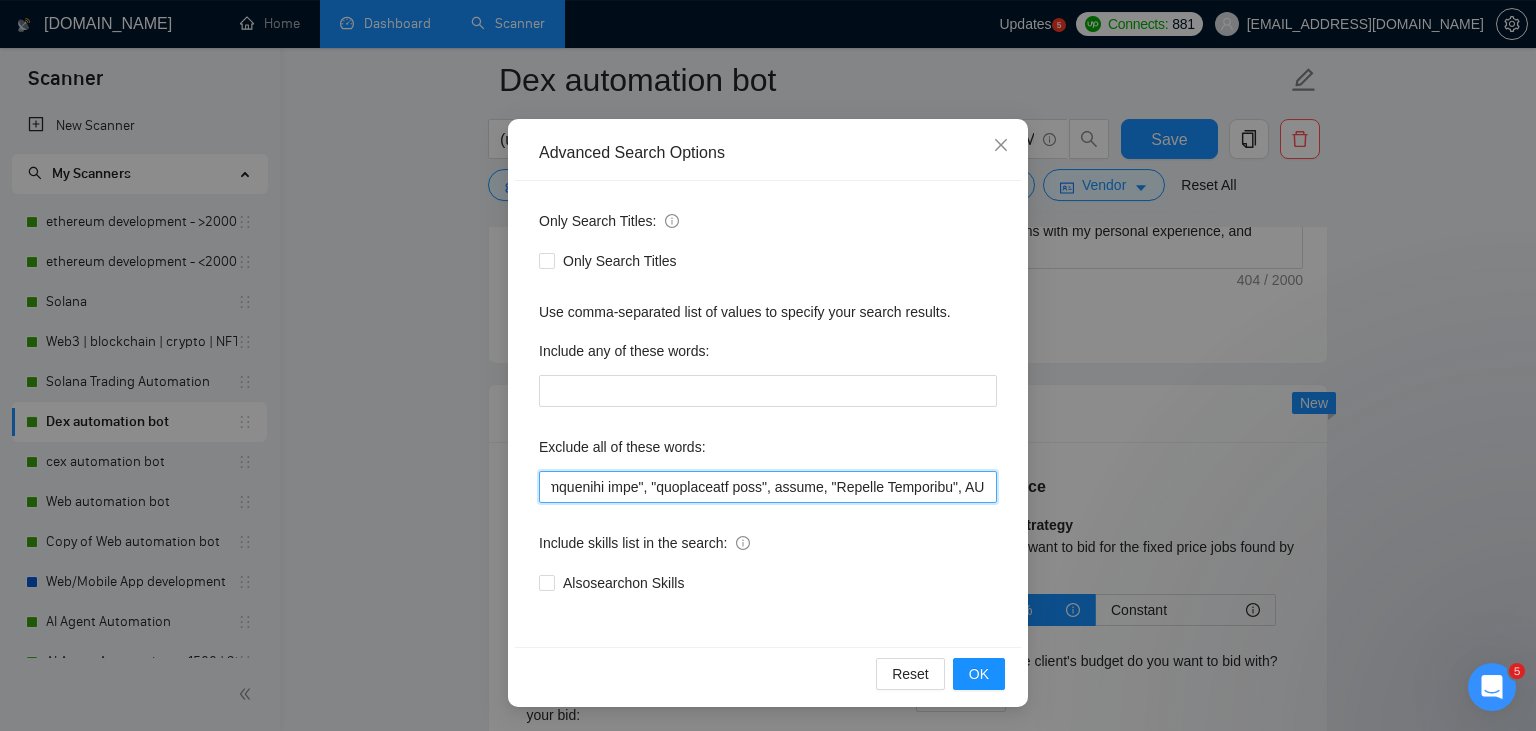 click at bounding box center (768, 487) 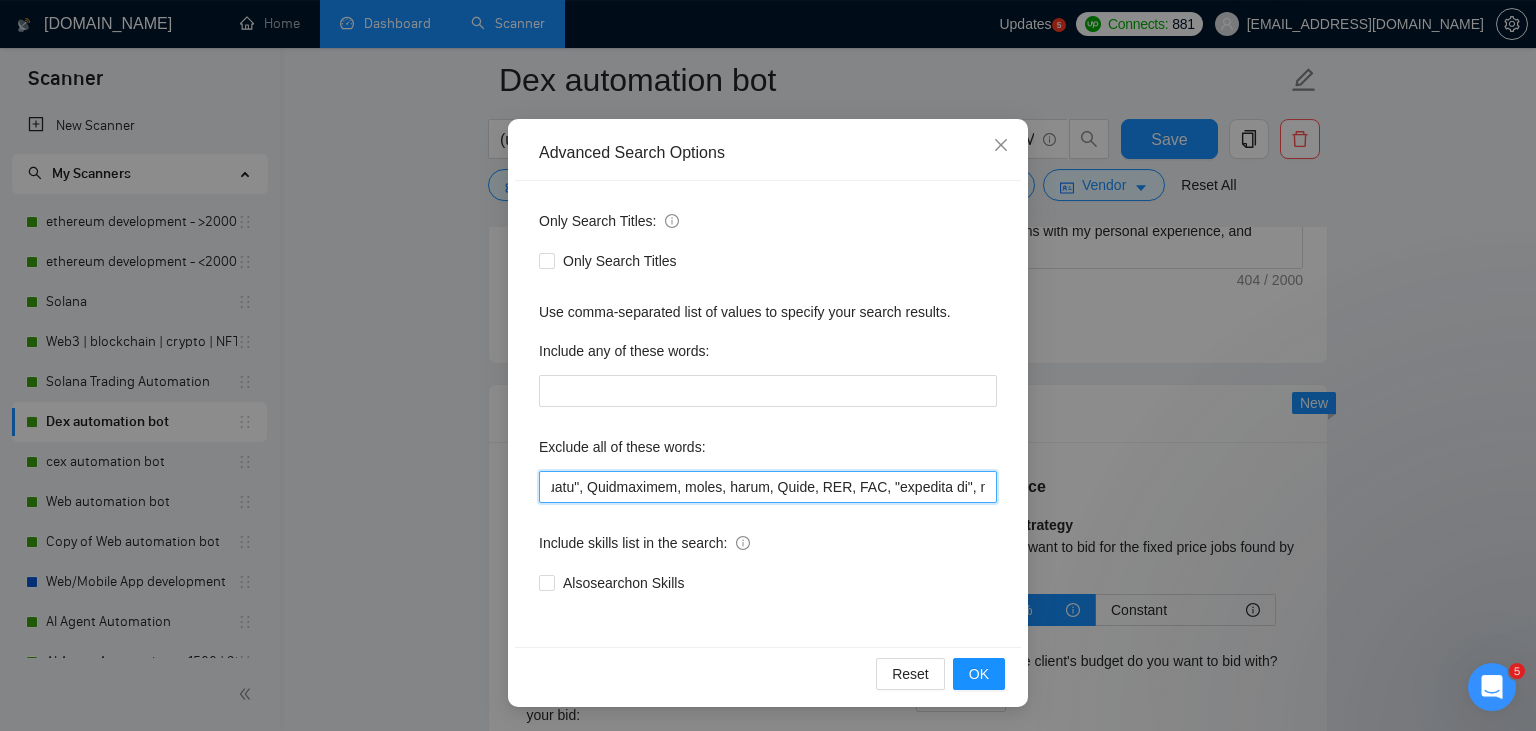 scroll, scrollTop: 0, scrollLeft: 5774, axis: horizontal 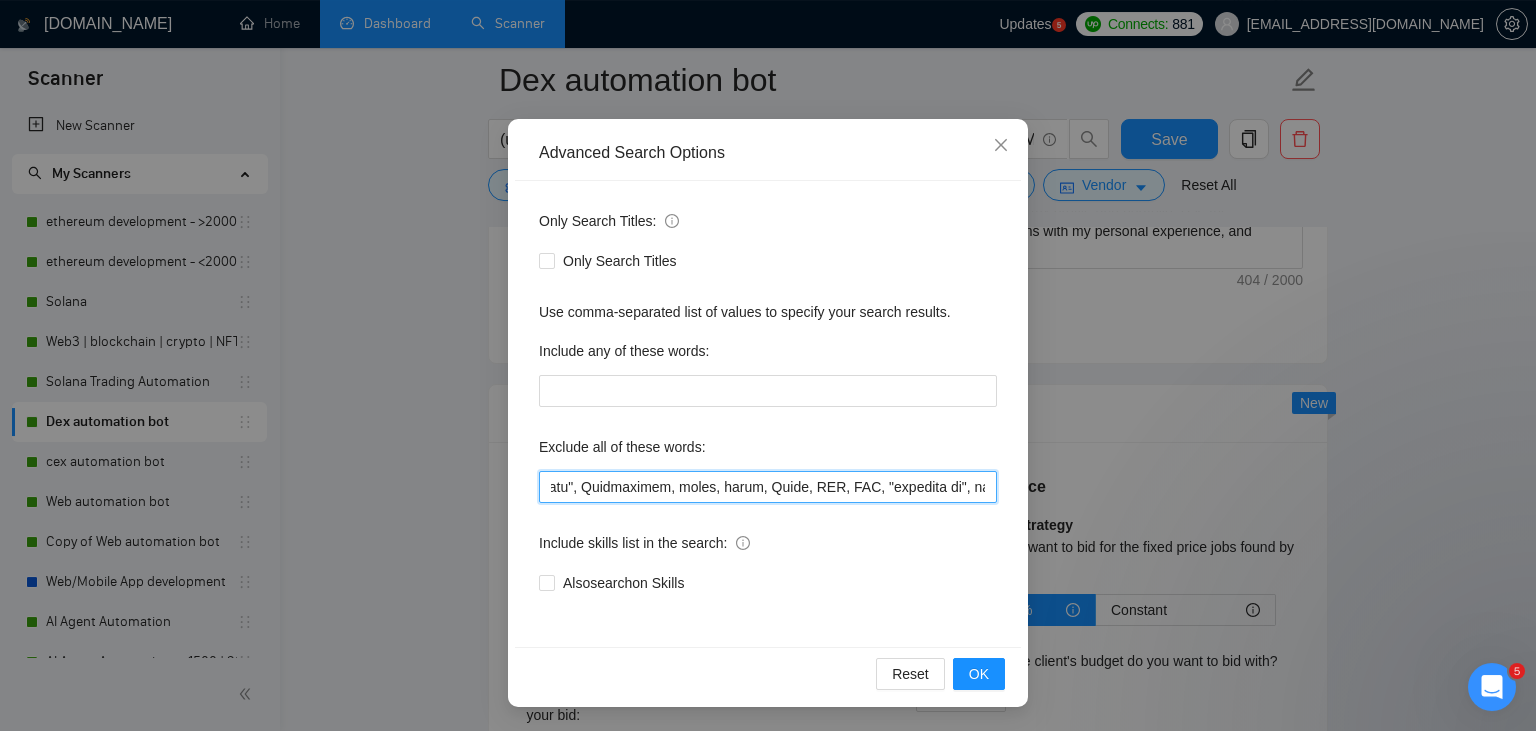 drag, startPoint x: 789, startPoint y: 490, endPoint x: 1011, endPoint y: 508, distance: 222.72853 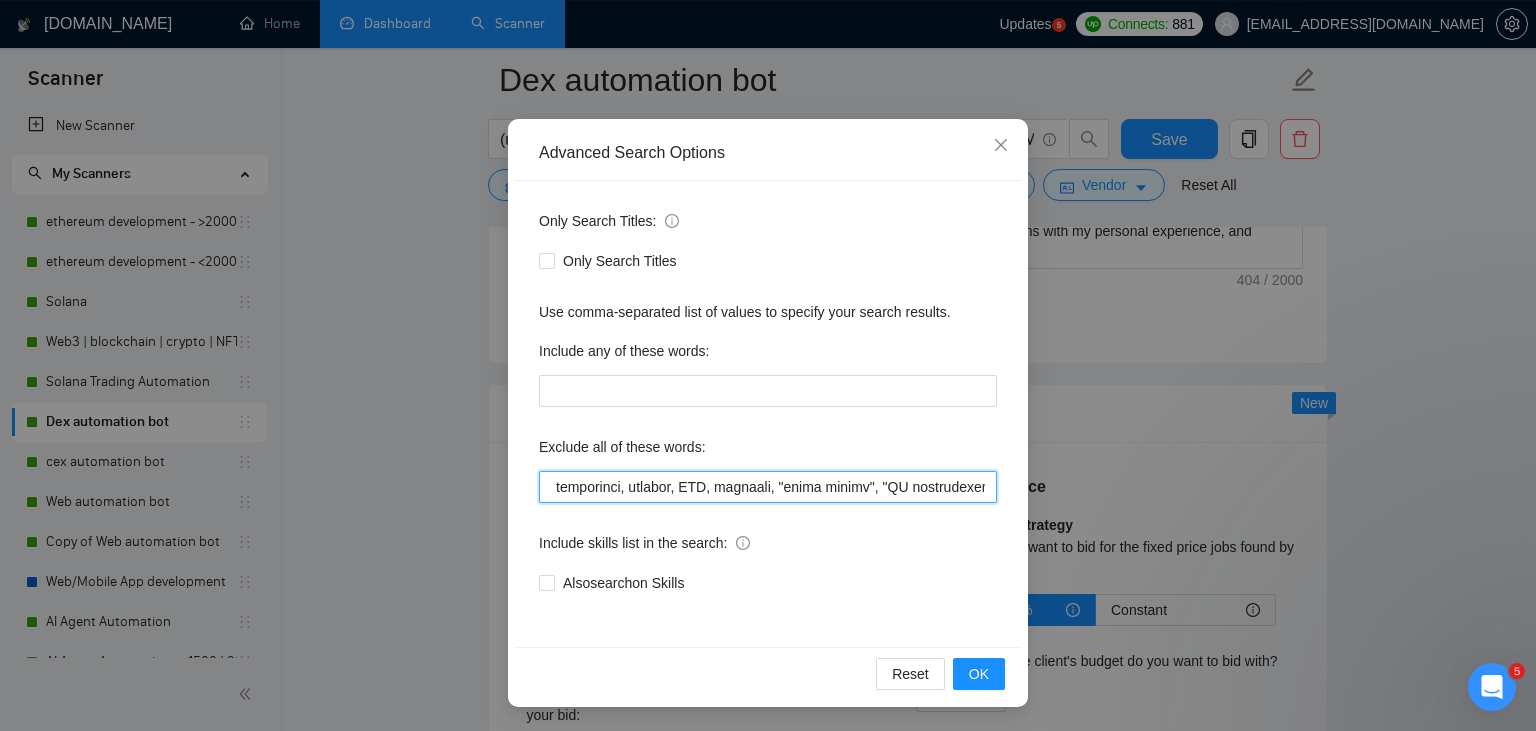 scroll, scrollTop: 0, scrollLeft: 0, axis: both 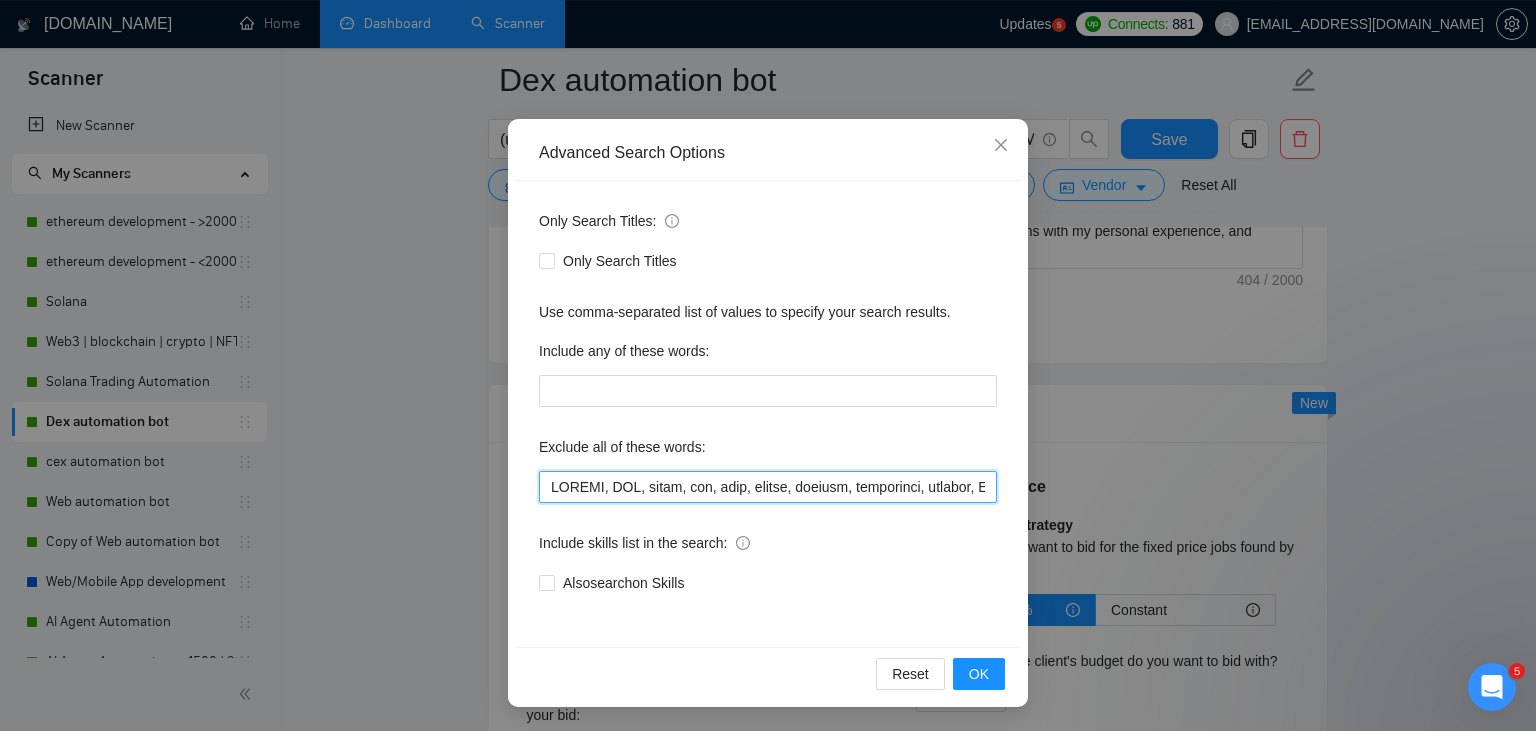 drag, startPoint x: 608, startPoint y: 484, endPoint x: 461, endPoint y: 475, distance: 147.27525 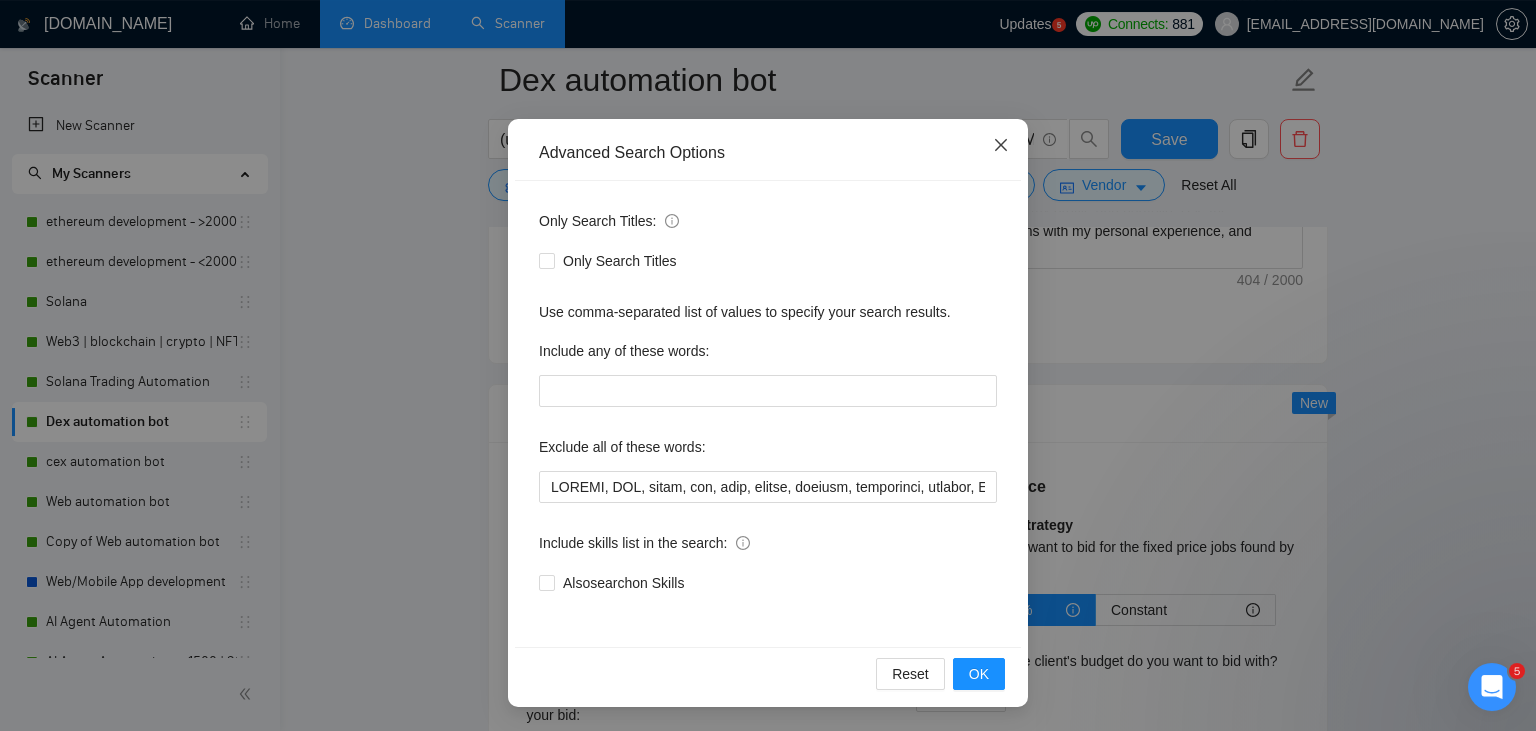 click at bounding box center (1001, 146) 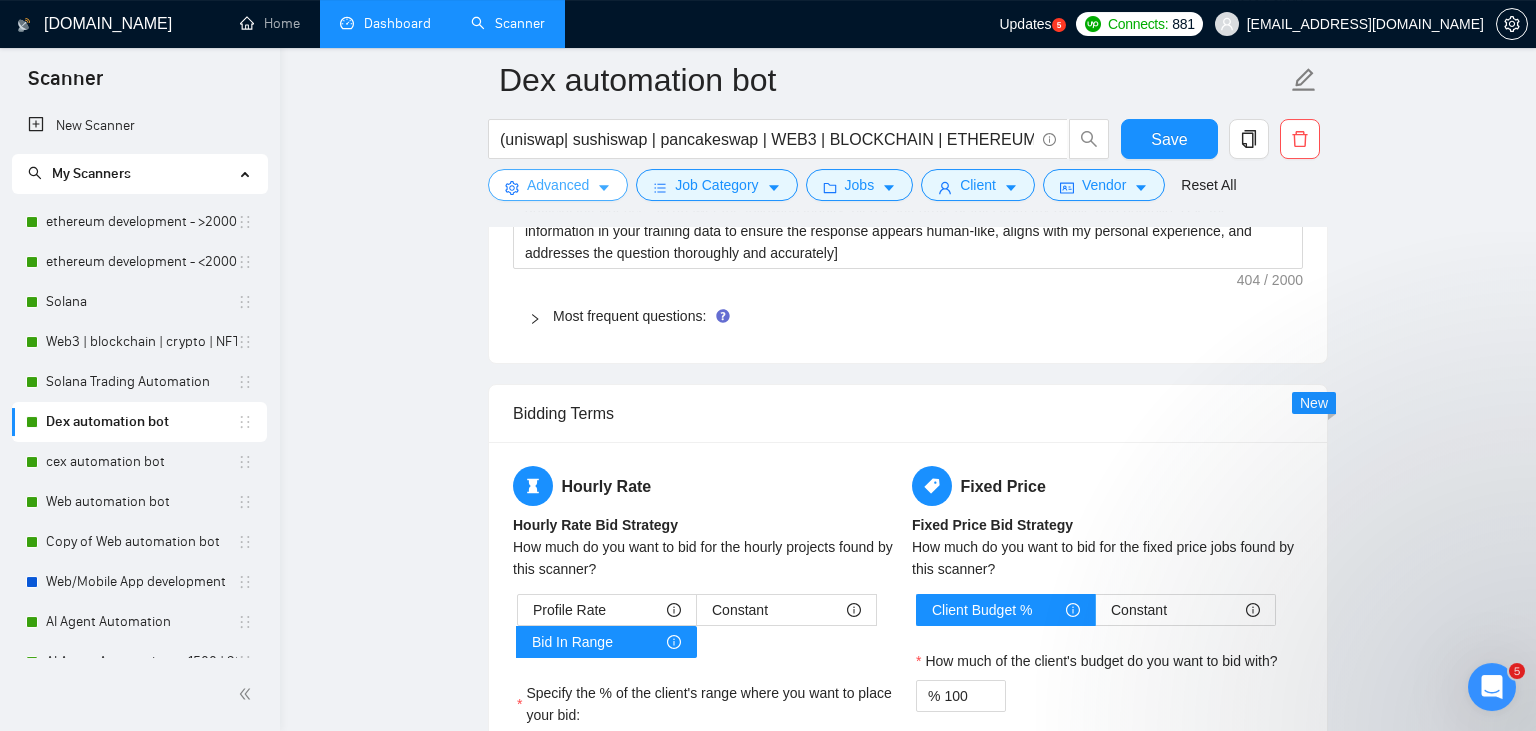 scroll, scrollTop: 0, scrollLeft: 0, axis: both 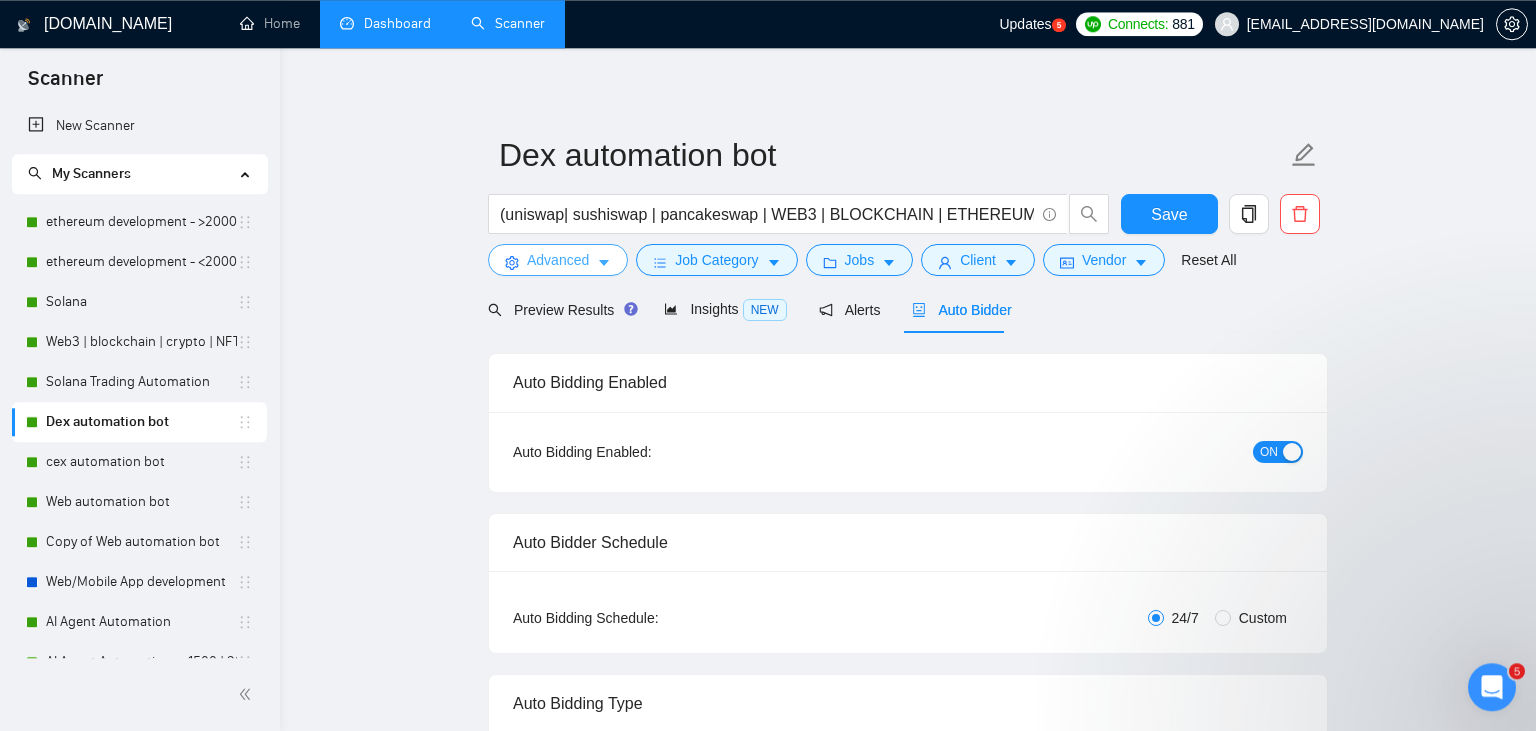 click 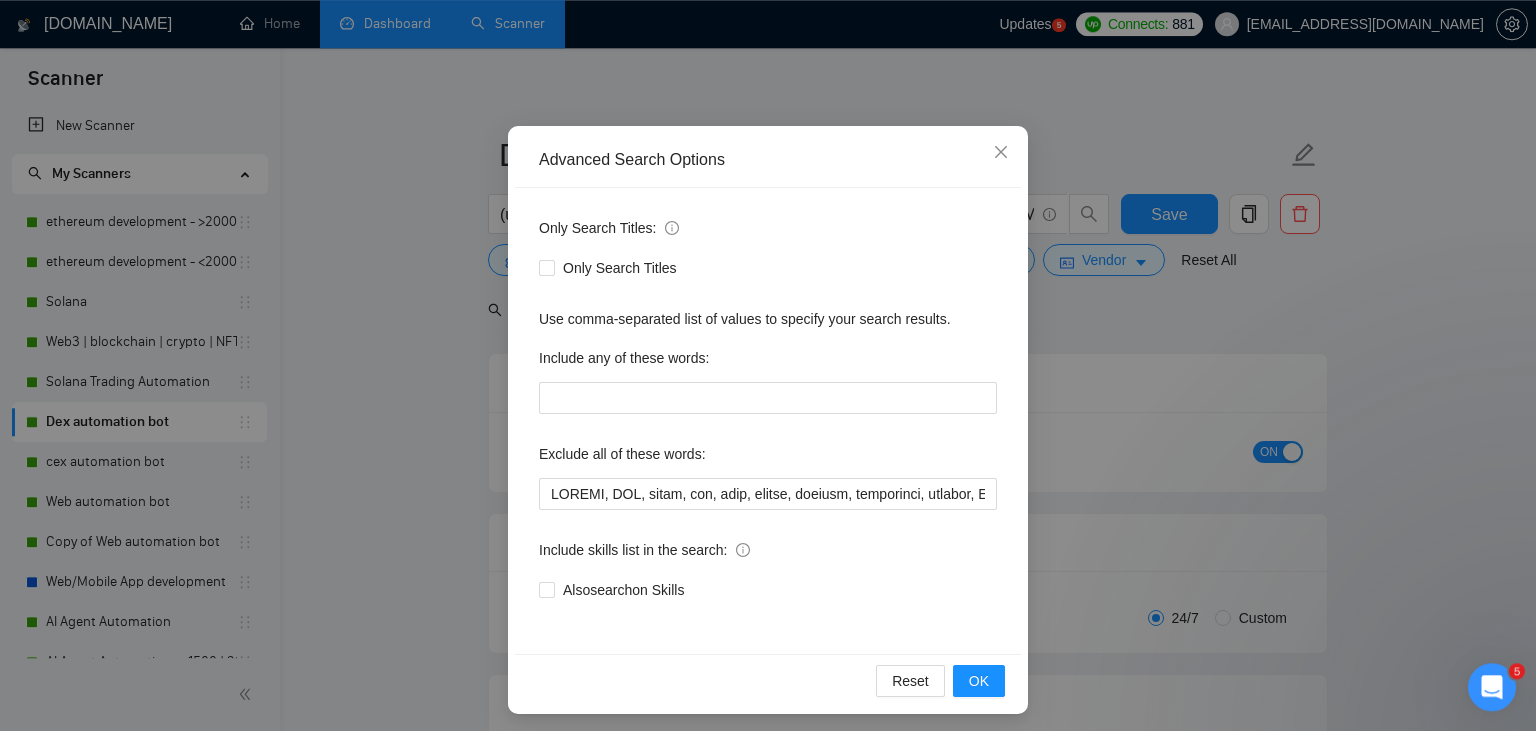 scroll, scrollTop: 99, scrollLeft: 0, axis: vertical 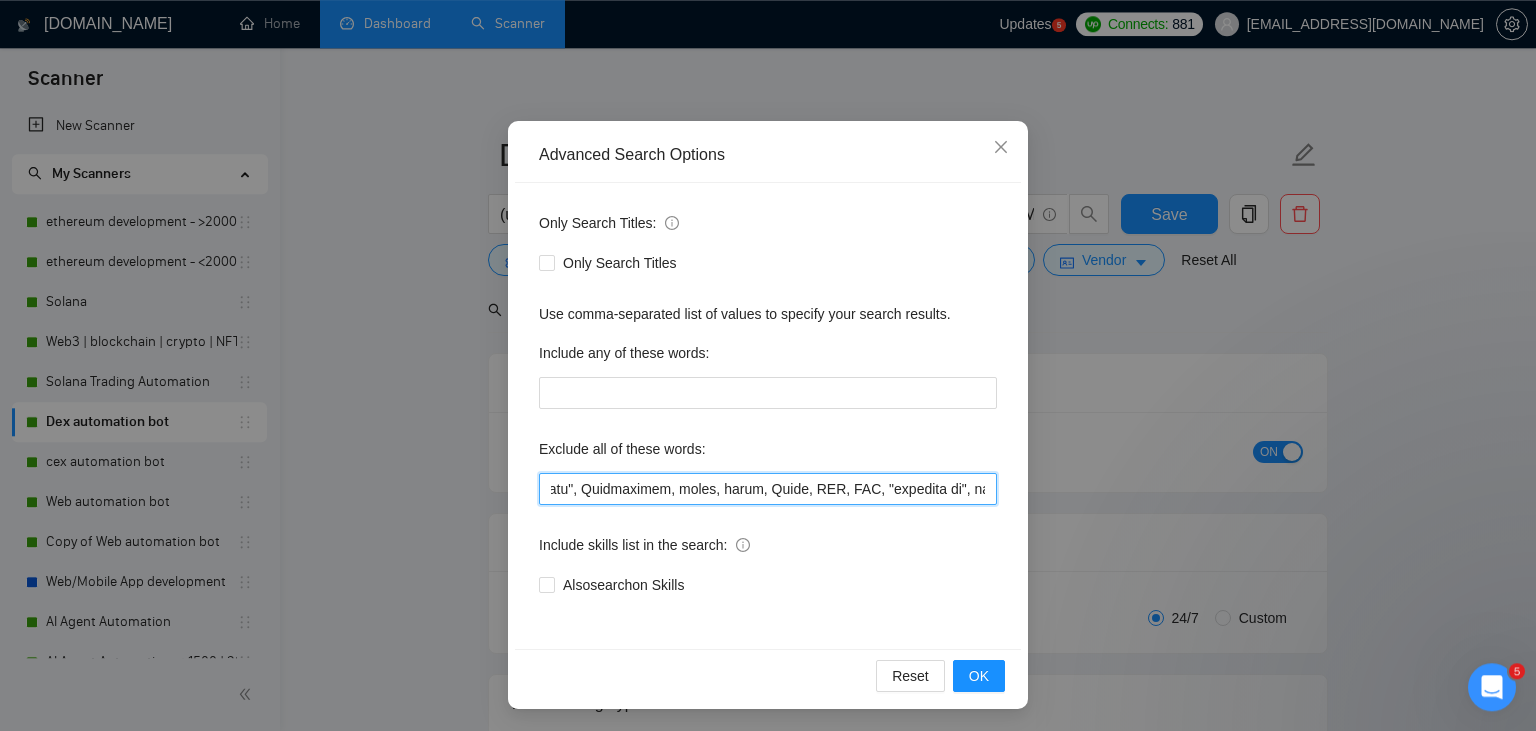 drag, startPoint x: 605, startPoint y: 485, endPoint x: 1015, endPoint y: 489, distance: 410.0195 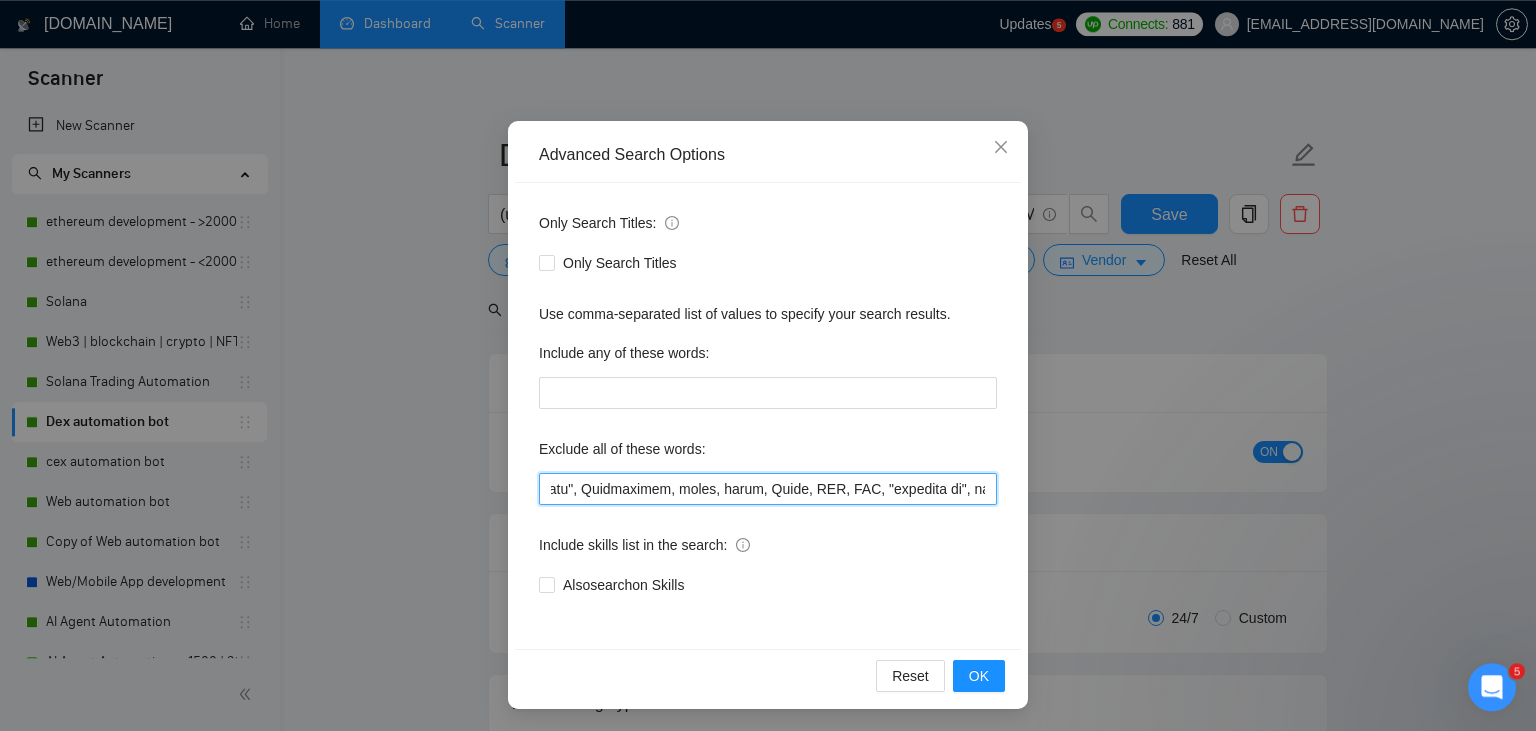 click at bounding box center [768, 489] 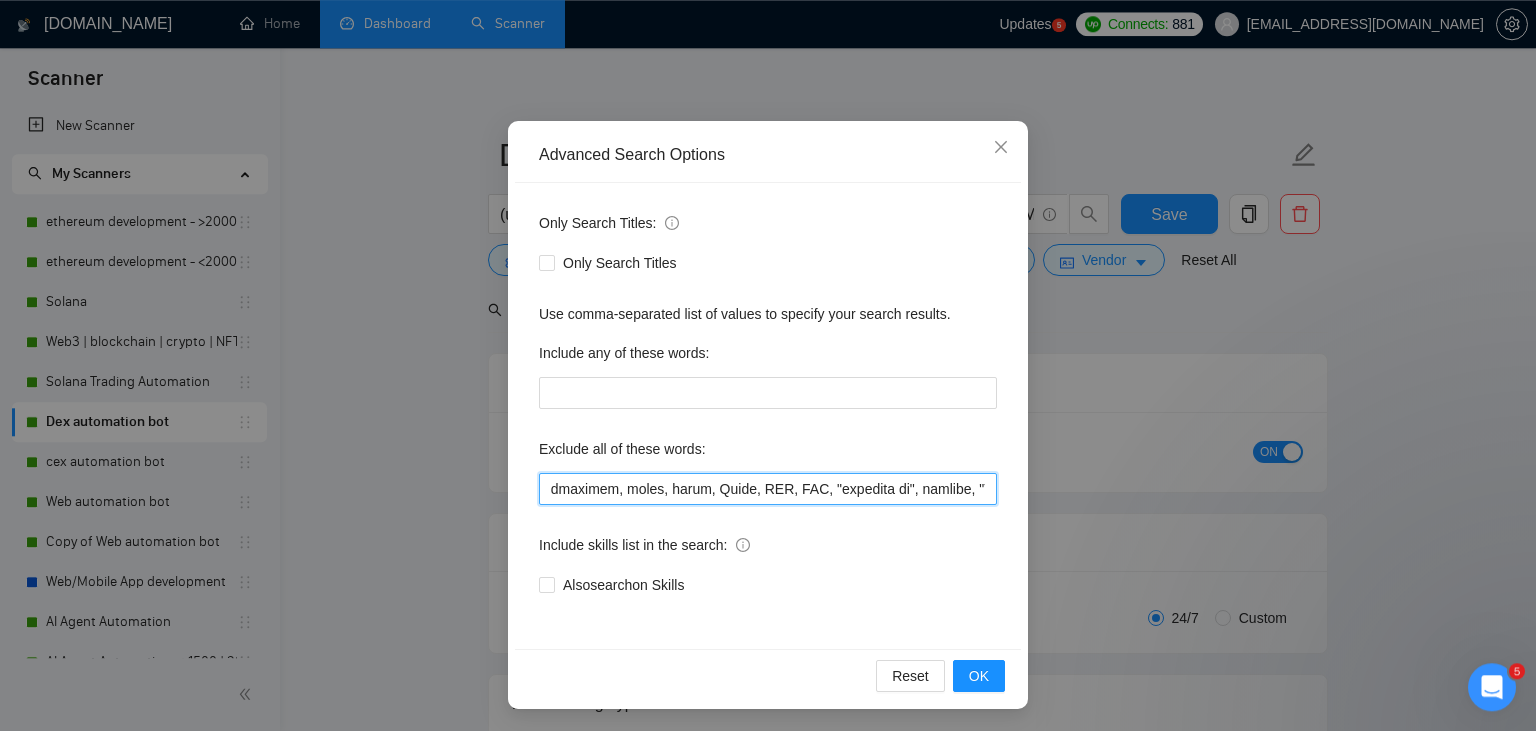 scroll, scrollTop: 0, scrollLeft: 5831, axis: horizontal 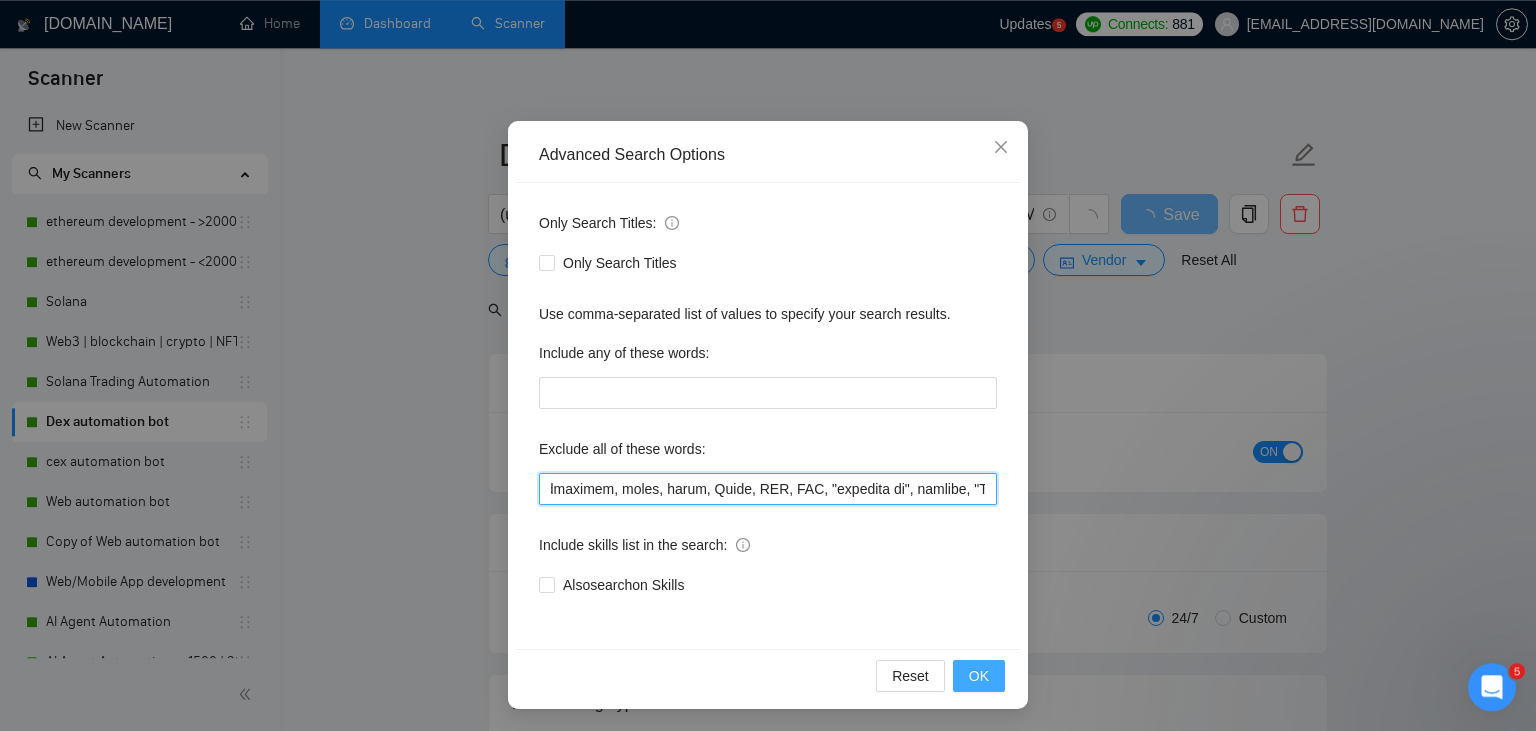 type on "STACKS, STX, forex, cex, ibkr, gaming, lottery, innovative, bitcoin, BTC, guidance, "ninja trader", "AI improvement", "immediate purchase", pinescript, cto, "pine script", zapier, iotex, "go lang", go, golang, sandwich, c#, c++, Java, Ton, Betting, gambling, Sui, "hyper ledger", (Fix*), Unity, Manager, laravel, "php", "wordpress", "shopify", "eSport", "eSports", "Sales Team", "freelancer only", "freelancers only", "No agency", "Not agency", "No agencies", "Not agencies", "metaverse", "Consultant", "Audit", "Game", "P2E", Ton, Betting, gambling, Sui, (Fix*), Unity, Manager, laravel, "php", "wordpress", "shopify", "eSport", "eSports", "Sales Team", "freelancer only", "freelancers only", casino, "Quality Assurance", QA, "c++", "Ready-Made", "skill test", "already has a script ready", teacher, "c++", "c#", readymade, guide, "existing code", coaching, "modify", "Need Updates",  "Need Update", Tron, MEV, Upgrade, "design strategies", Enhancement, guide, tutor, Coach, ECU, GHL, "optimise my", consult, "No-code", ..." 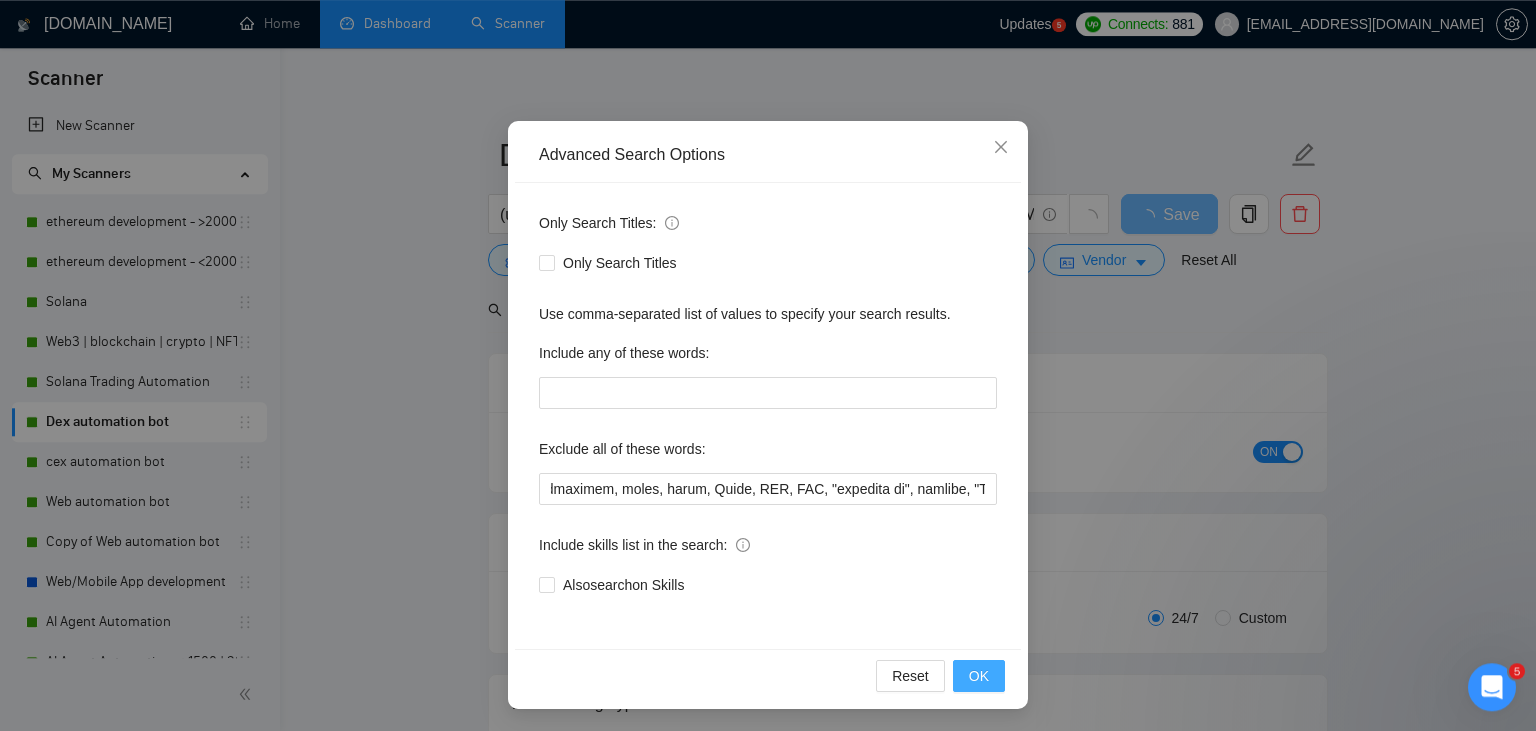 click on "OK" at bounding box center [979, 676] 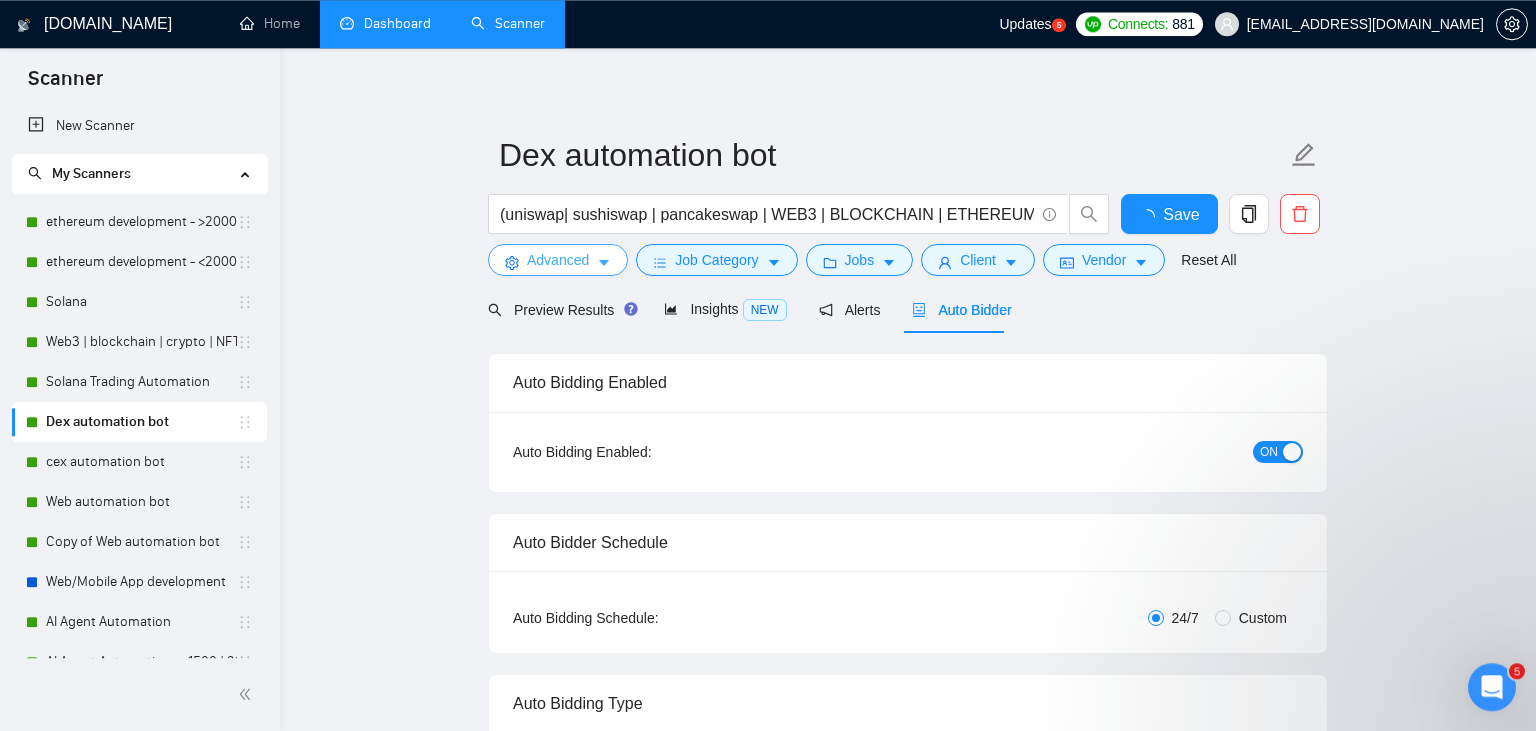 scroll, scrollTop: 0, scrollLeft: 0, axis: both 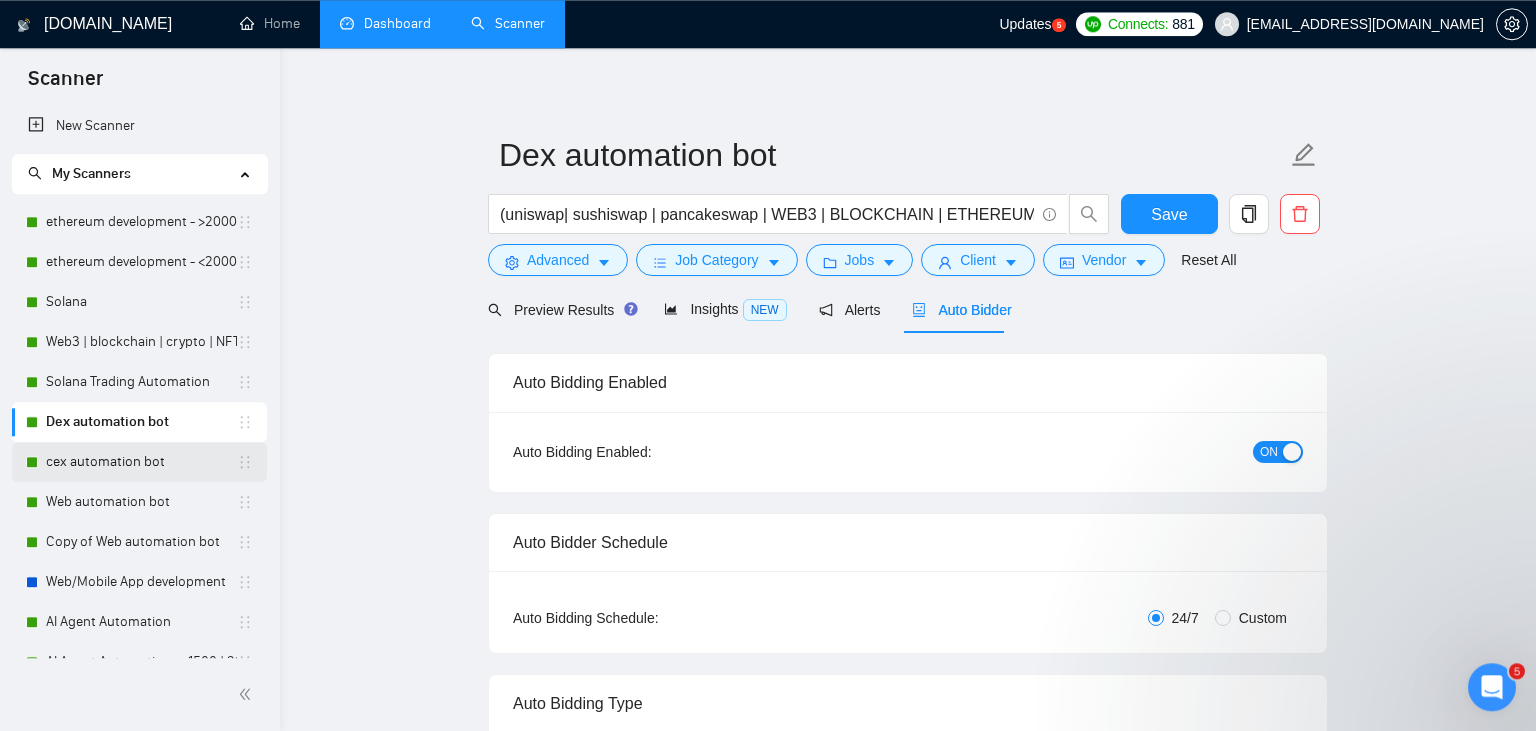 click on "cex automation bot" at bounding box center (141, 462) 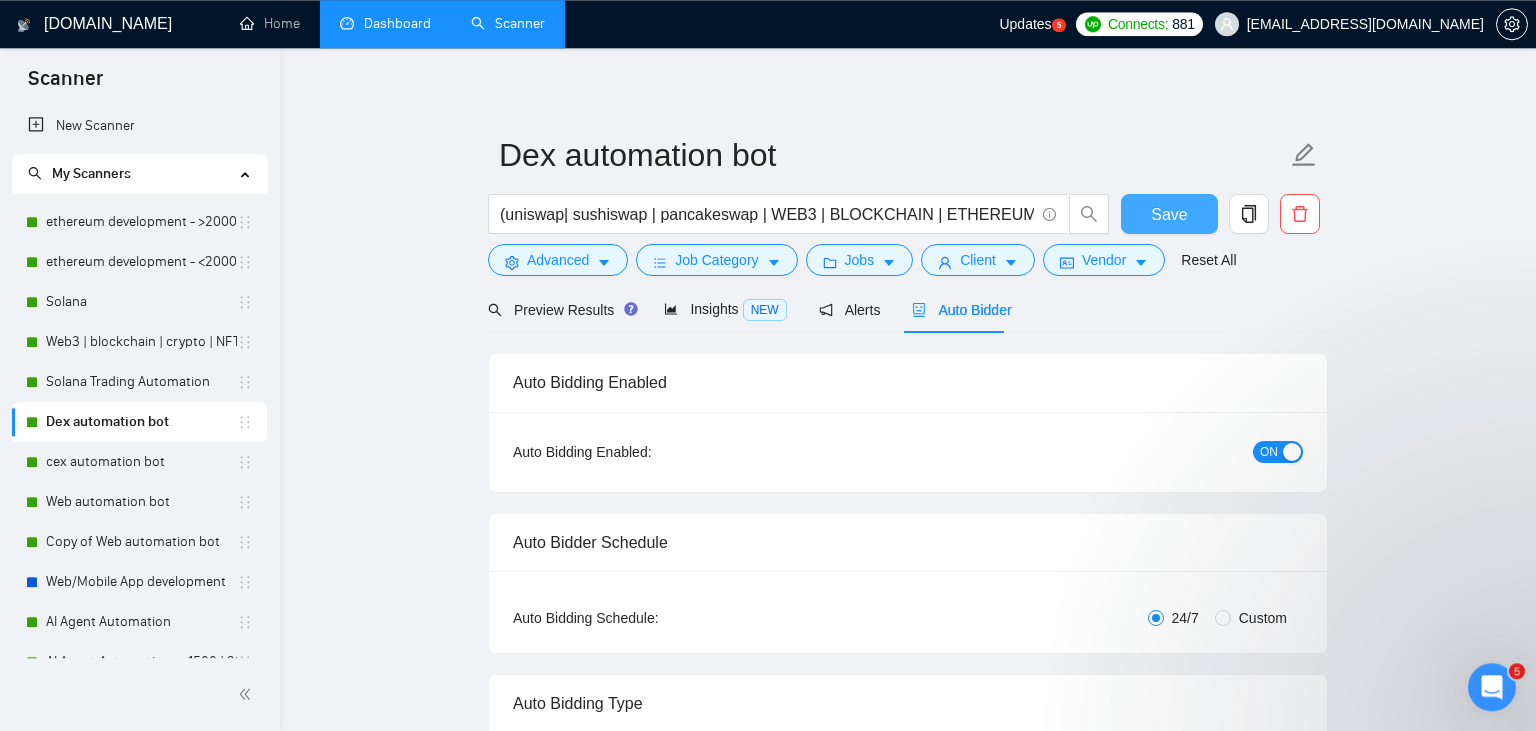 click on "Save" at bounding box center [1169, 214] 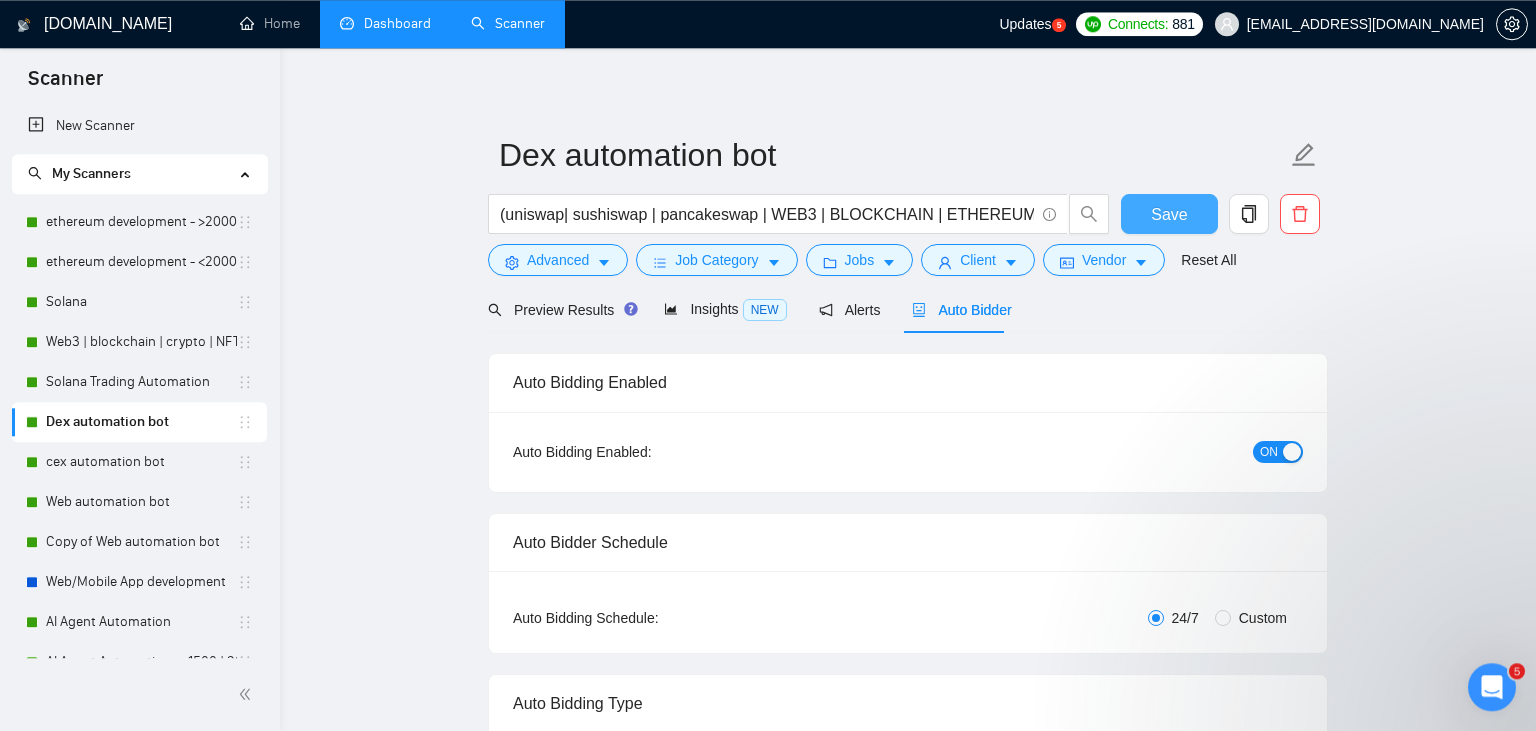 type 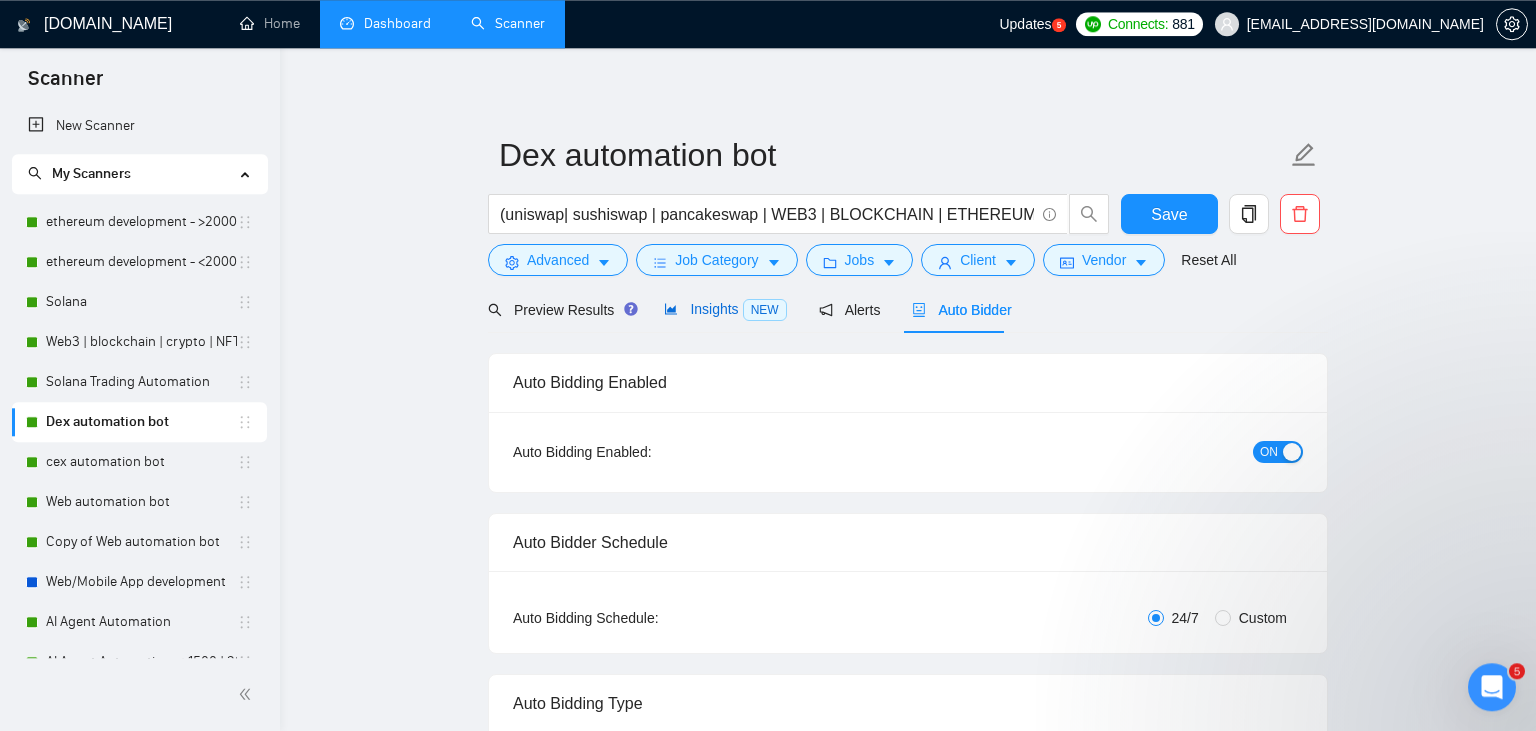 click on "Insights NEW" at bounding box center [725, 309] 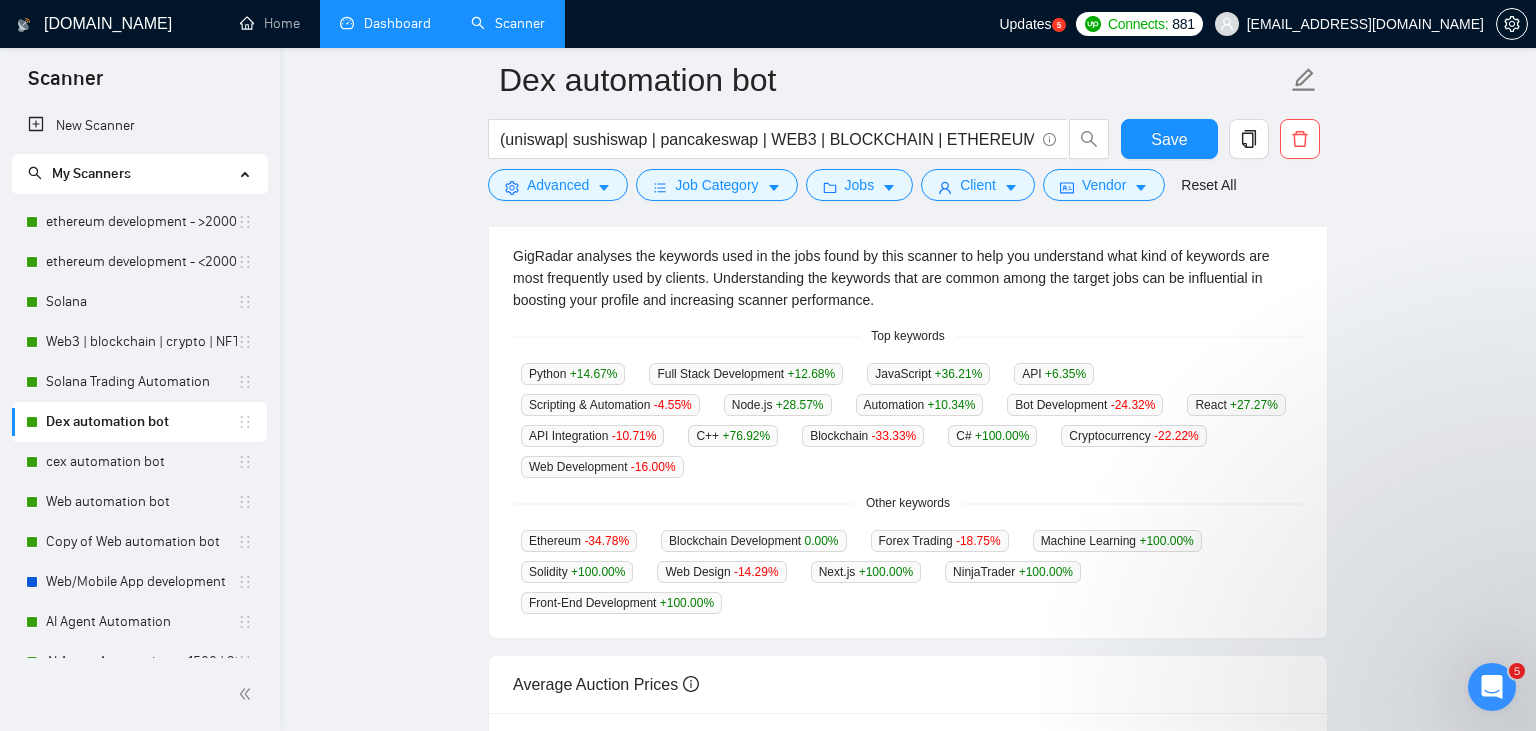 scroll, scrollTop: 430, scrollLeft: 0, axis: vertical 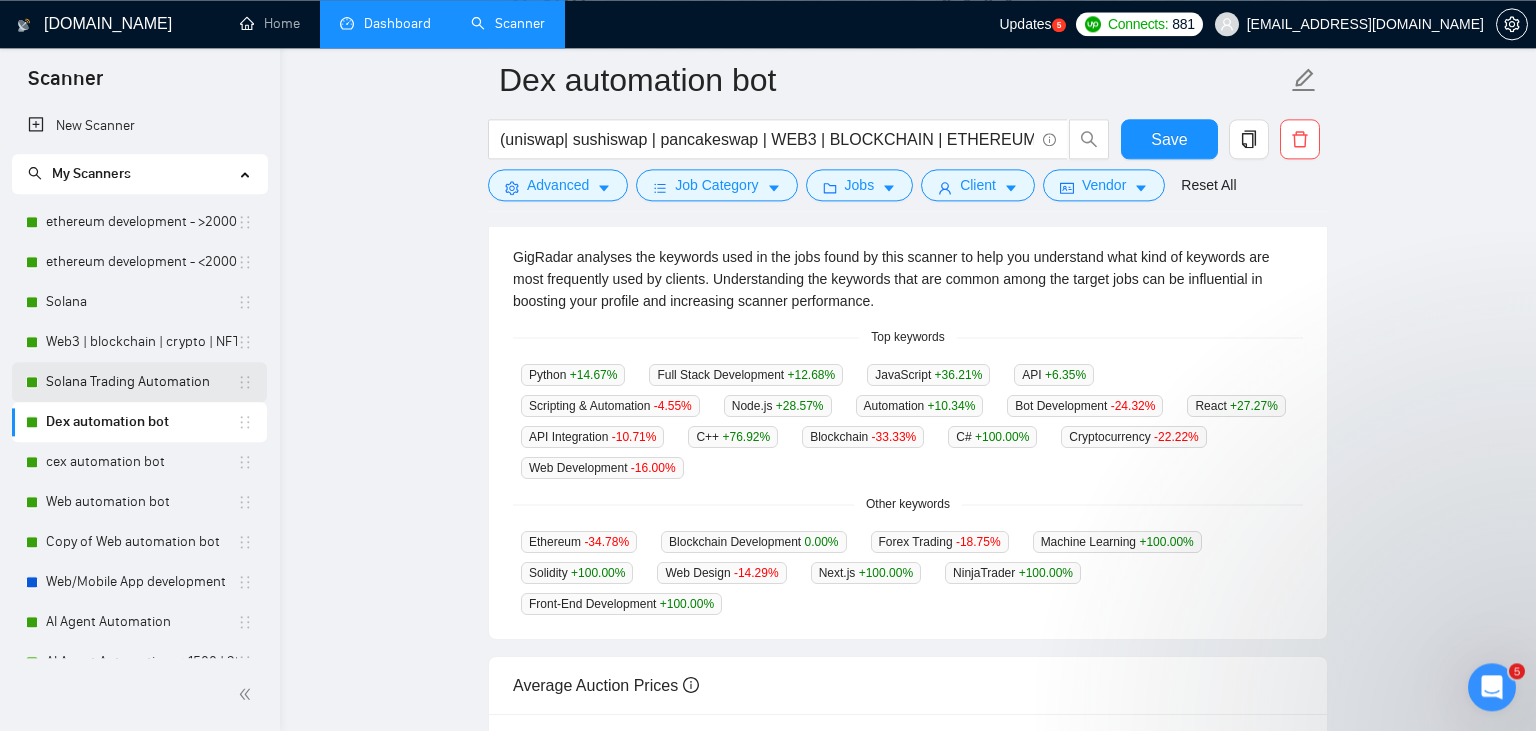 click on "Solana Trading Automation" at bounding box center [141, 382] 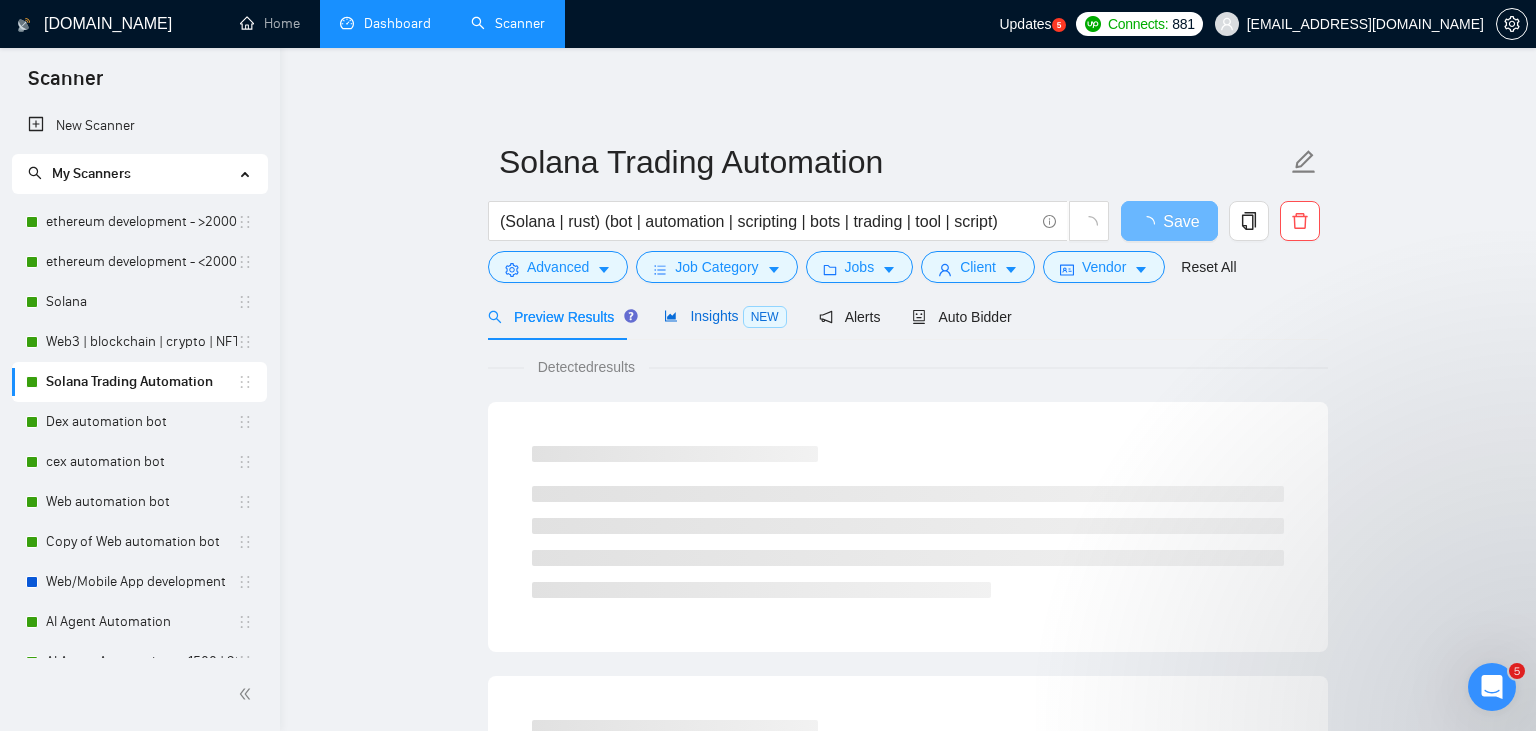 click on "Insights NEW" at bounding box center (725, 316) 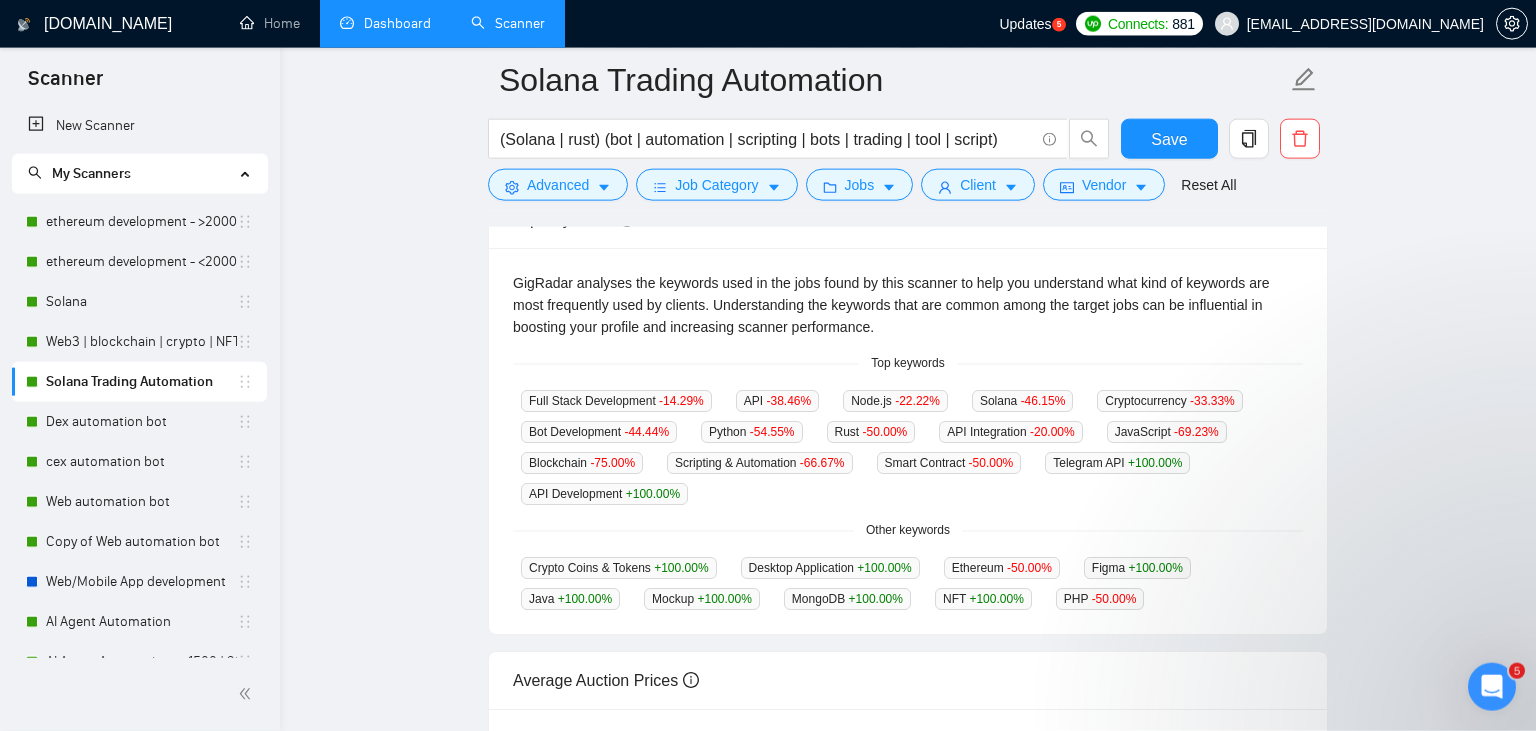 scroll, scrollTop: 498, scrollLeft: 0, axis: vertical 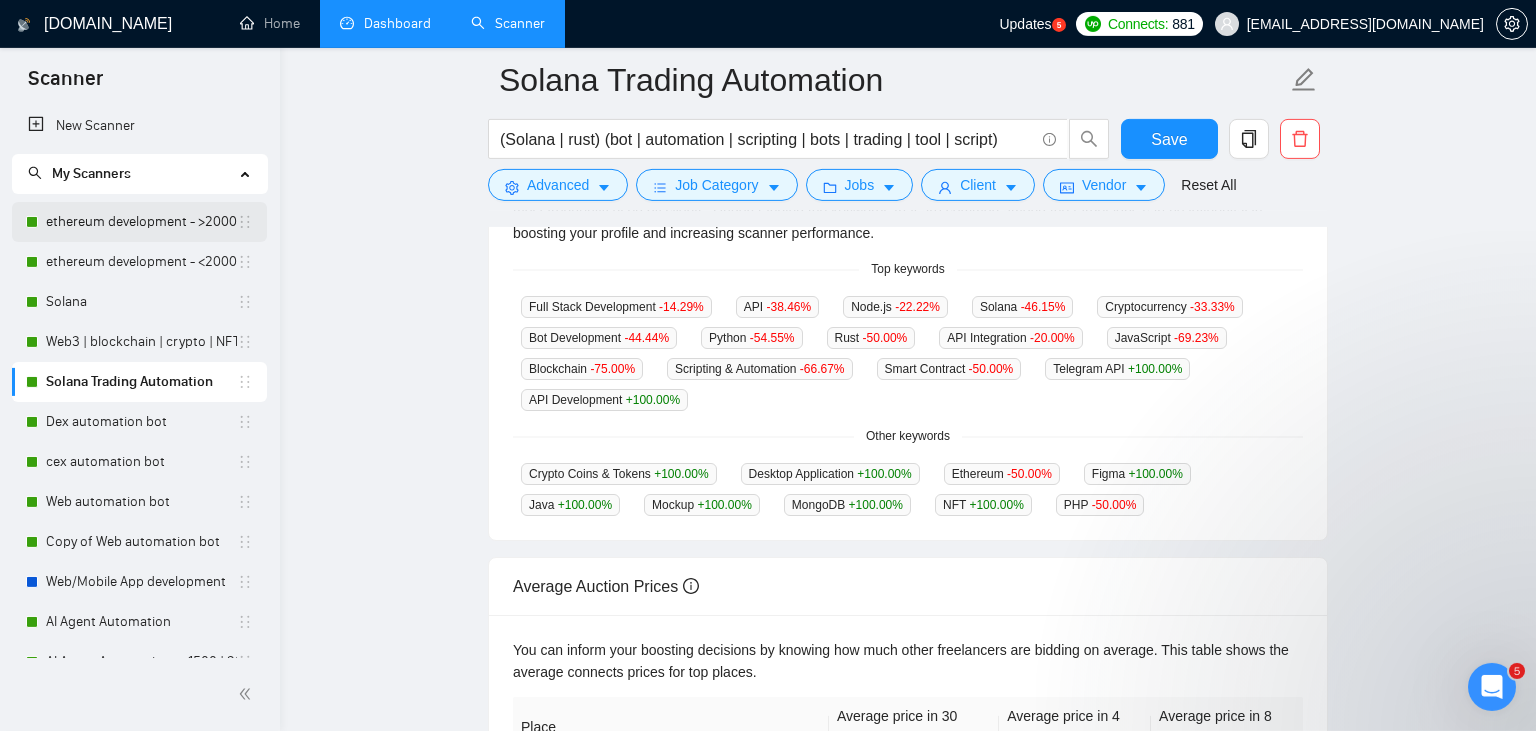 click on "ethereum development - >2000/30" at bounding box center [141, 222] 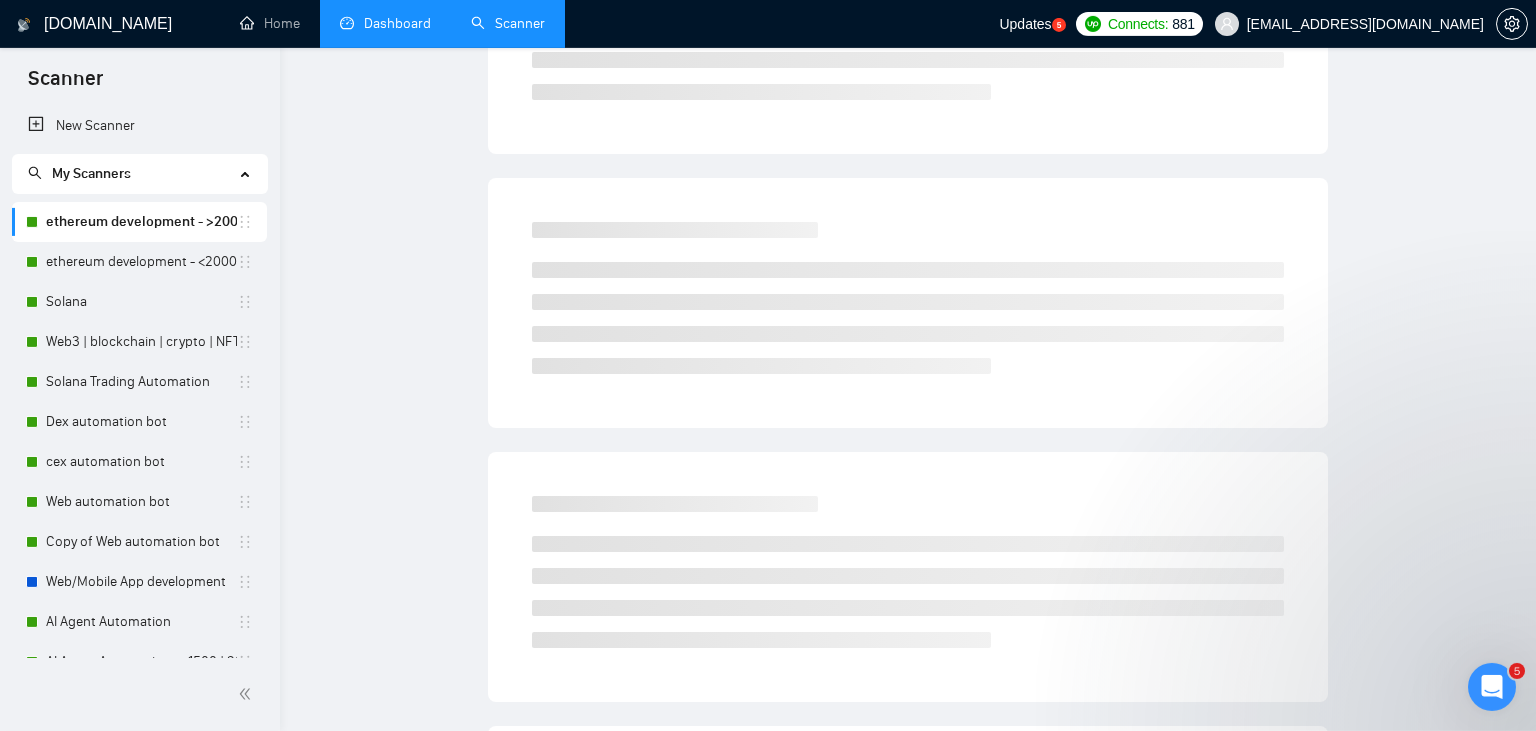 scroll, scrollTop: 0, scrollLeft: 0, axis: both 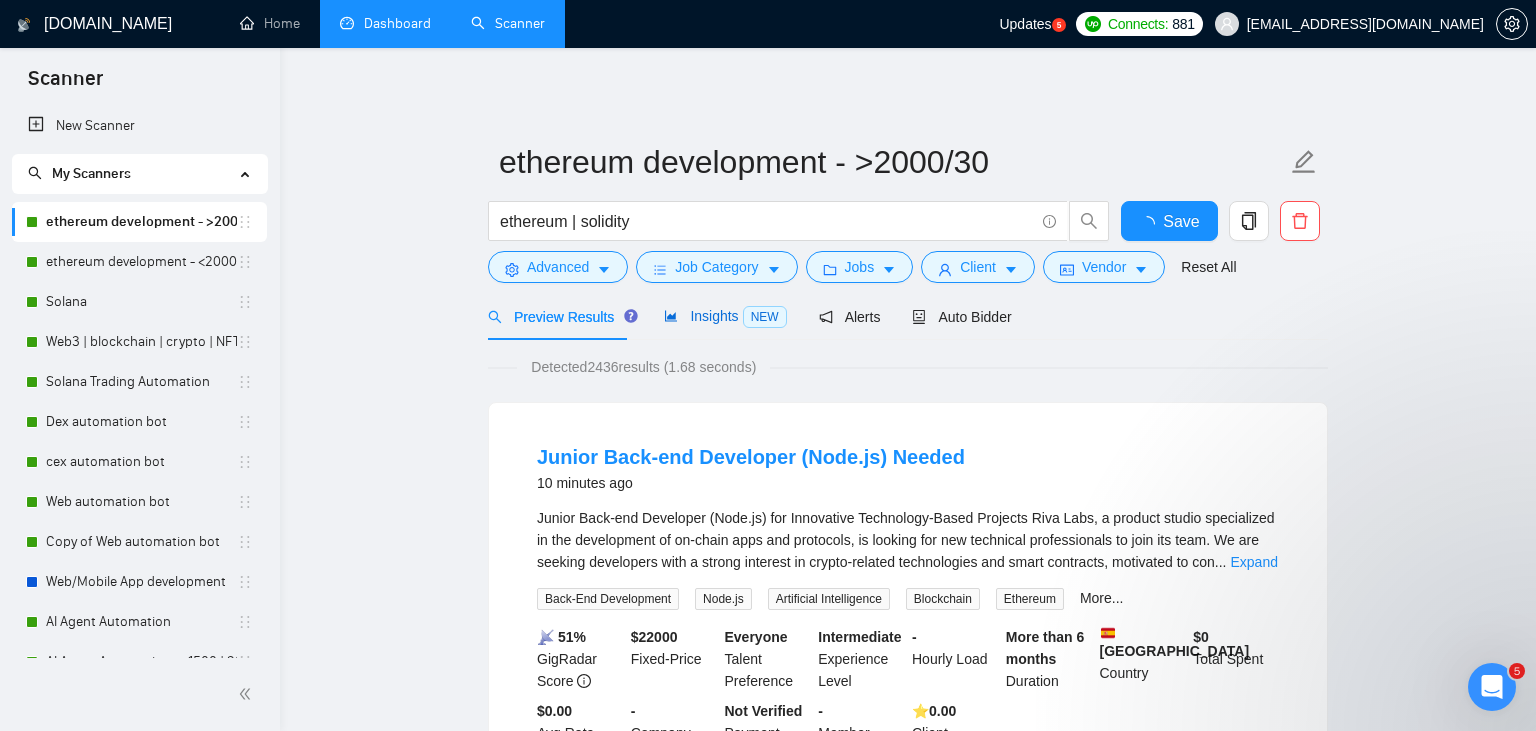 click on "Insights NEW" at bounding box center [725, 316] 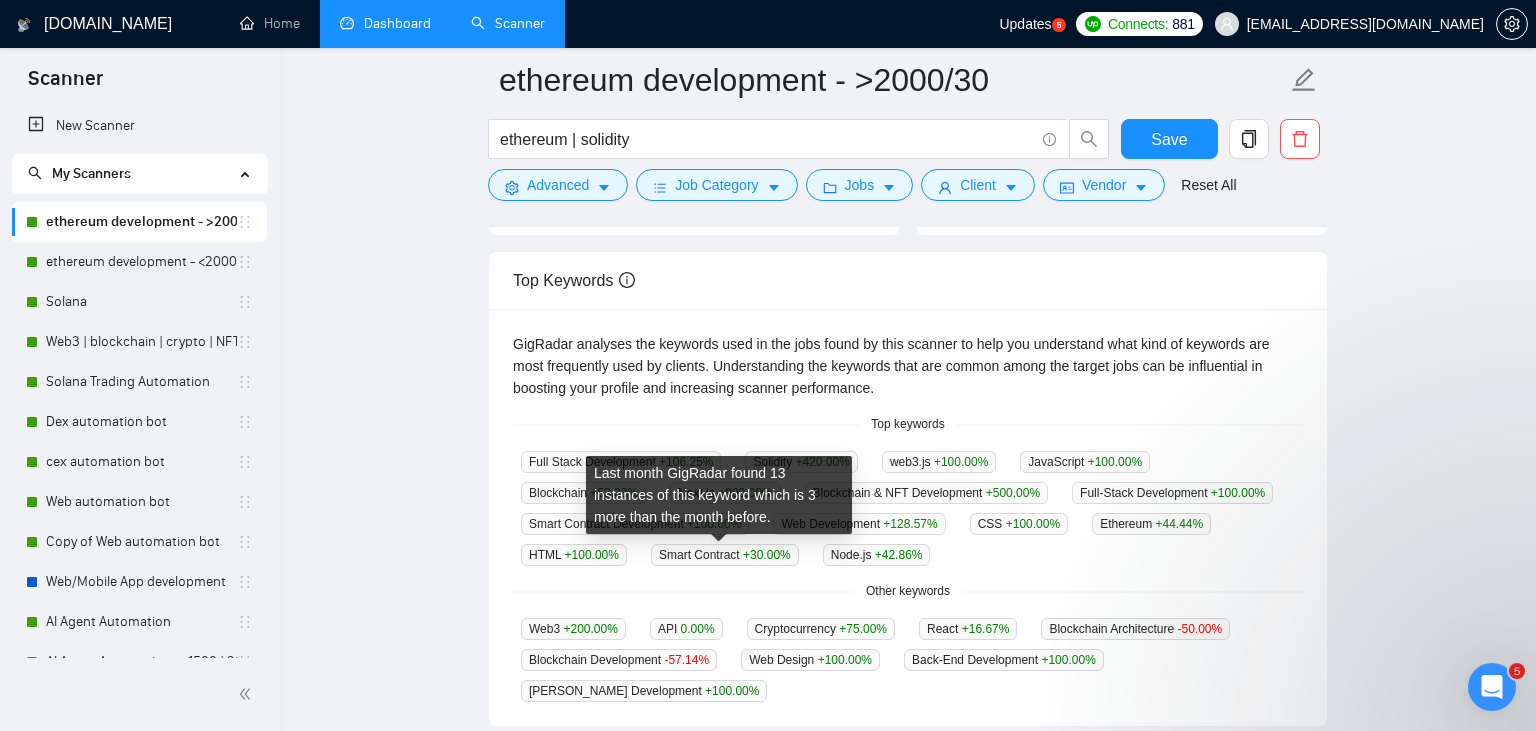 scroll, scrollTop: 504, scrollLeft: 0, axis: vertical 